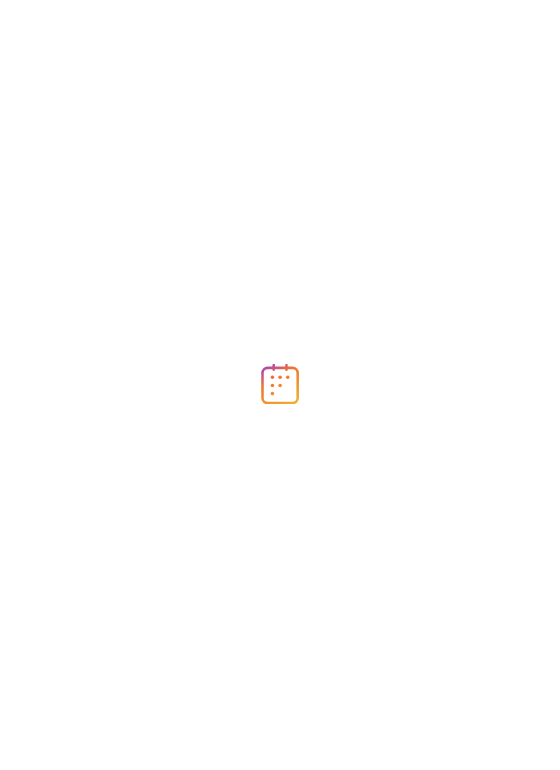 scroll, scrollTop: 0, scrollLeft: 0, axis: both 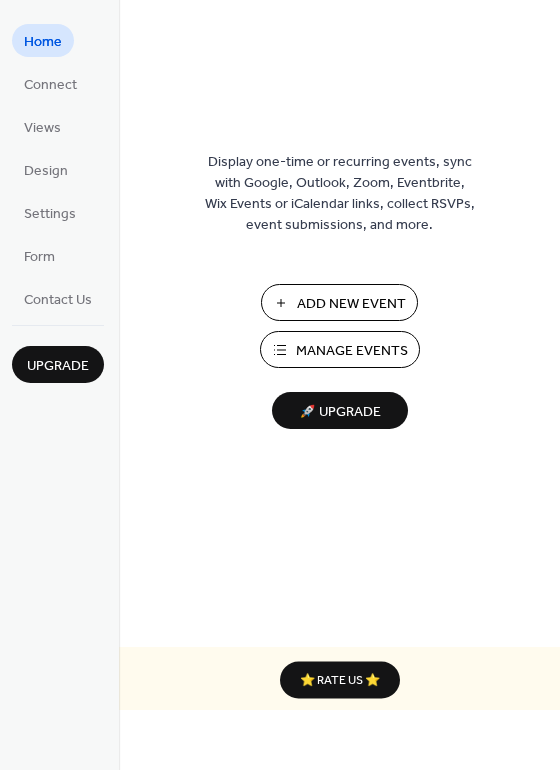 click on "Manage Events" at bounding box center [352, 351] 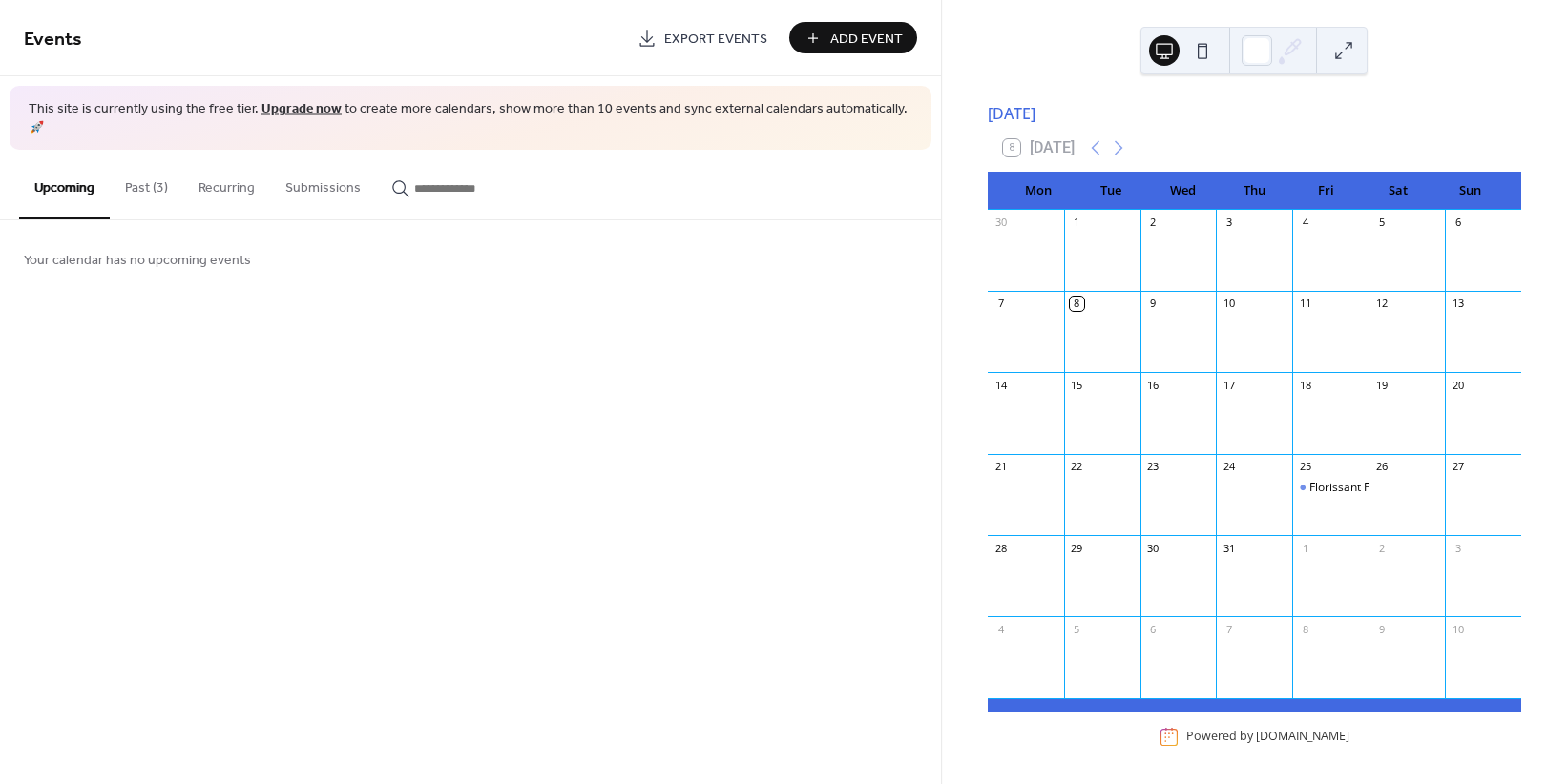 scroll, scrollTop: 0, scrollLeft: 0, axis: both 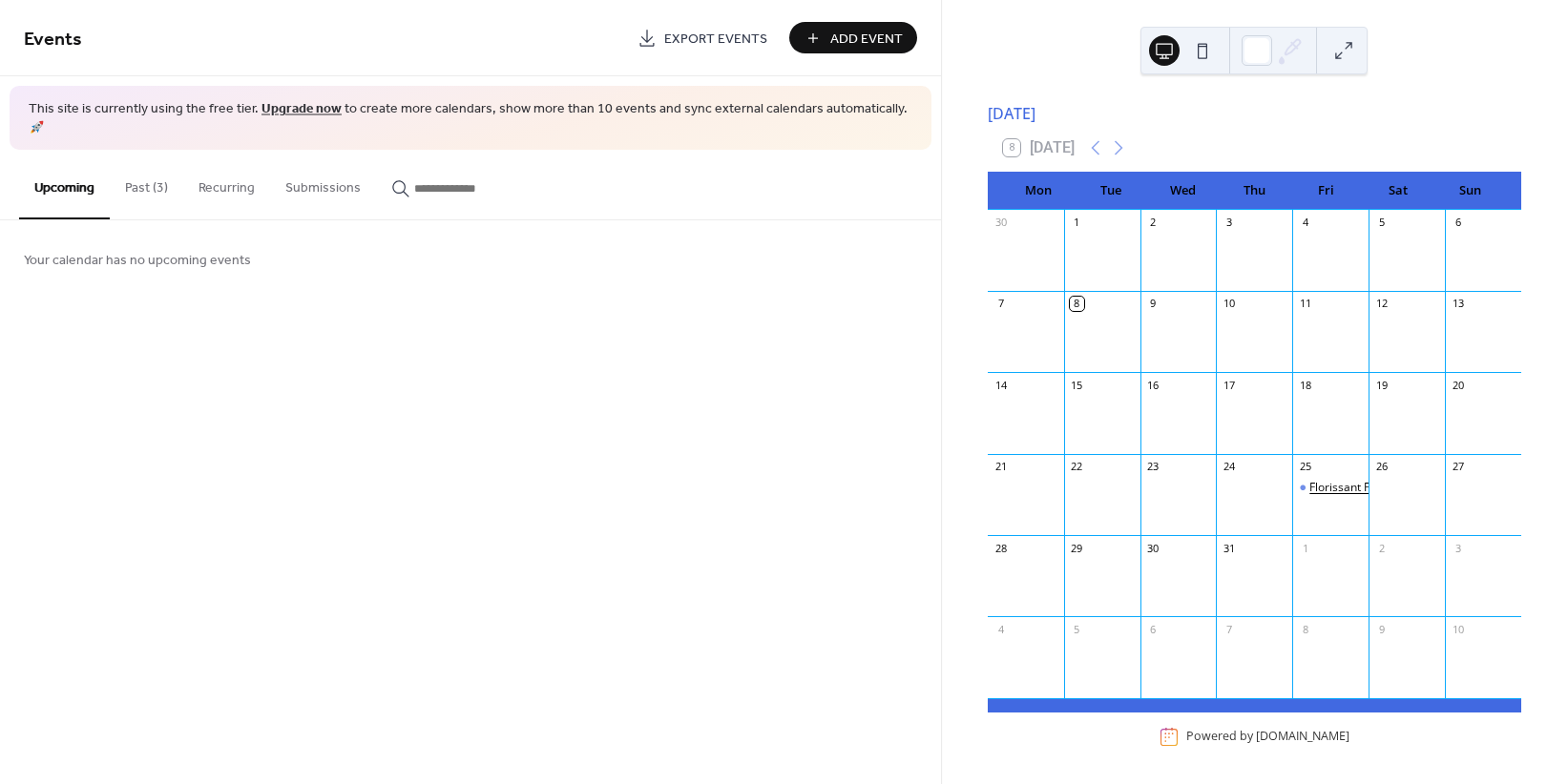 click on "Florissant Fossil Beds Dark Sky Program" at bounding box center (1415, 487) 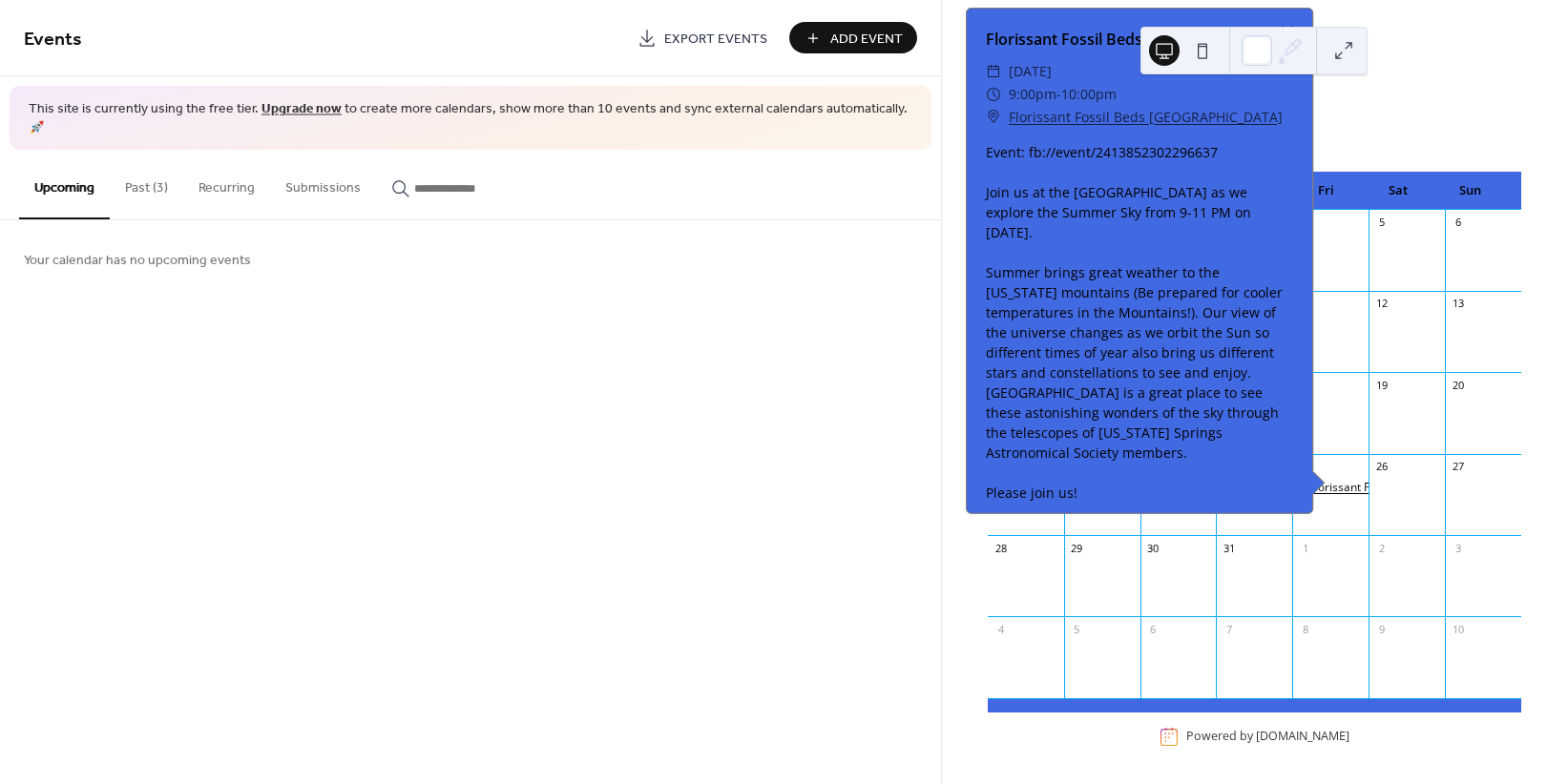 click on "Florissant Fossil Beds Dark Sky Program" at bounding box center [1415, 487] 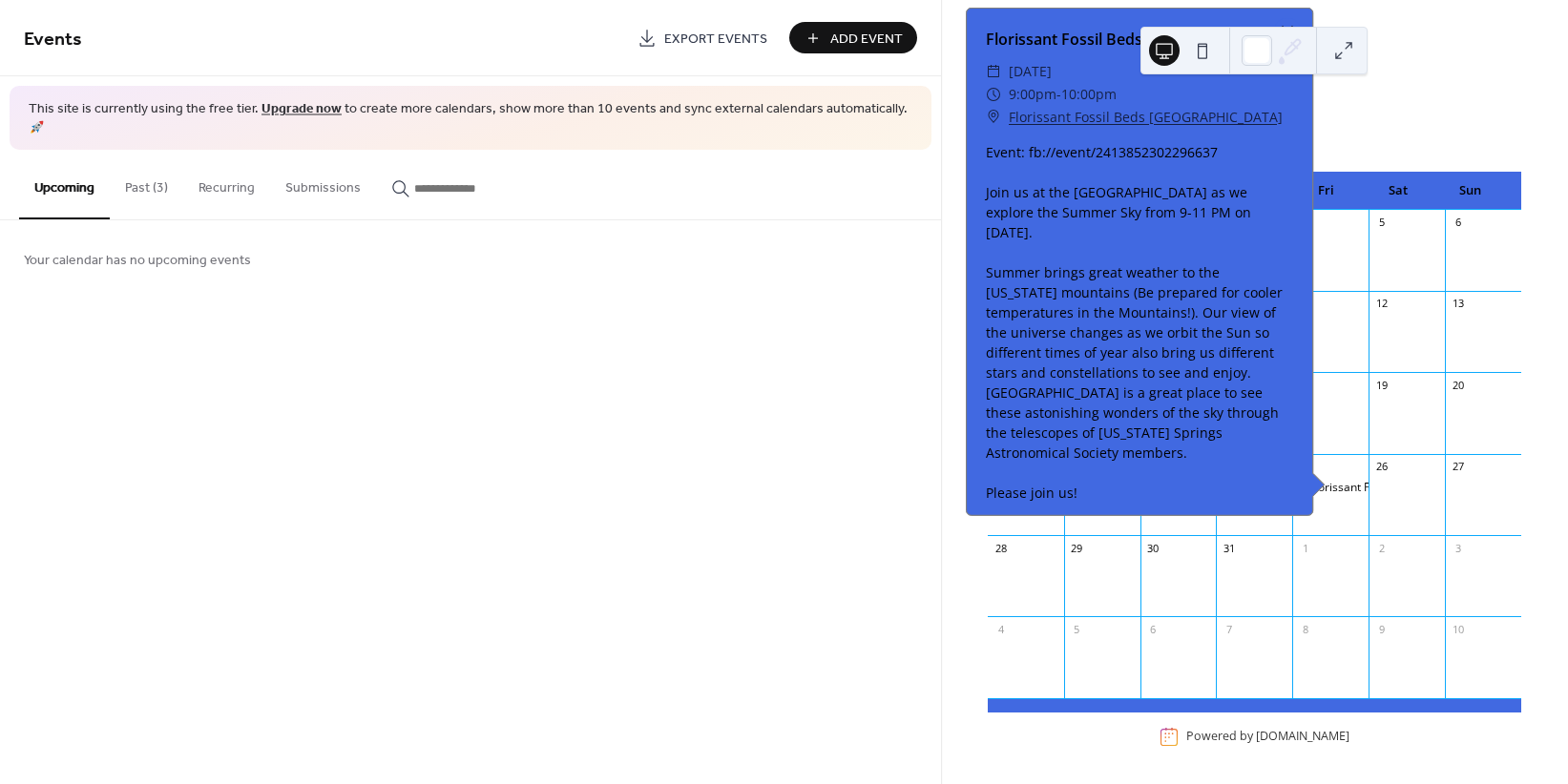 click on "Events Export Events Add Event This site is currently using the free tier.   Upgrade now   to create more calendars, show more than 10 events and sync external calendars automatically. 🚀 Upcoming  Past  (3) Recurring  Submissions  Your calendar has no upcoming events Cancel" at bounding box center (470, 392) 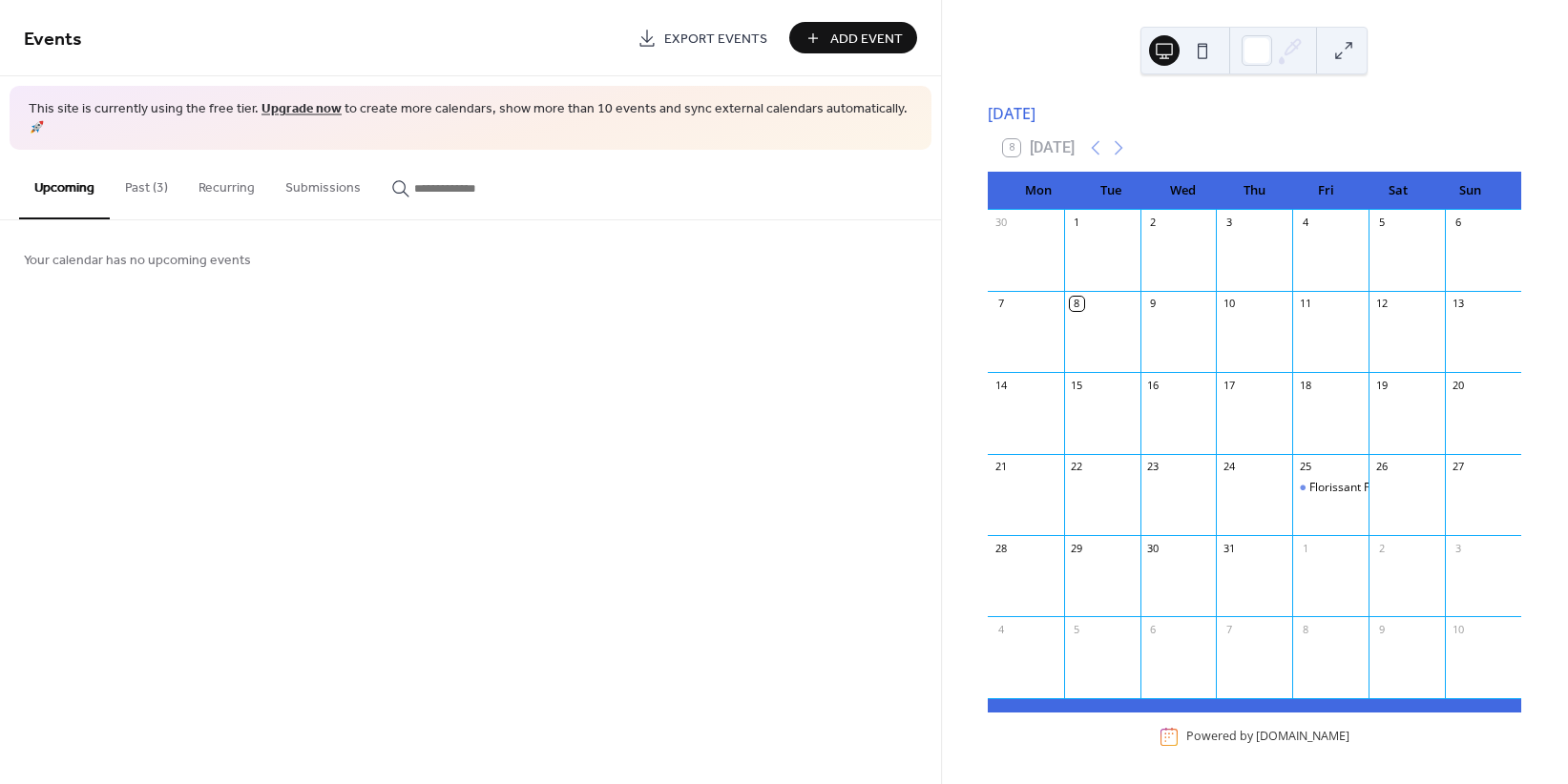click on "Florissant Fossil Beds Dark Sky Program" at bounding box center (1330, 487) 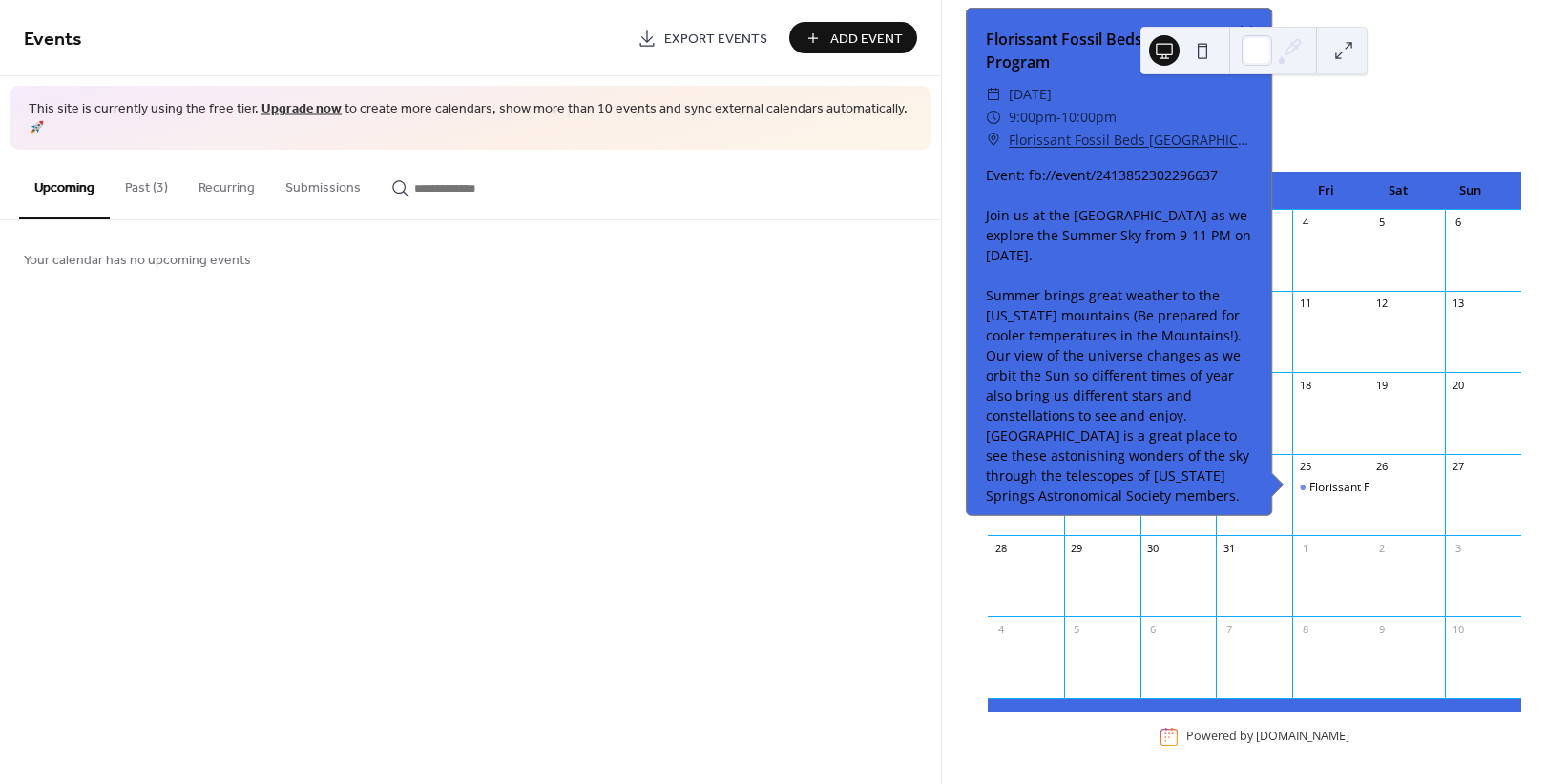 click on "[DATE]" at bounding box center [1030, 94] 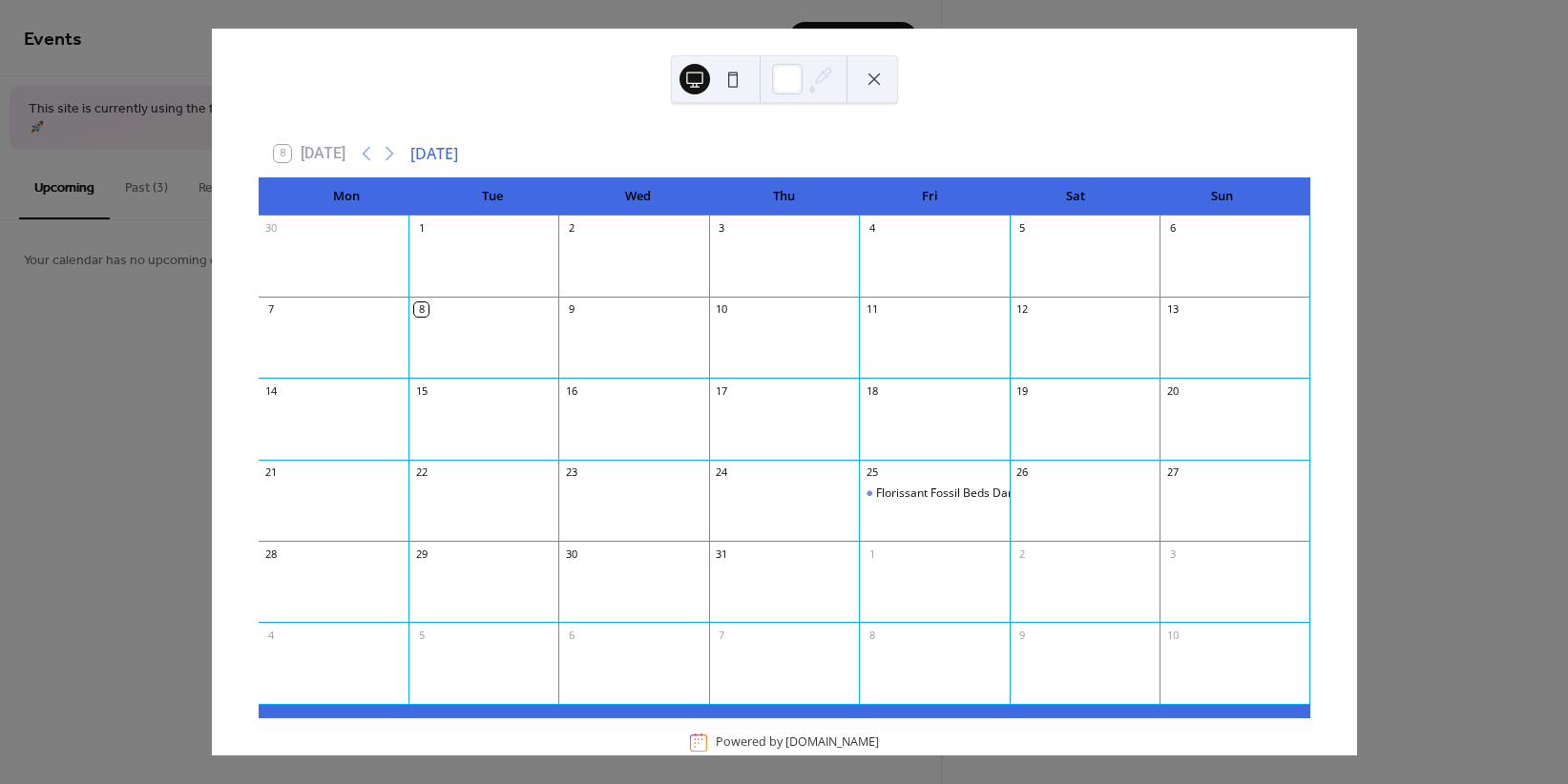 click on "Florissant Fossil Beds Dark Sky Program" at bounding box center (933, 509) 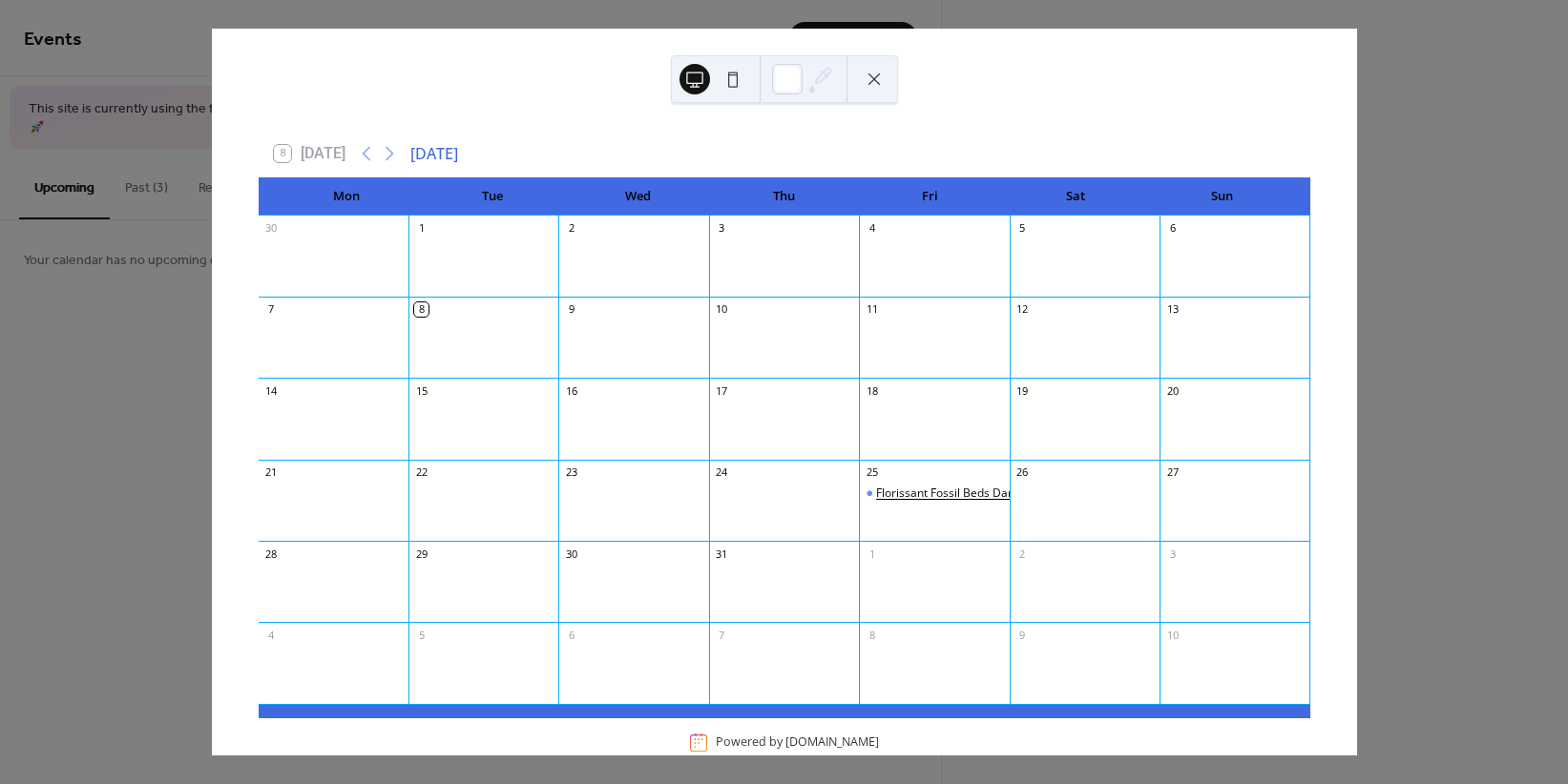 click on "Florissant Fossil Beds Dark Sky Program" at bounding box center [982, 493] 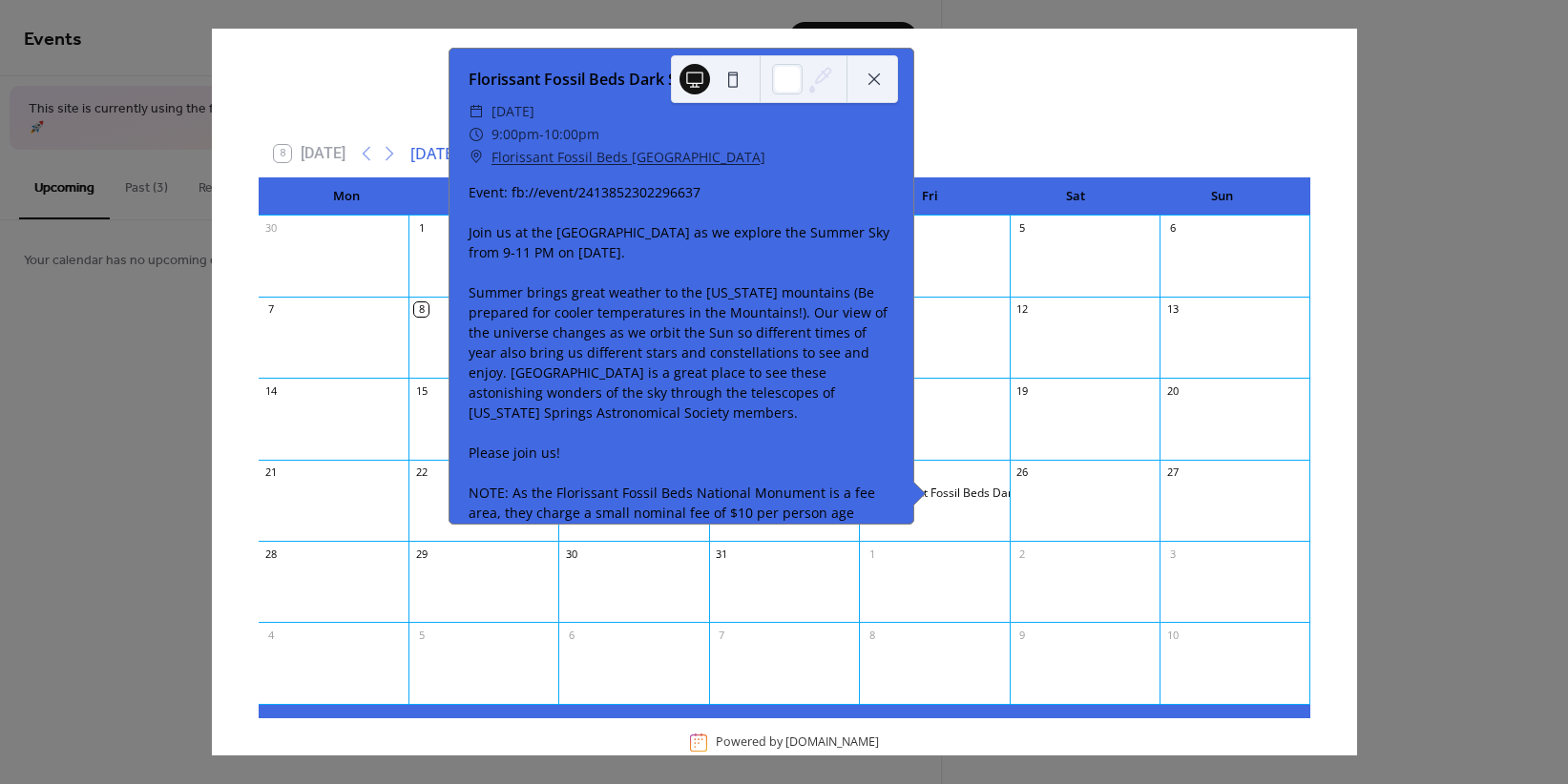 click at bounding box center (874, 79) 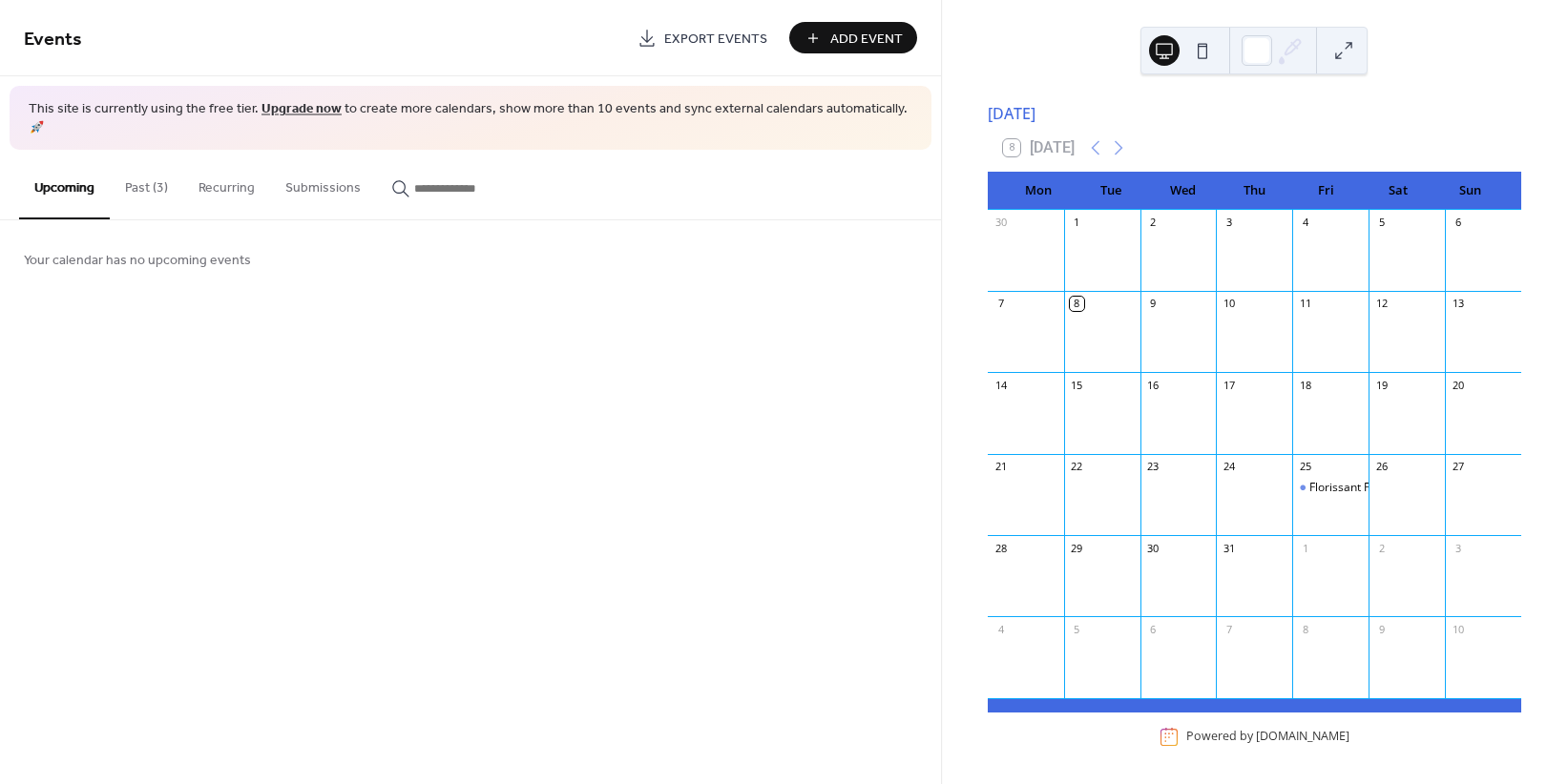 click on "Recurring" at bounding box center (226, 183) 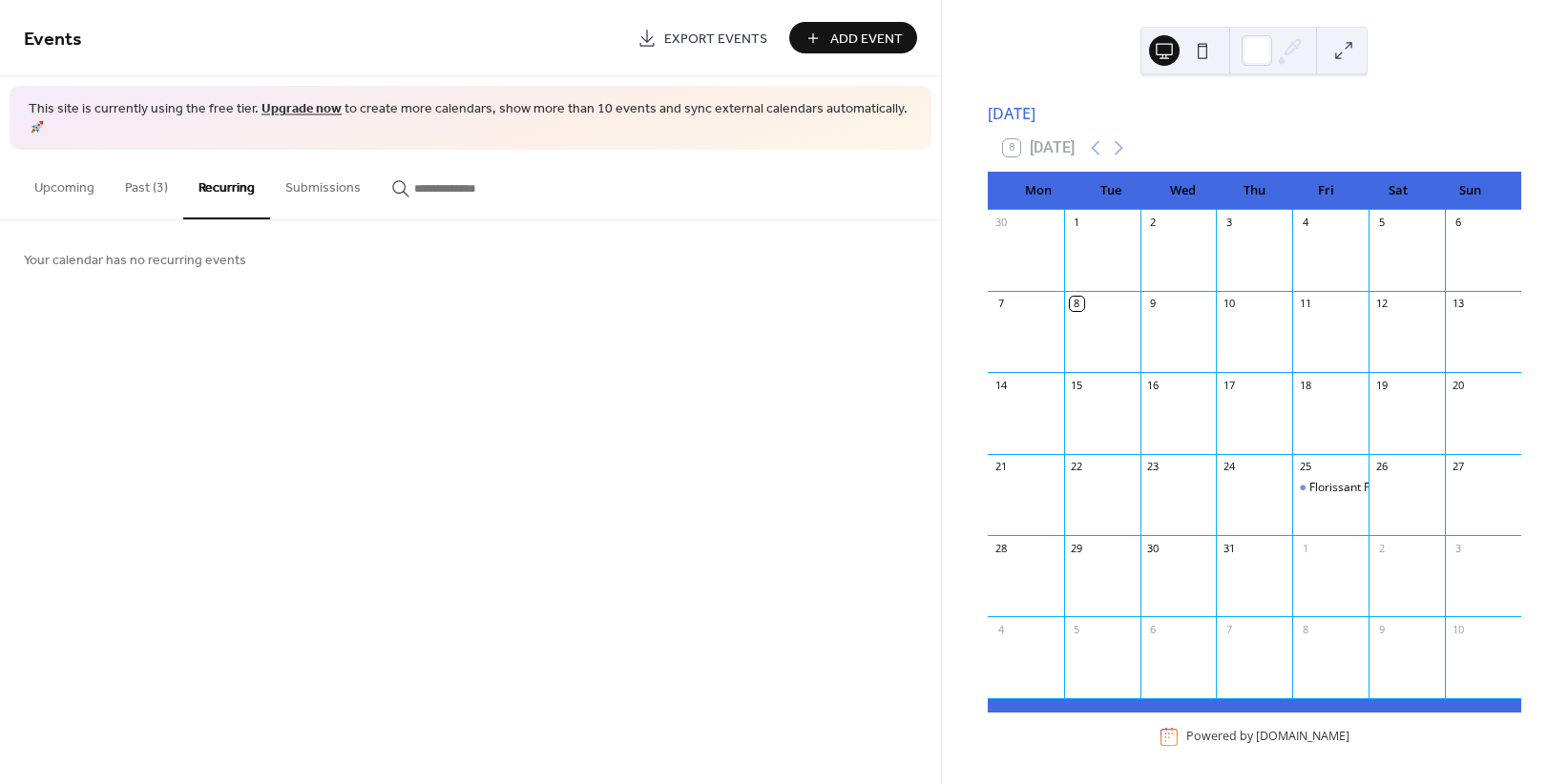 click on "Past  (3)" at bounding box center (146, 183) 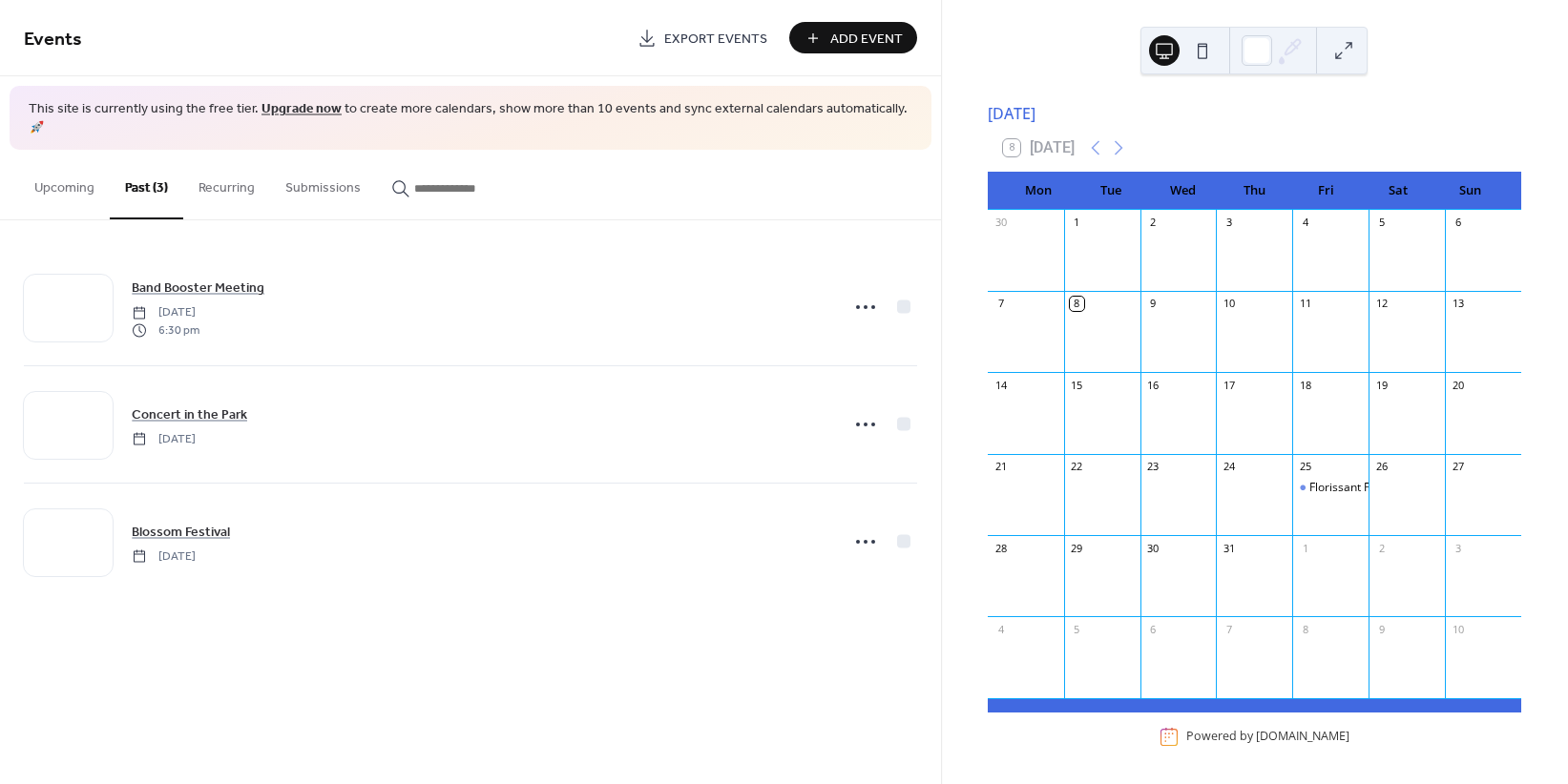 click on "Upcoming" at bounding box center (64, 183) 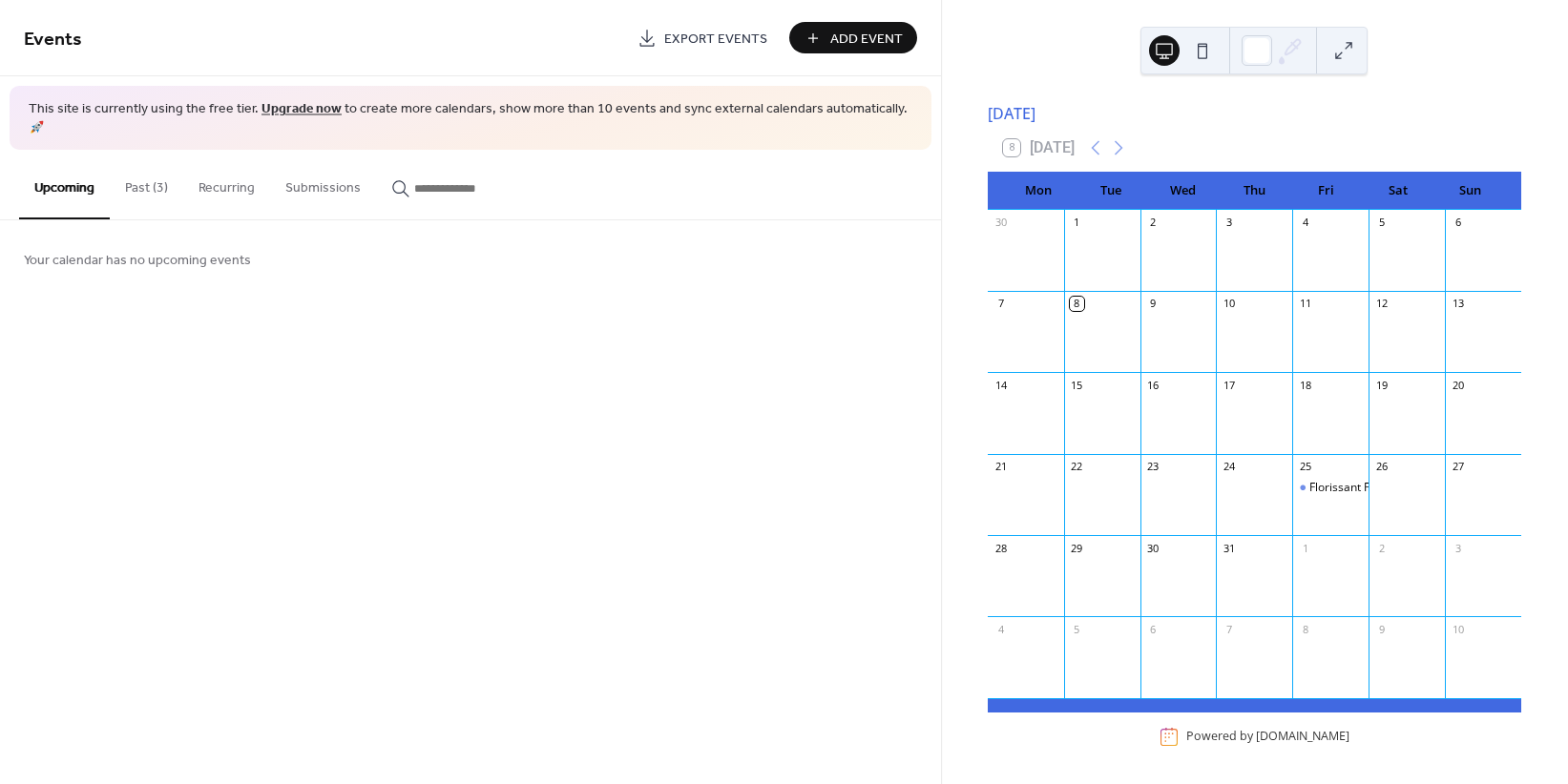 click on "Past  (3)" at bounding box center [146, 183] 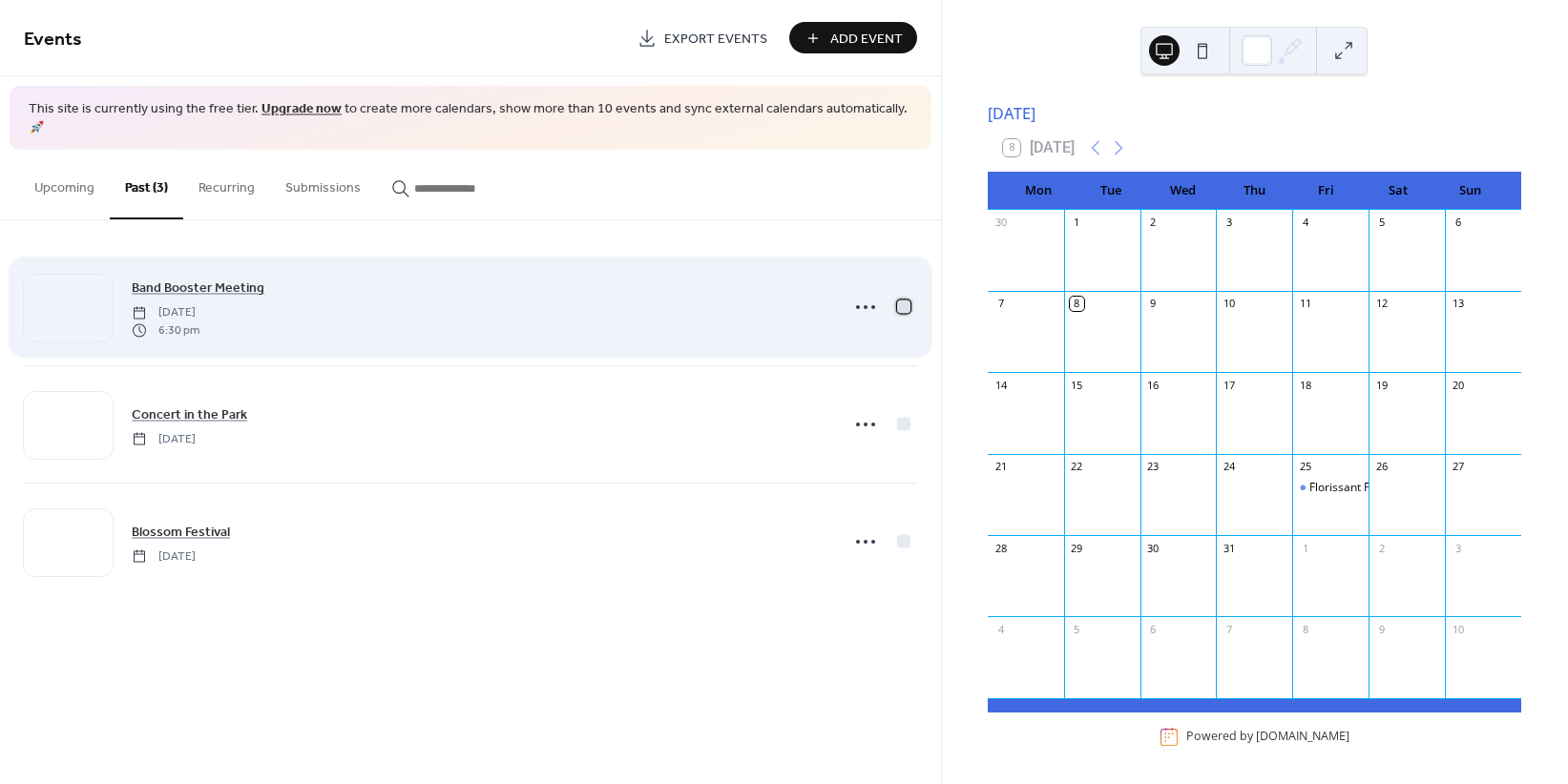 click at bounding box center (904, 307) 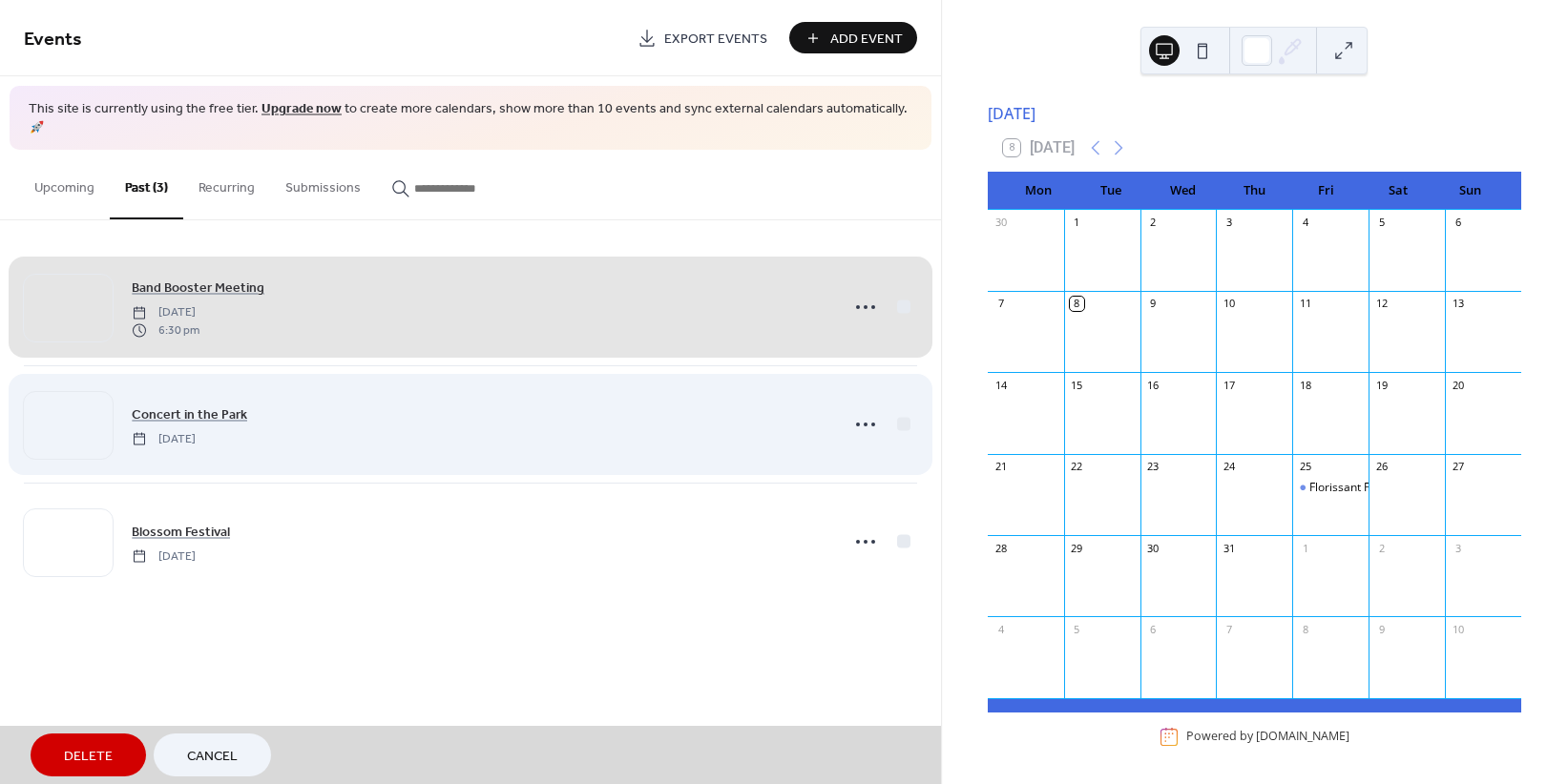 click on "Concert in the Park [DATE]" at bounding box center (470, 423) 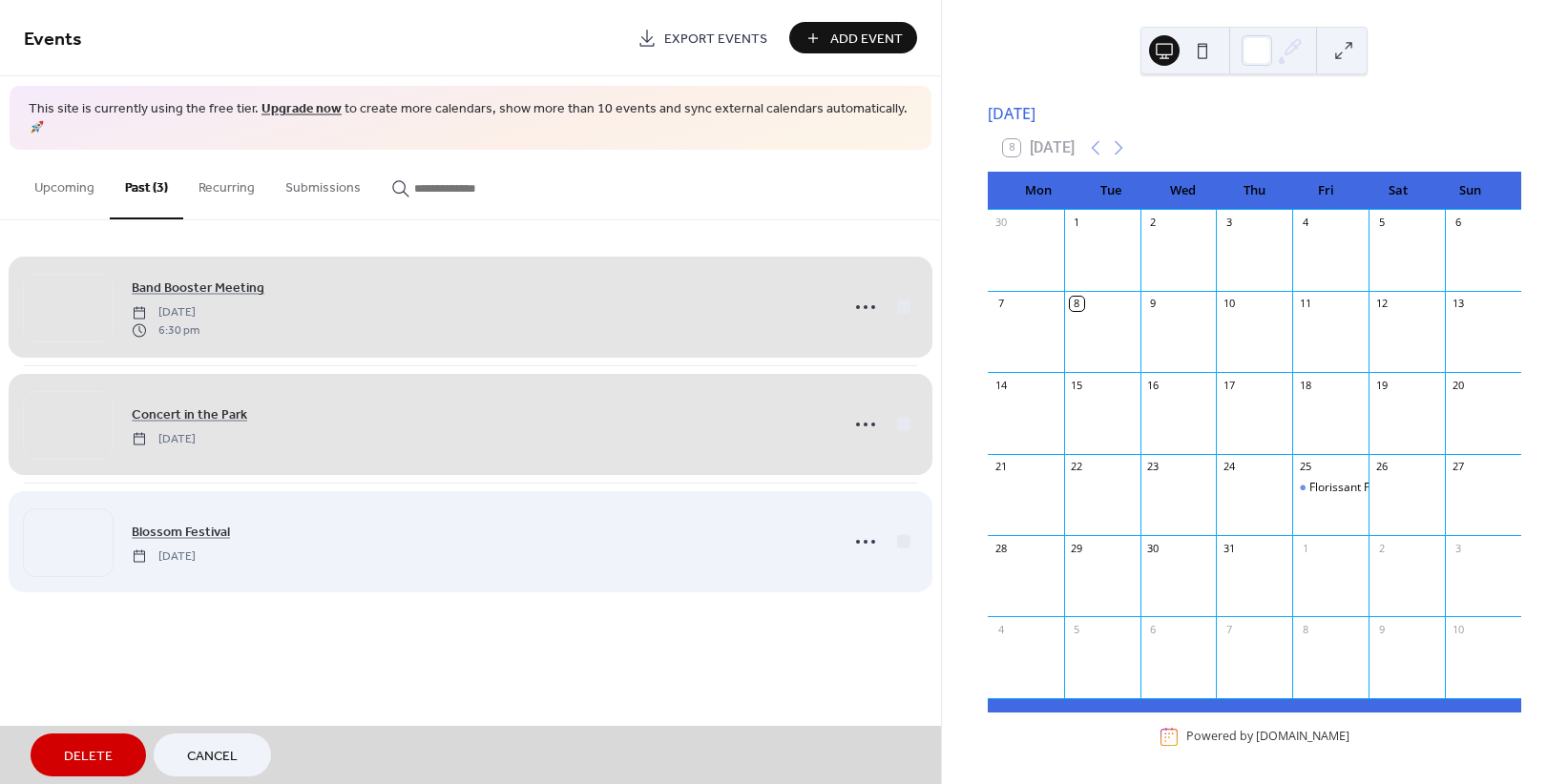 click on "Blossom Festival  [DATE]" at bounding box center (470, 541) 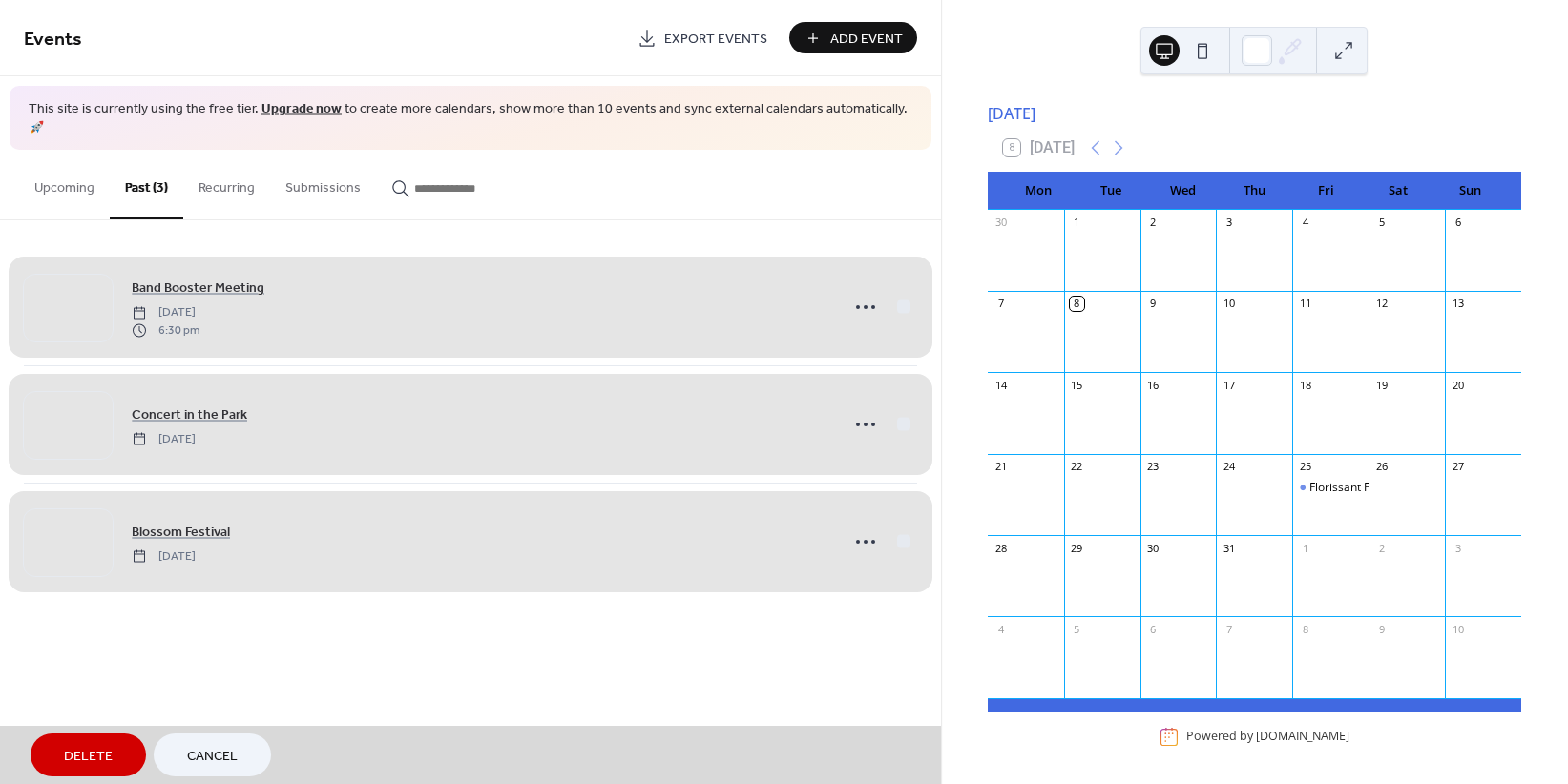 click on "Delete" at bounding box center [88, 754] 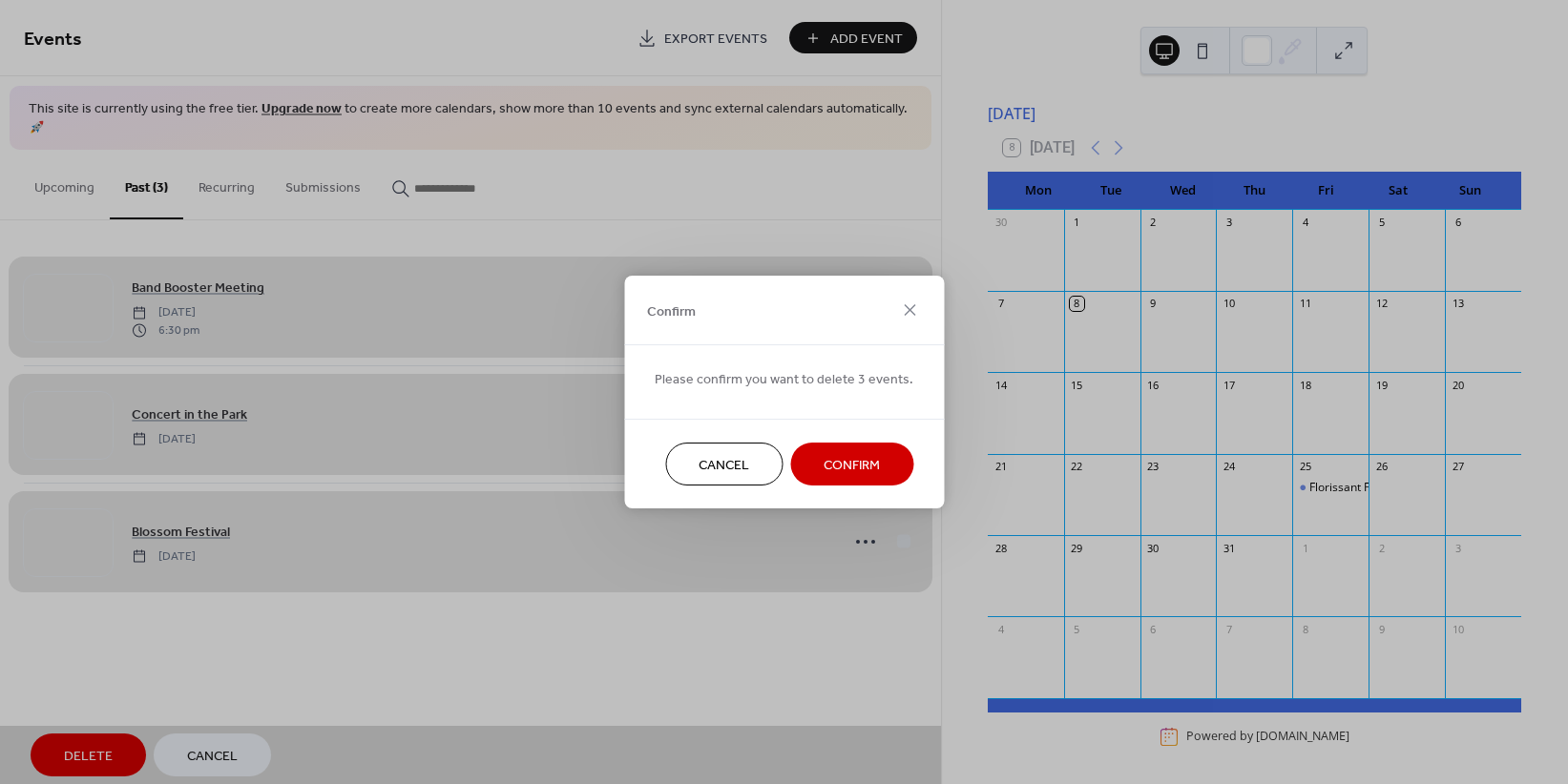 click on "Confirm" at bounding box center [851, 465] 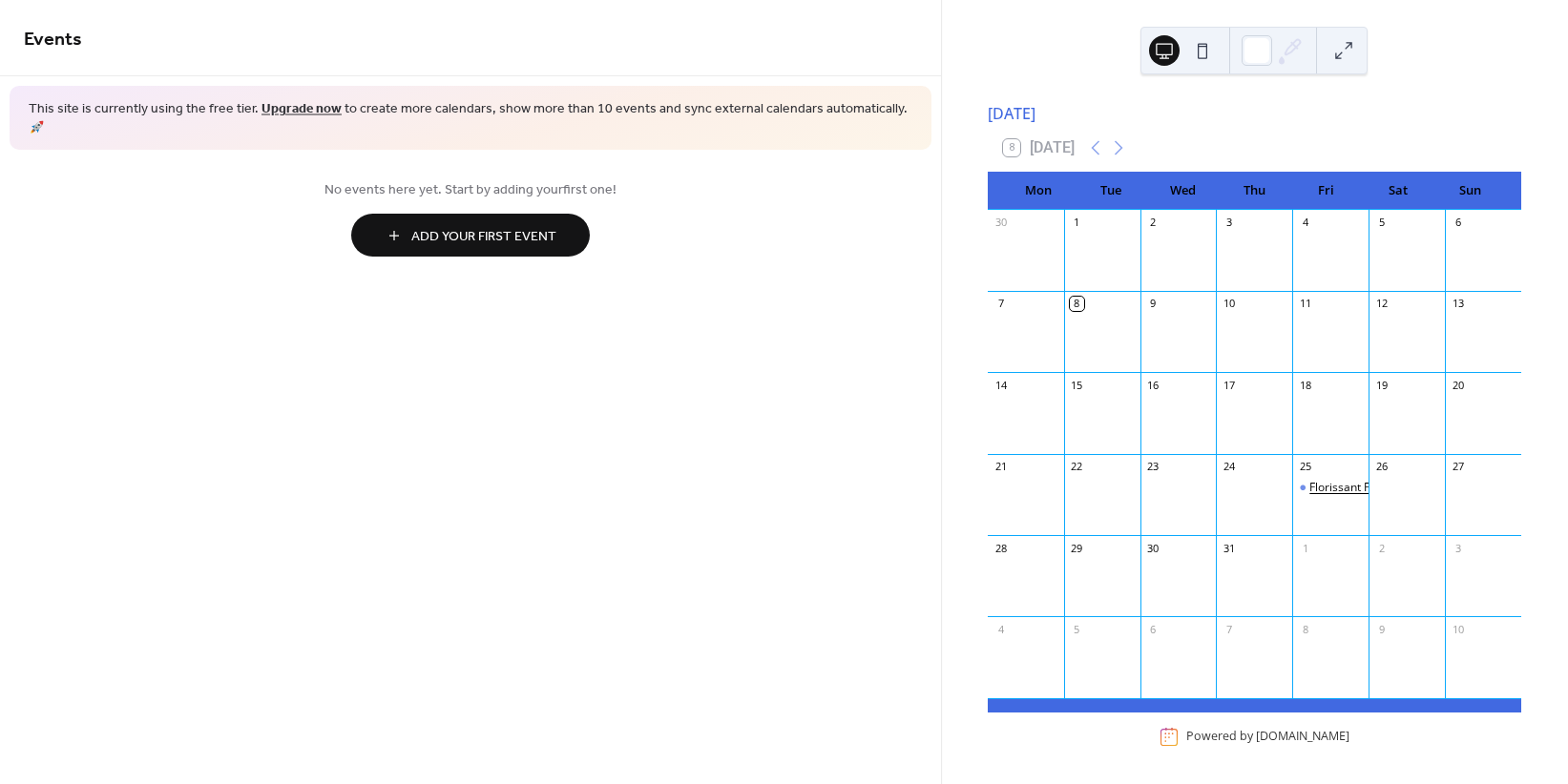click on "Florissant Fossil Beds Dark Sky Program" at bounding box center (1415, 487) 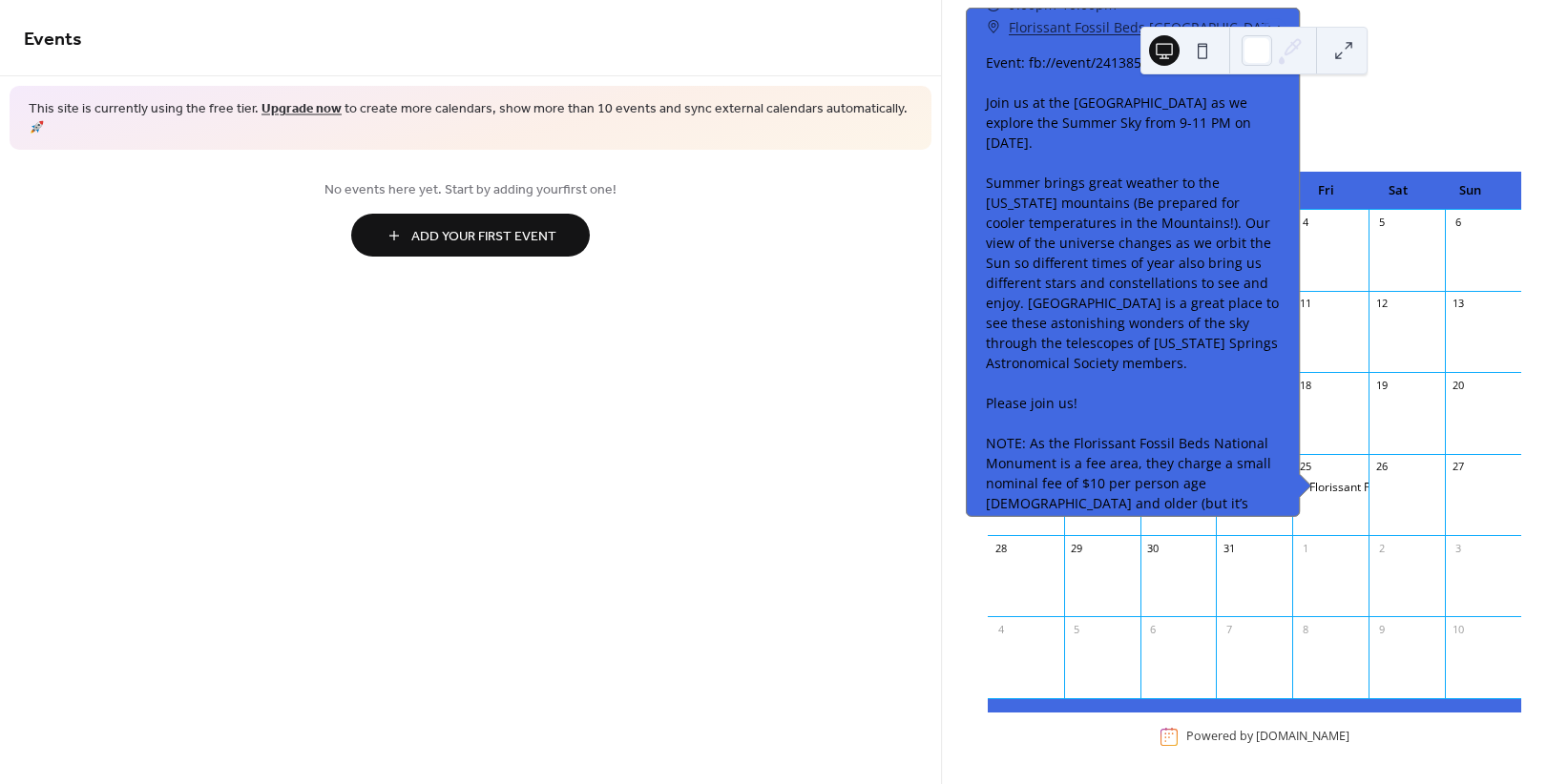 scroll, scrollTop: 129, scrollLeft: 0, axis: vertical 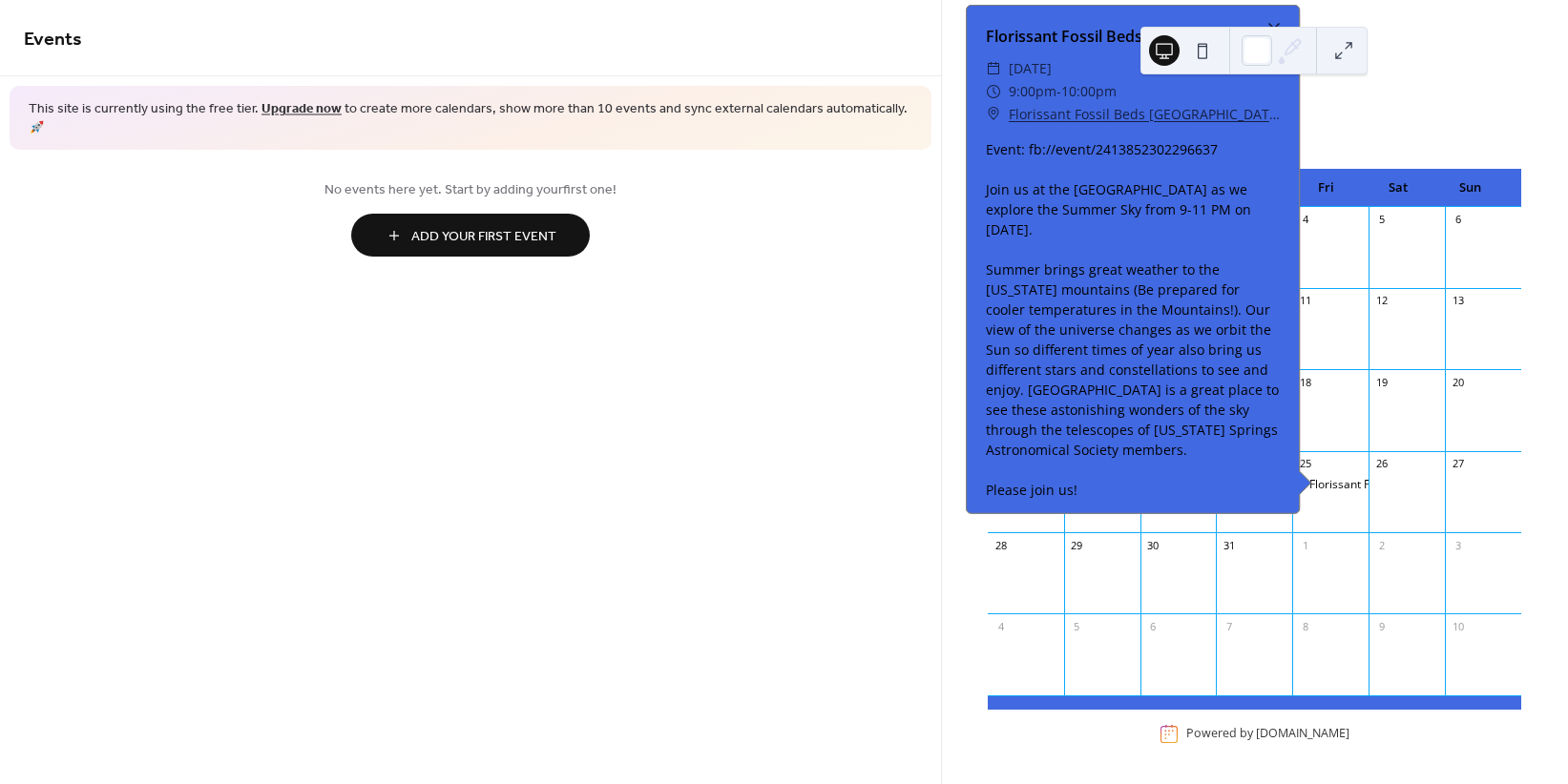 click on "[DATE] 8 [DATE] Mon Tue Wed Thu Fri Sat Sun 30 1 2 3 4 5 6 7 8 9 10 11 12 13 14 15 16 17 18 19 20 21 22 23 24 25 Florissant Fossil Beds Dark Sky Program 26 27 28 29 30 31 1 2 3 4 5 6 7 8 9 10 Powered by   [DOMAIN_NAME] Florissant Fossil Beds Dark Sky Program ​ [DATE] ​ 9:00pm - 10:00pm ​ Florissant Fossil Beds National Monument Event: fb://event/2413852302296637 Join us at the [GEOGRAPHIC_DATA] as we explore the Summer Sky from 9-11 PM on [DATE].  Summer brings great weather to the [US_STATE] mountains (Be prepared for cooler temperatures in the Mountains!). Our view of the universe changes as we orbit the Sun so different times of year also bring us different stars and constellations to see and enjoy. [GEOGRAPHIC_DATA] is a great place to see these astonishing wonders of the sky through the telescopes of [US_STATE] Springs Astronomical Society members. Please join us!" at bounding box center [1254, 392] 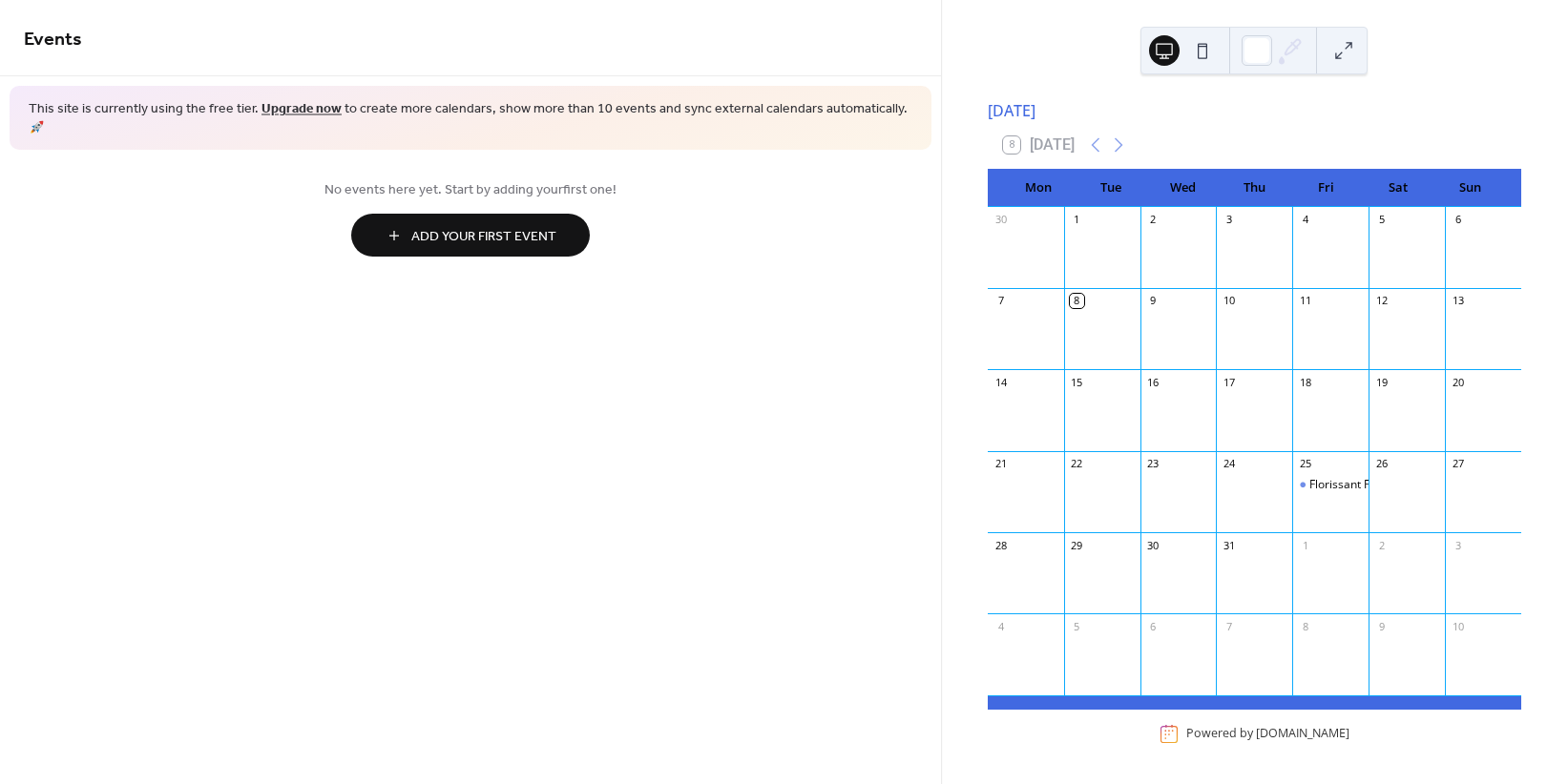 click on "Events This site is currently using the free tier.   Upgrade now   to create more calendars, show more than 10 events and sync external calendars automatically. 🚀 No events here yet. Start by adding your  first one! Add Your First Event Cancel" at bounding box center [470, 392] 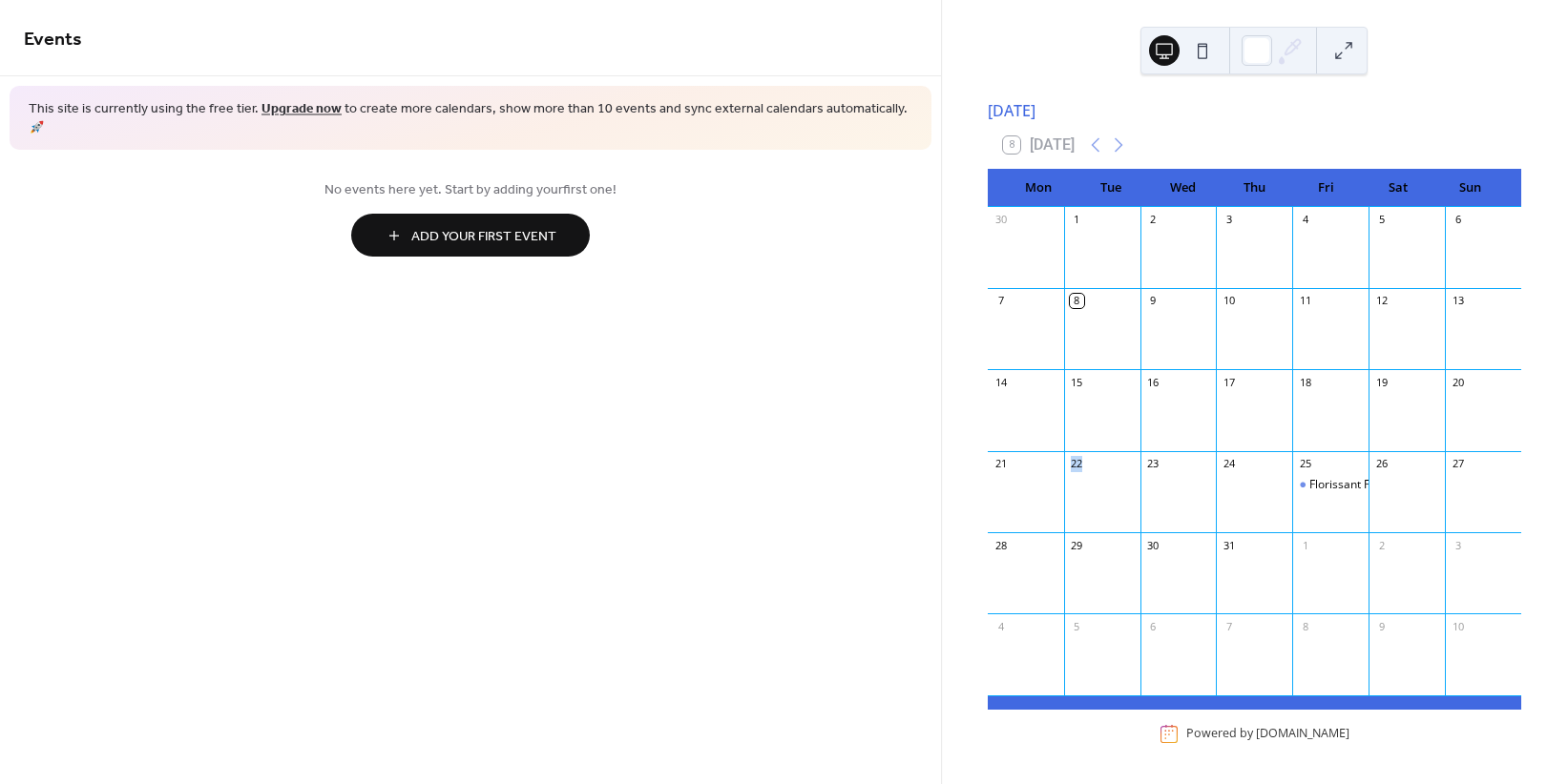 click on "22" at bounding box center (1077, 464) 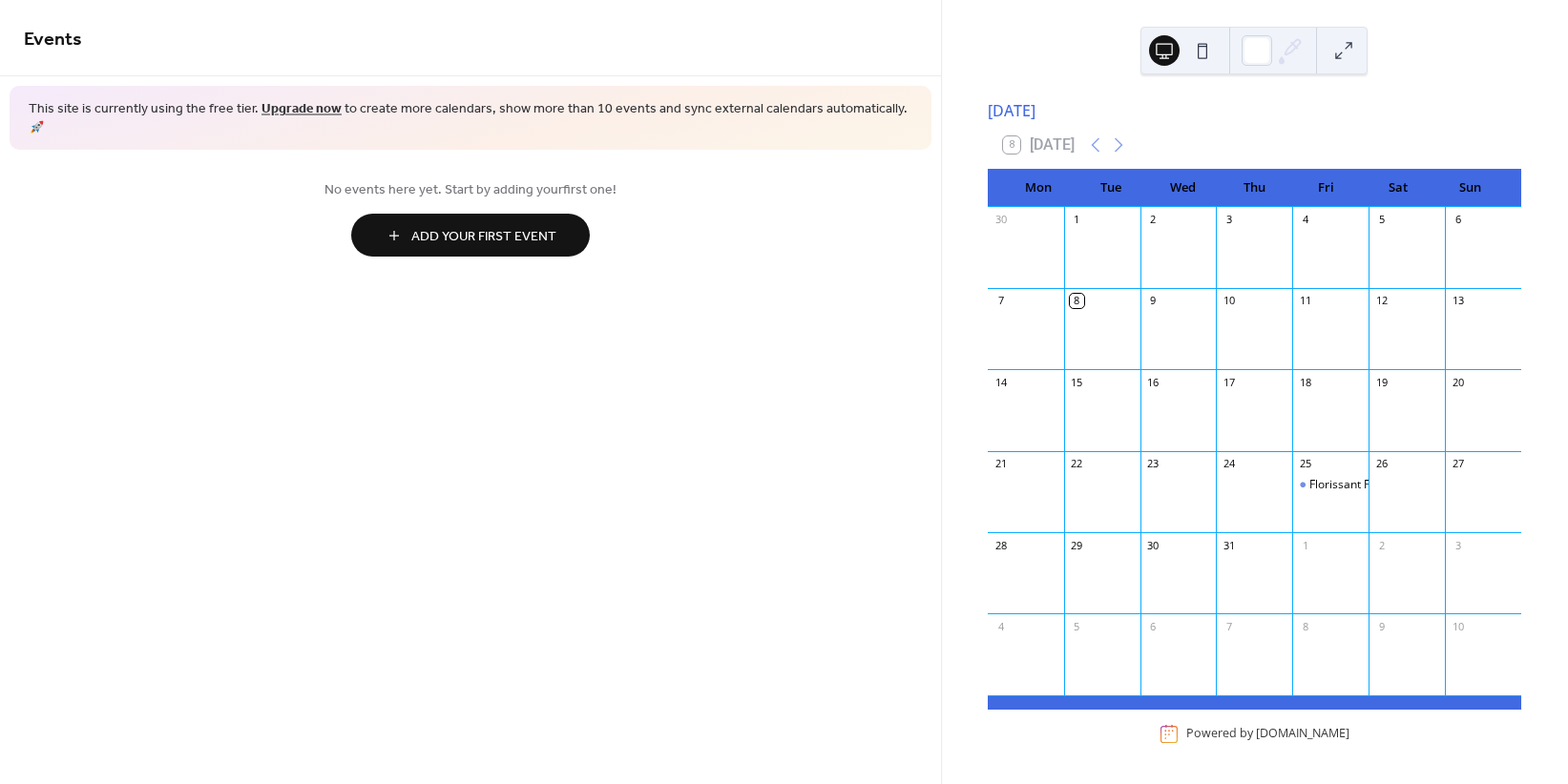 click at bounding box center (1102, 501) 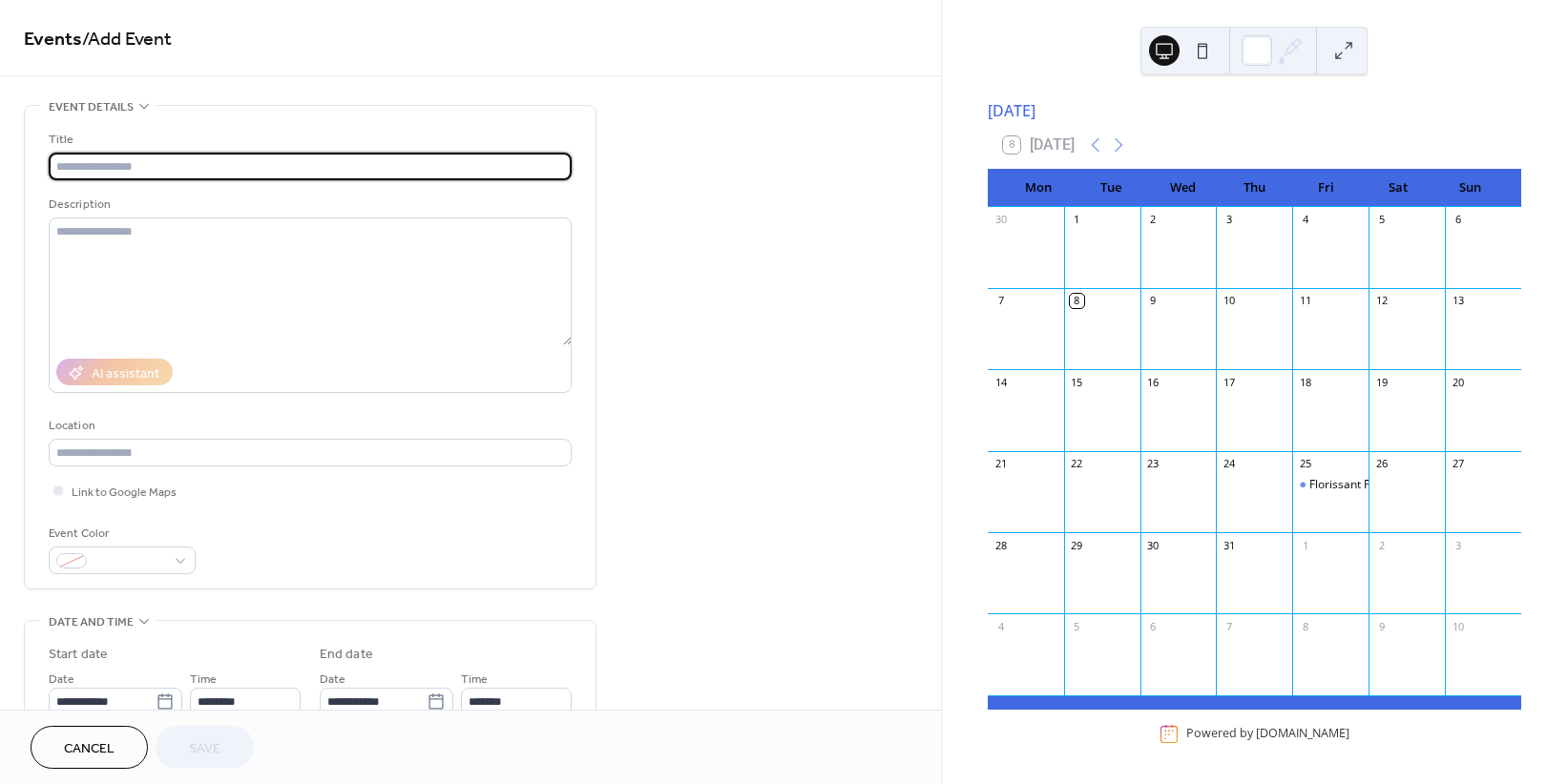 click at bounding box center [310, 166] 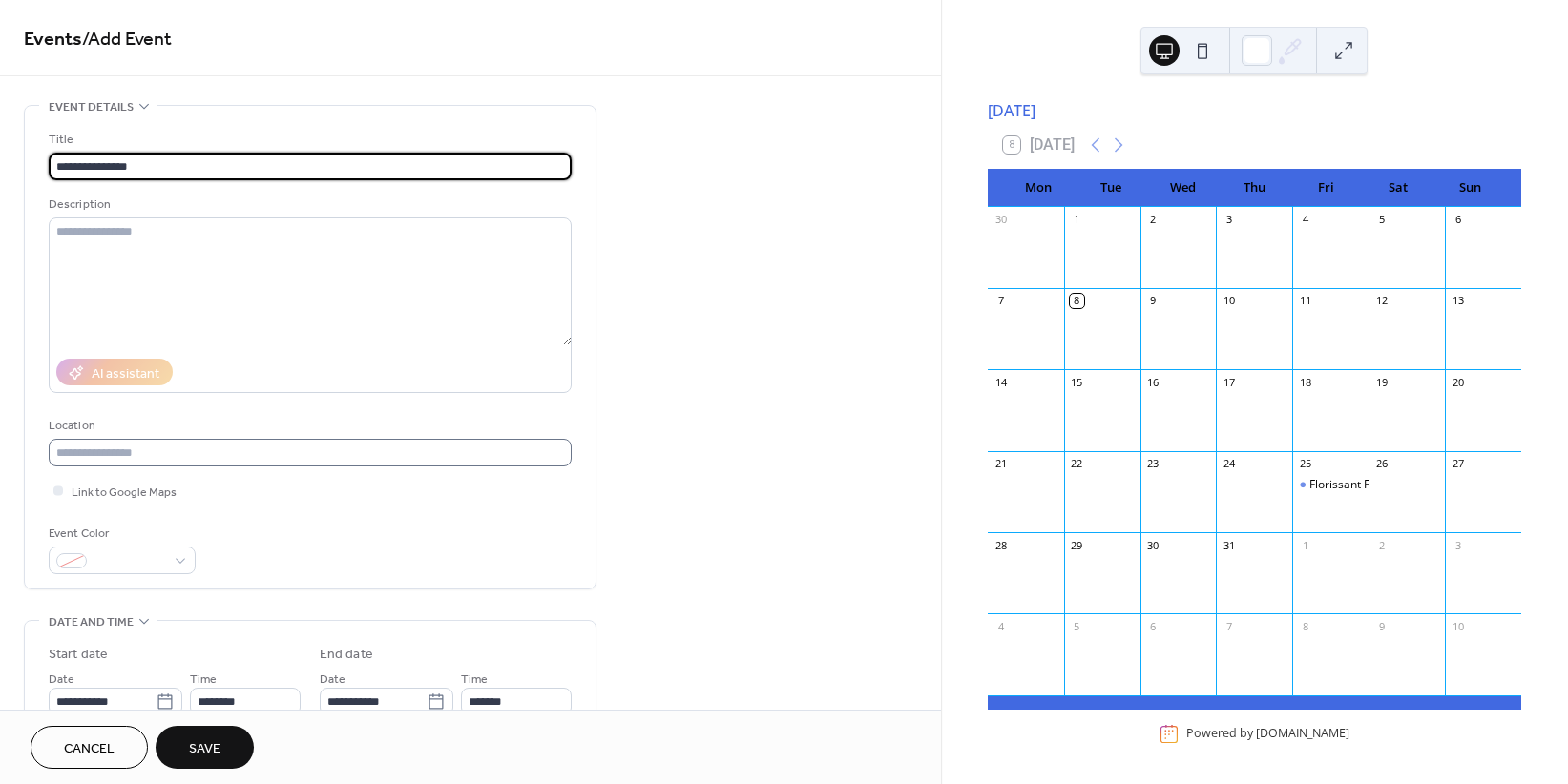 type on "**********" 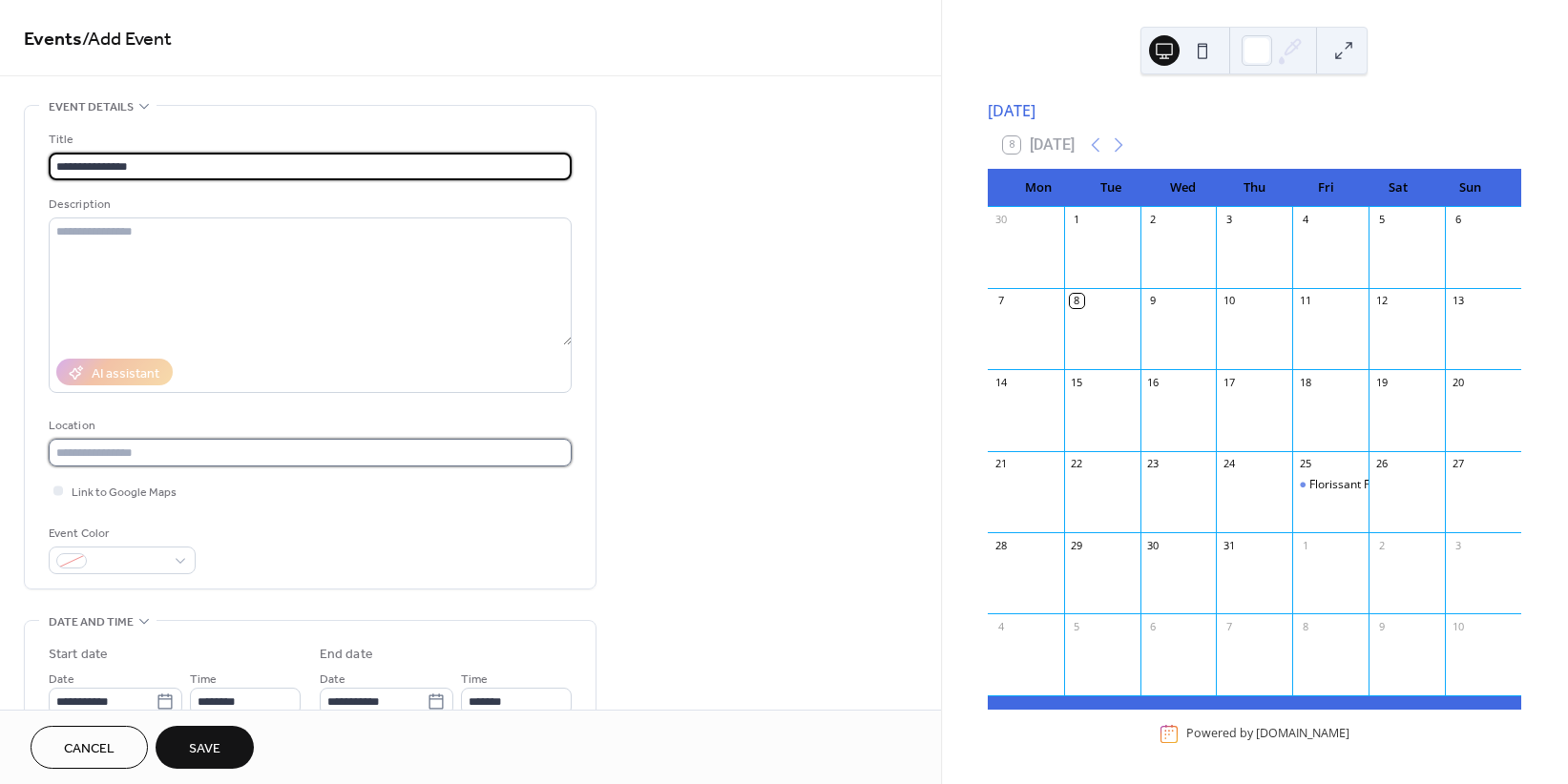 click at bounding box center [310, 452] 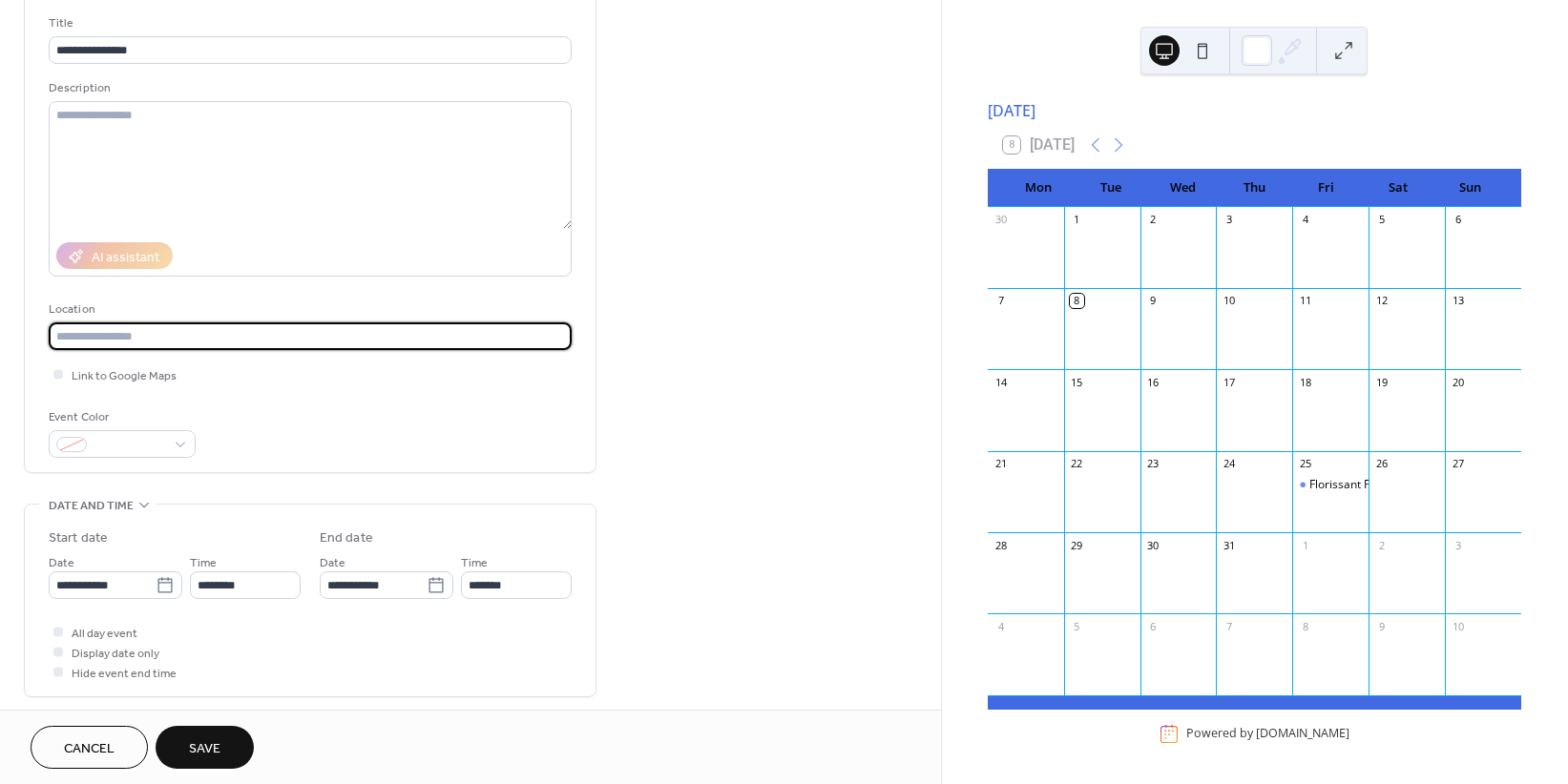 scroll, scrollTop: 127, scrollLeft: 0, axis: vertical 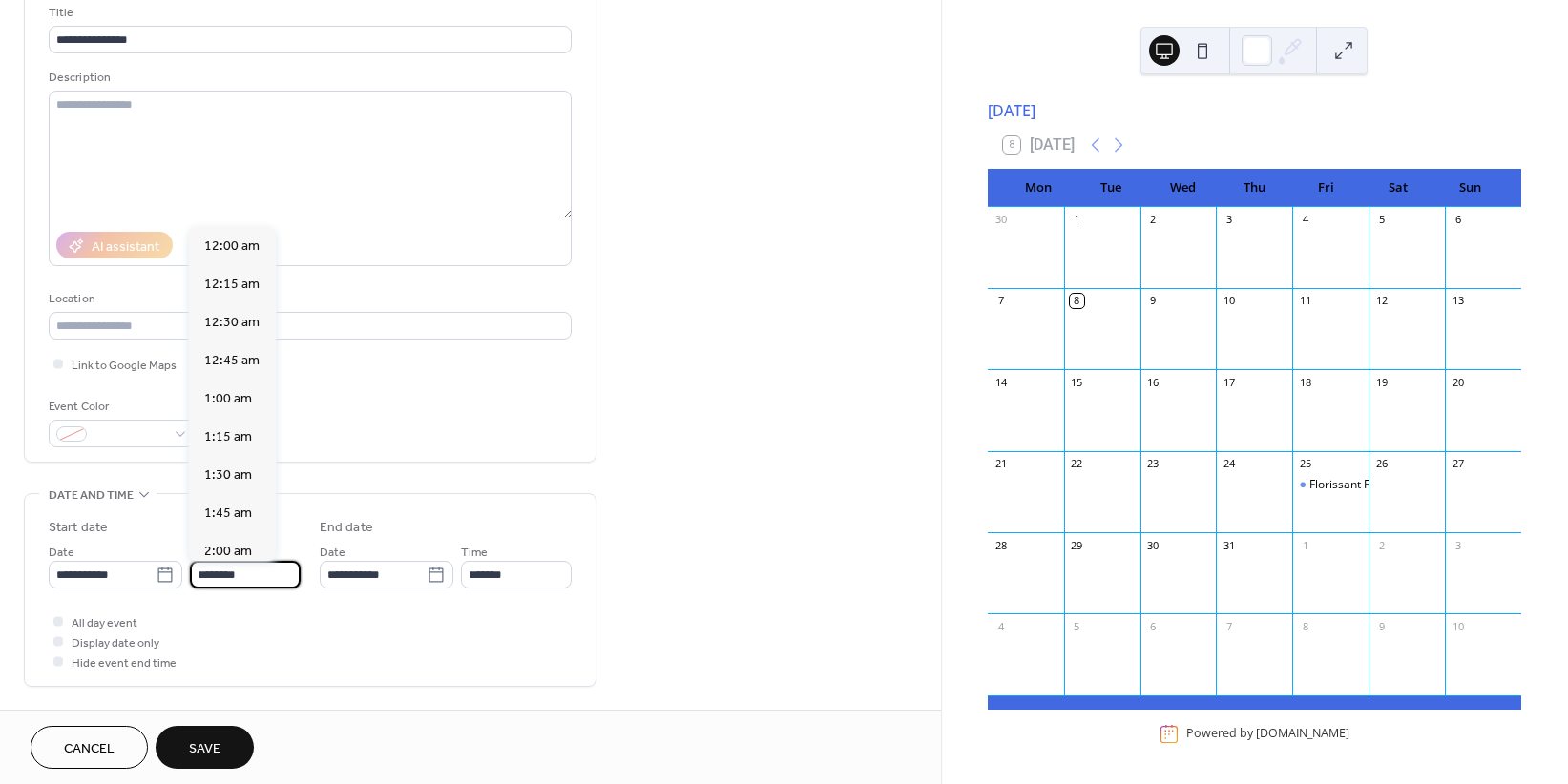 click on "********" at bounding box center [245, 574] 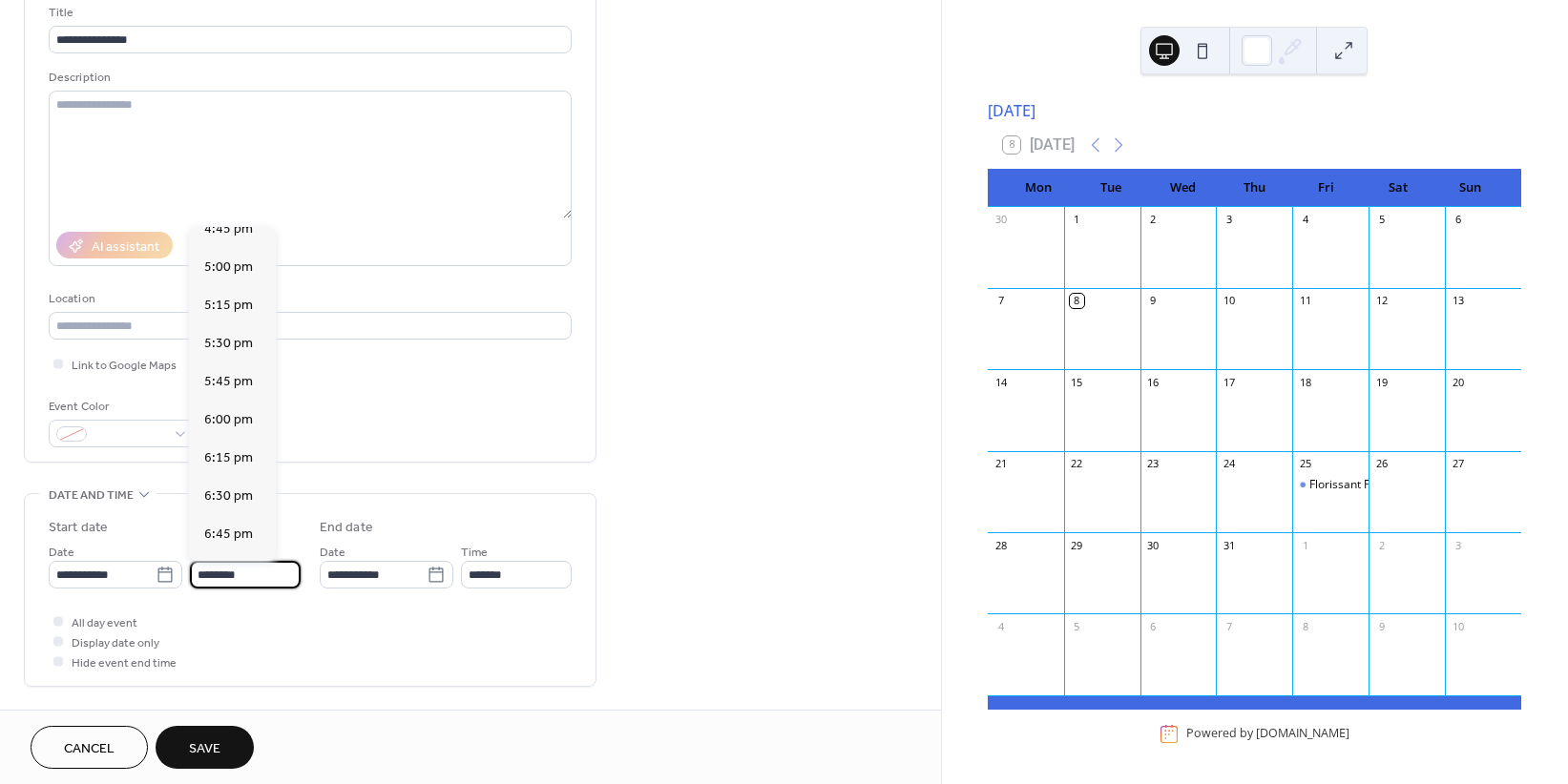 scroll, scrollTop: 2576, scrollLeft: 0, axis: vertical 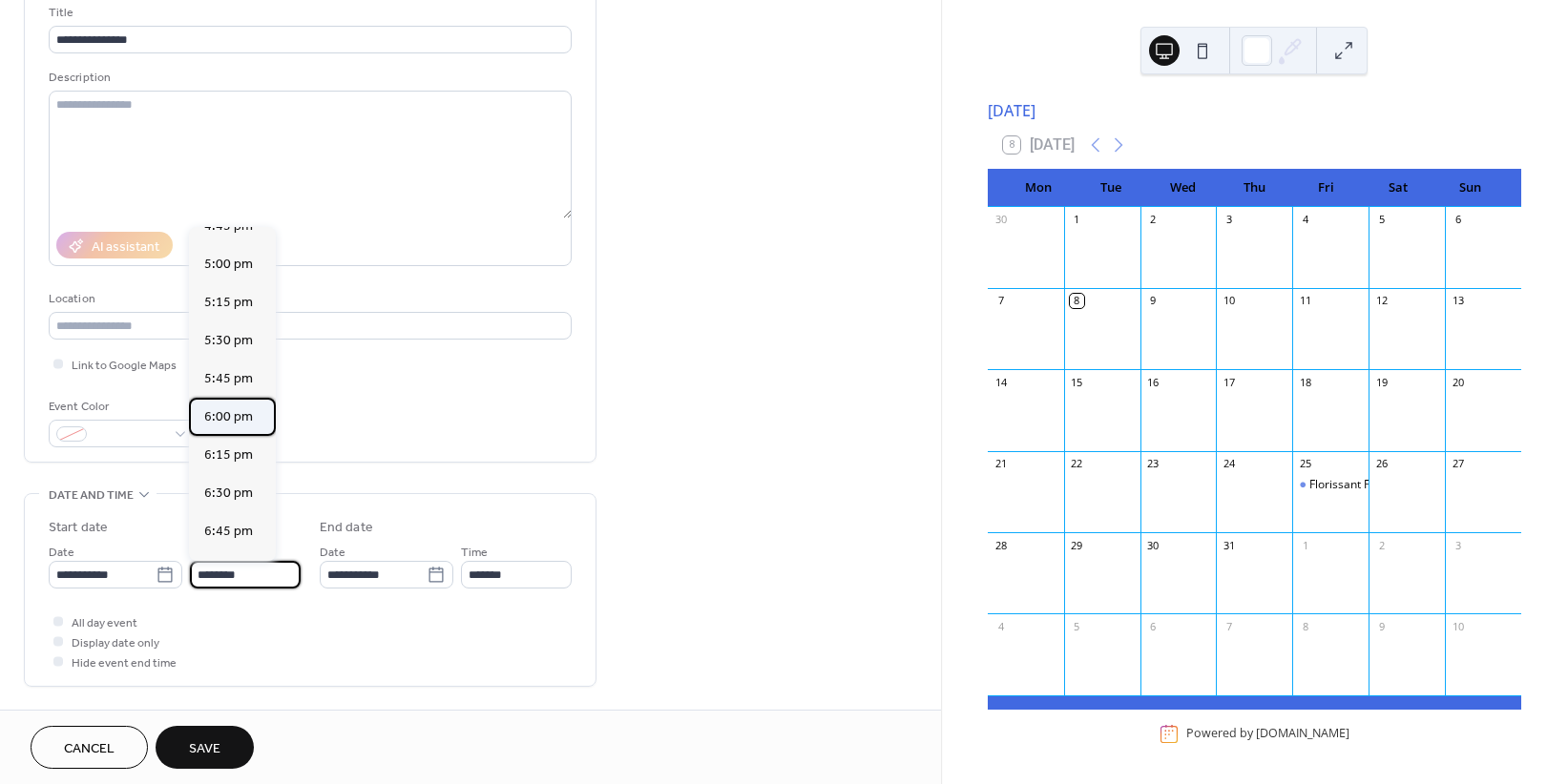click on "6:00 pm" at bounding box center [228, 417] 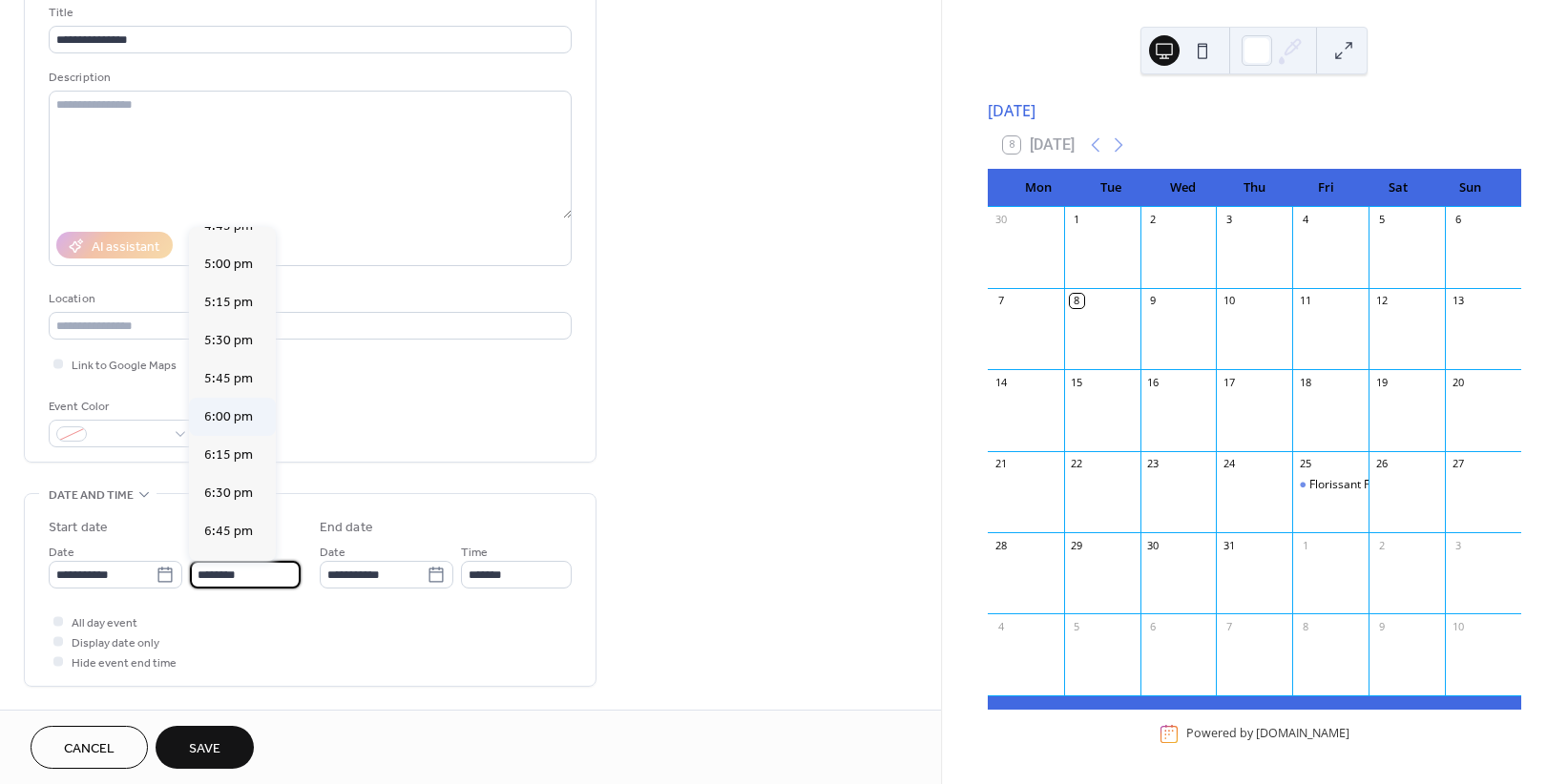 type on "*******" 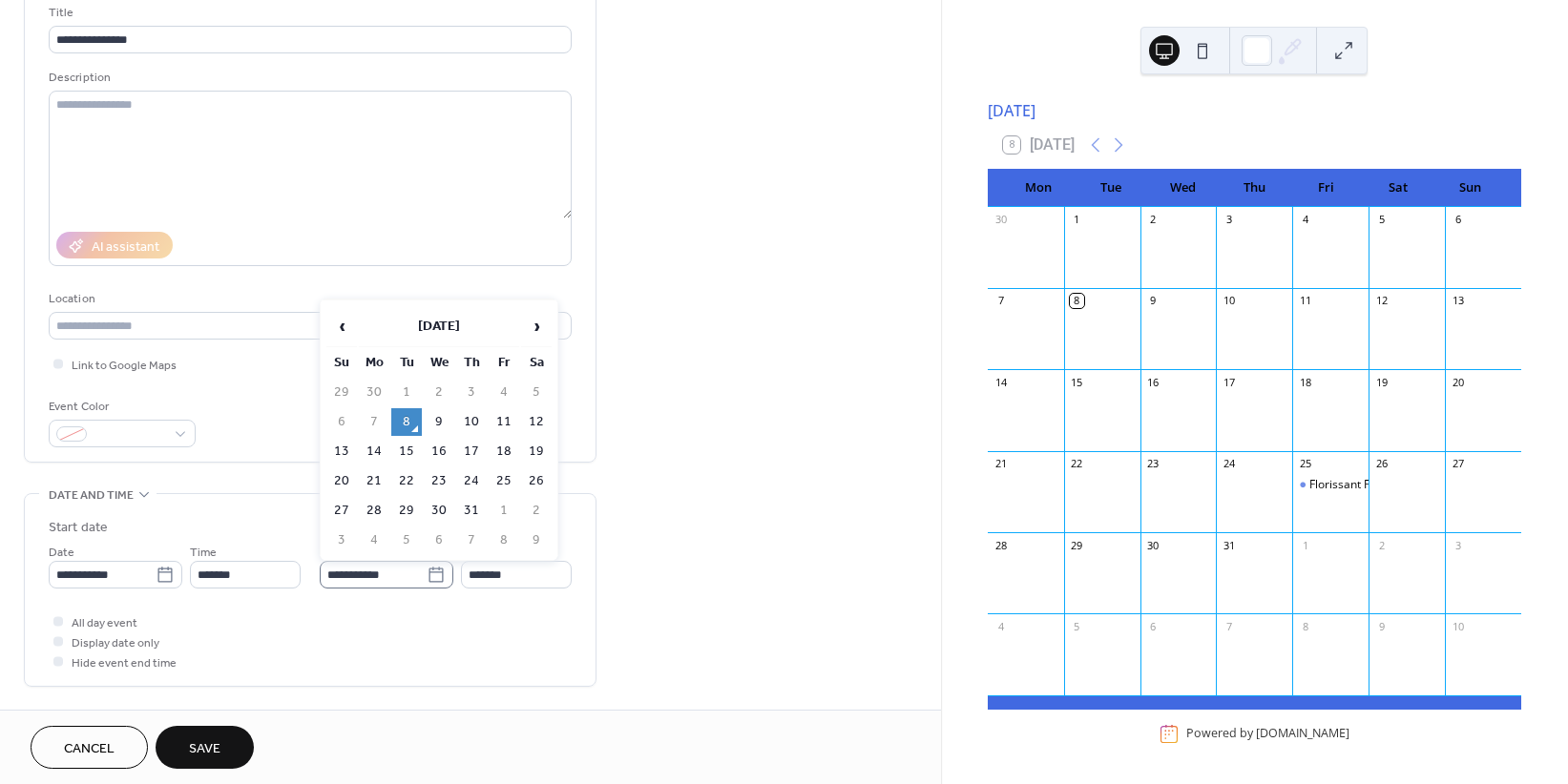 click 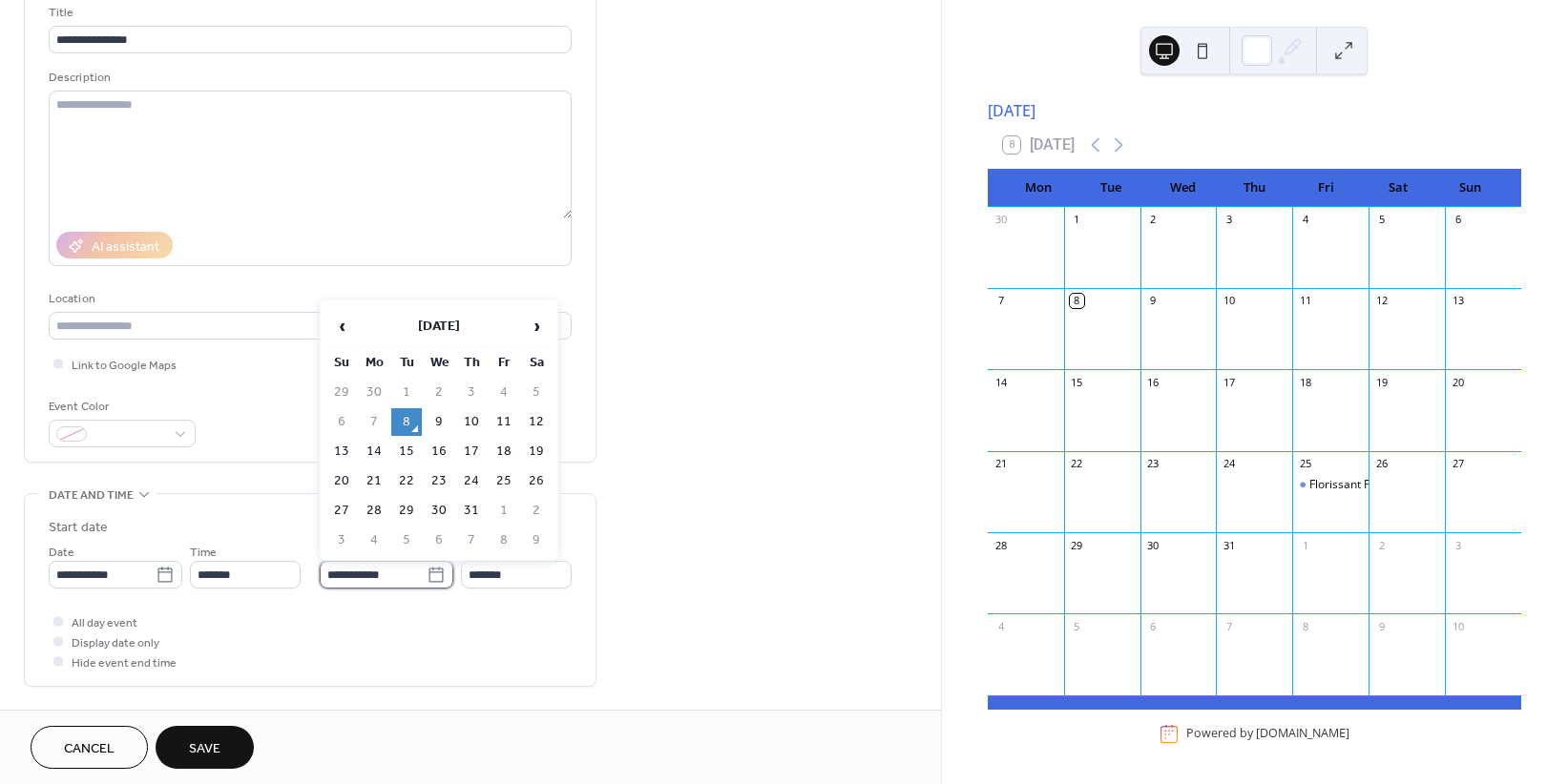 click on "**********" at bounding box center (373, 574) 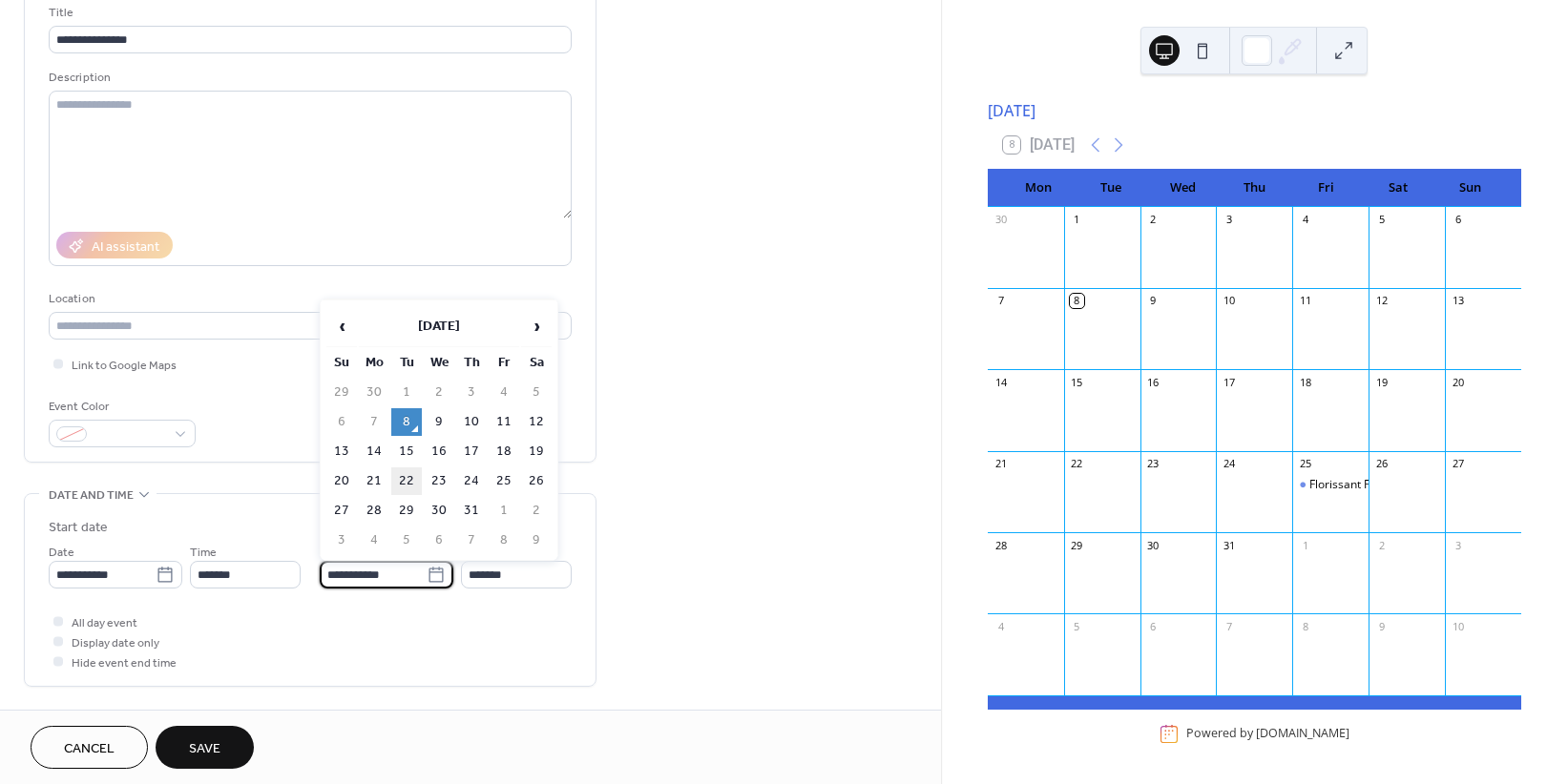 click on "22" at bounding box center [407, 481] 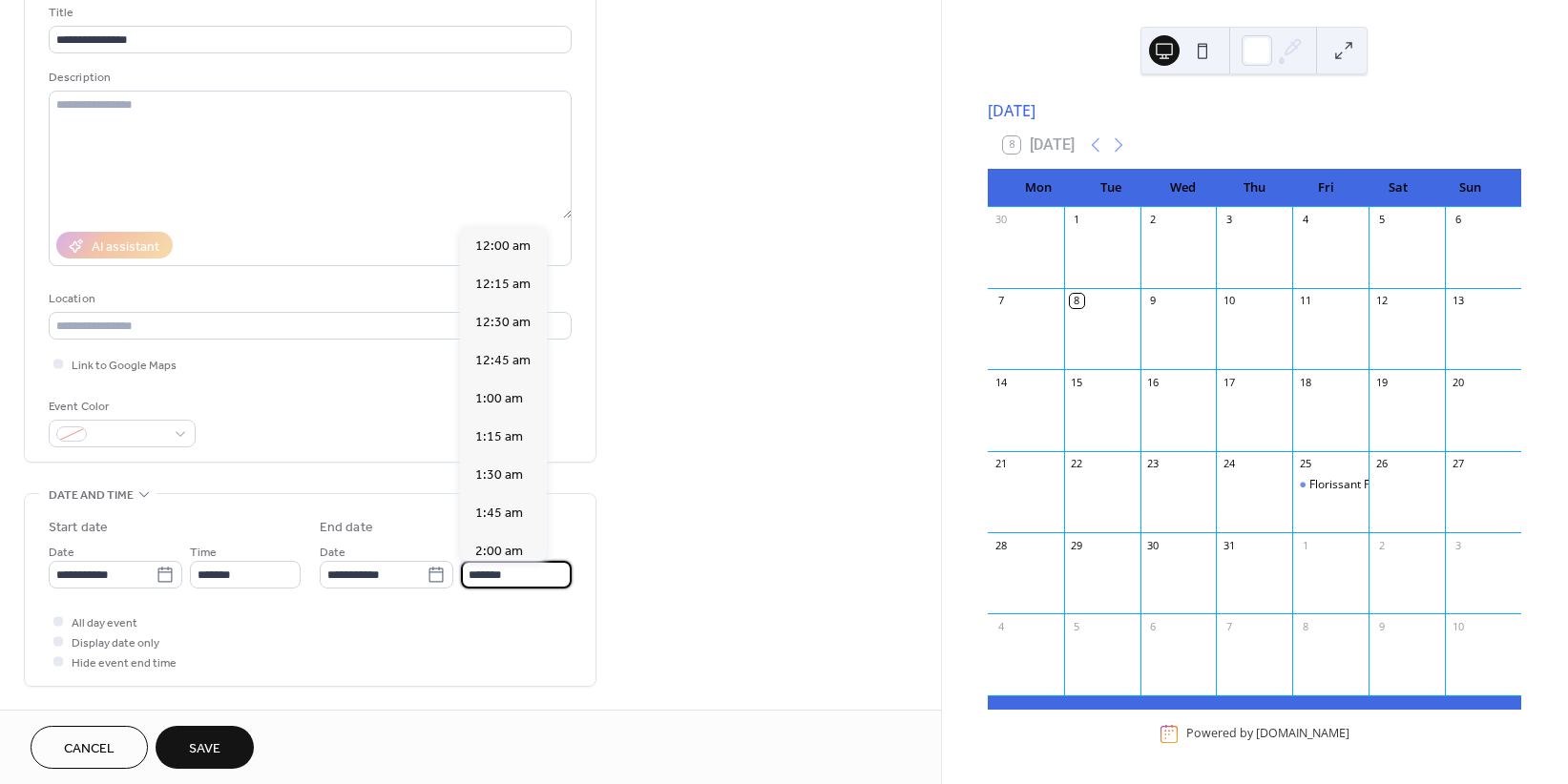 click on "*******" at bounding box center (516, 574) 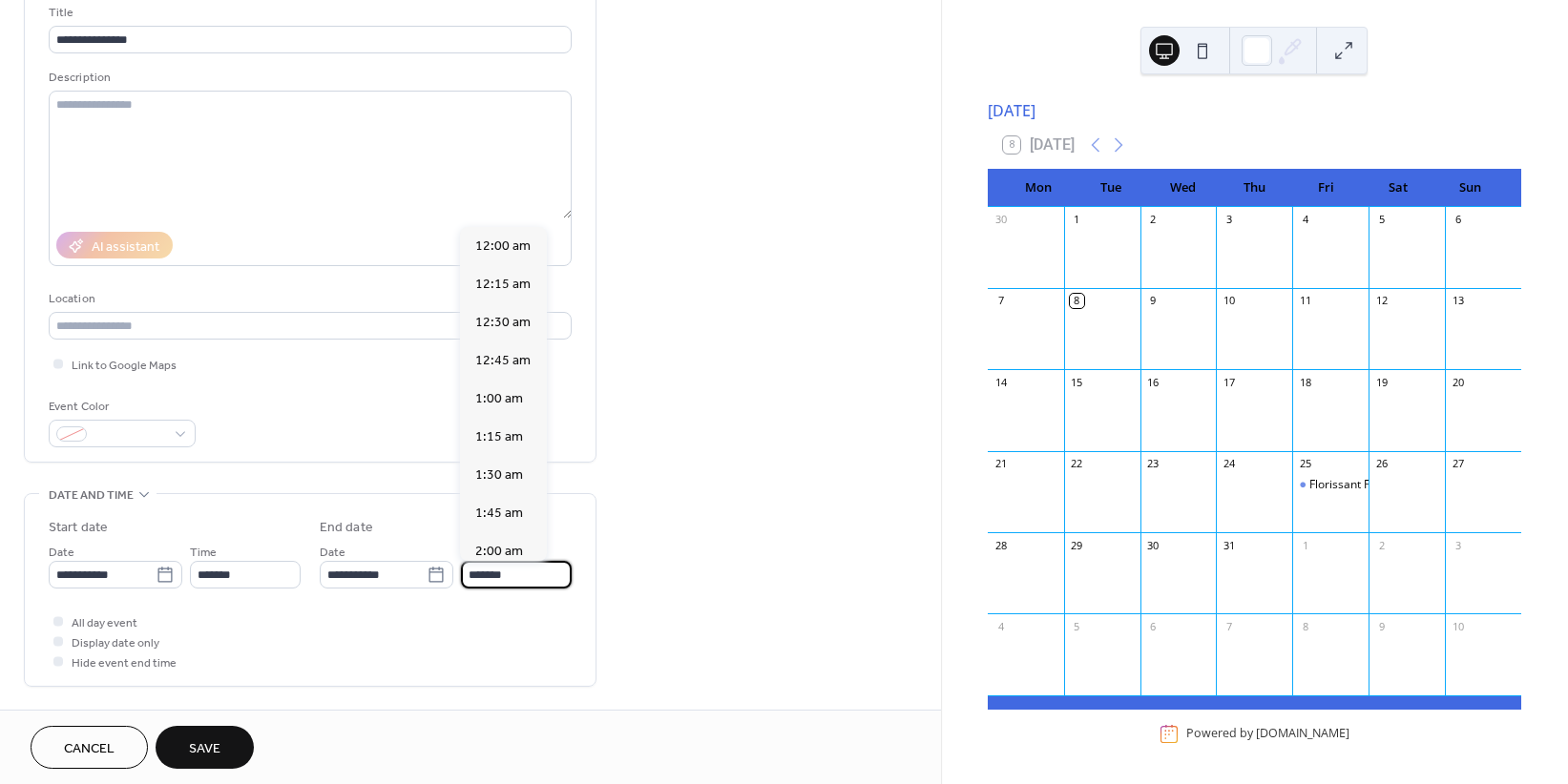 scroll, scrollTop: 2972, scrollLeft: 0, axis: vertical 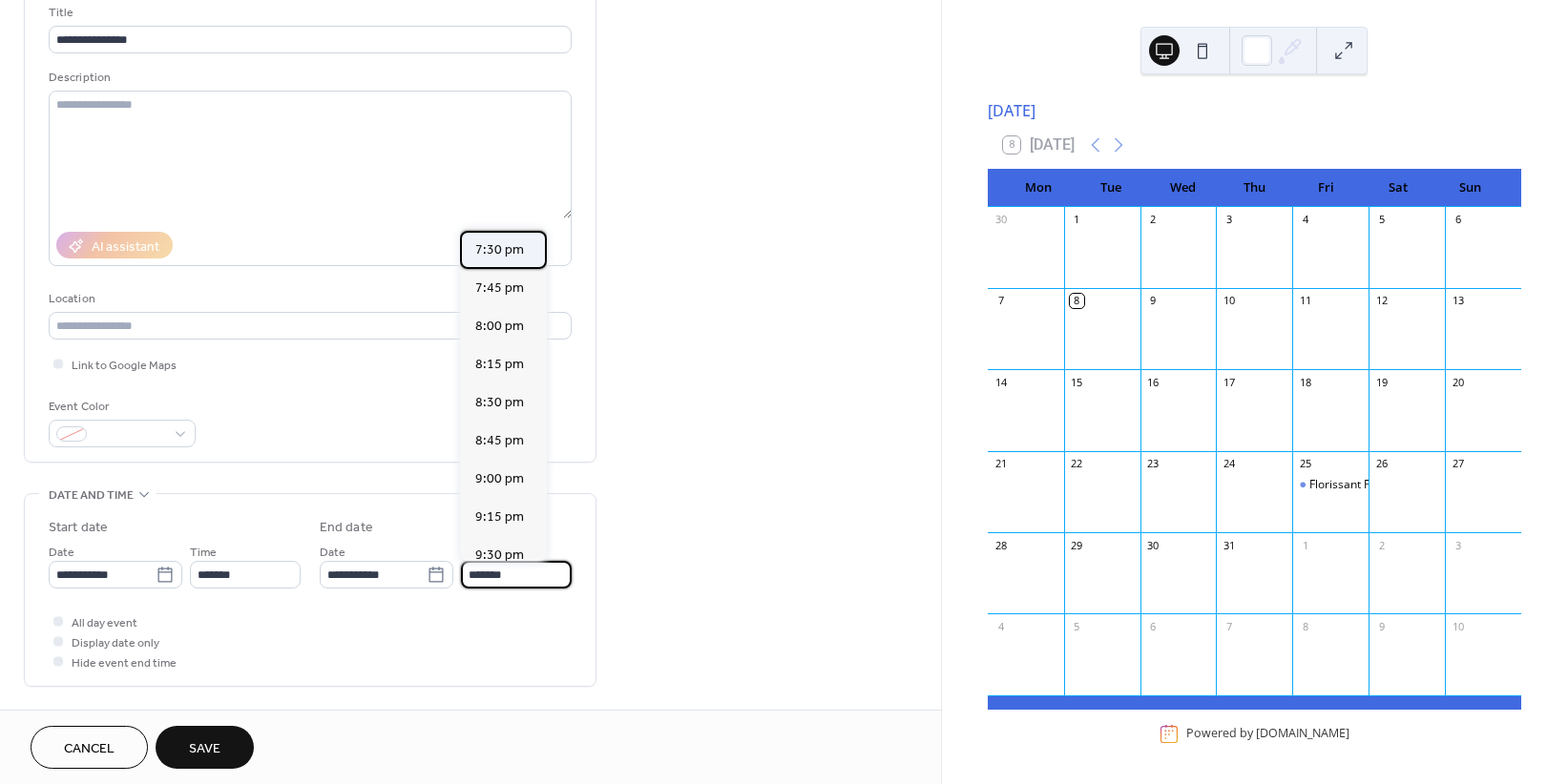 click on "7:30 pm" at bounding box center (499, 250) 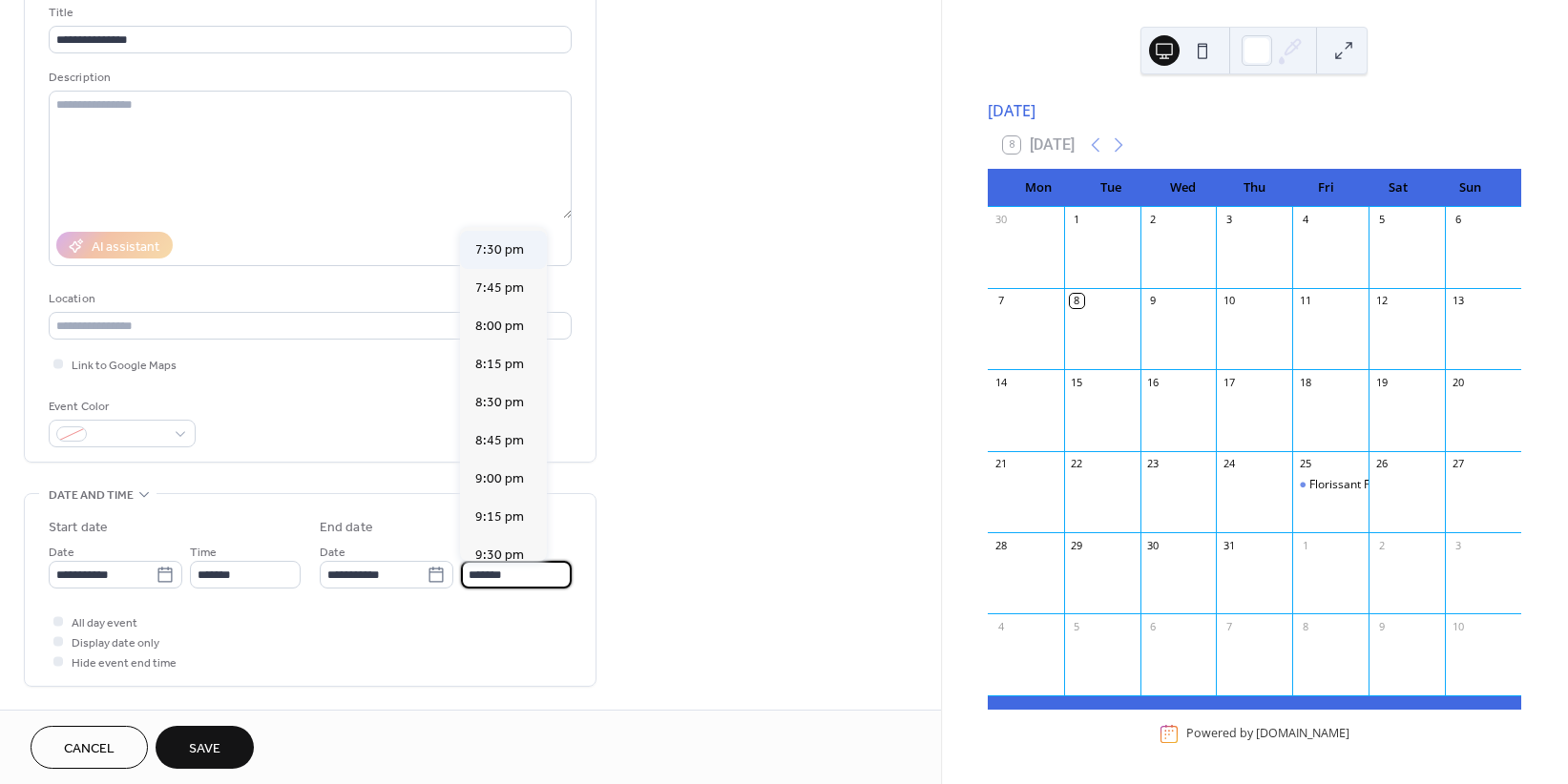 type on "*******" 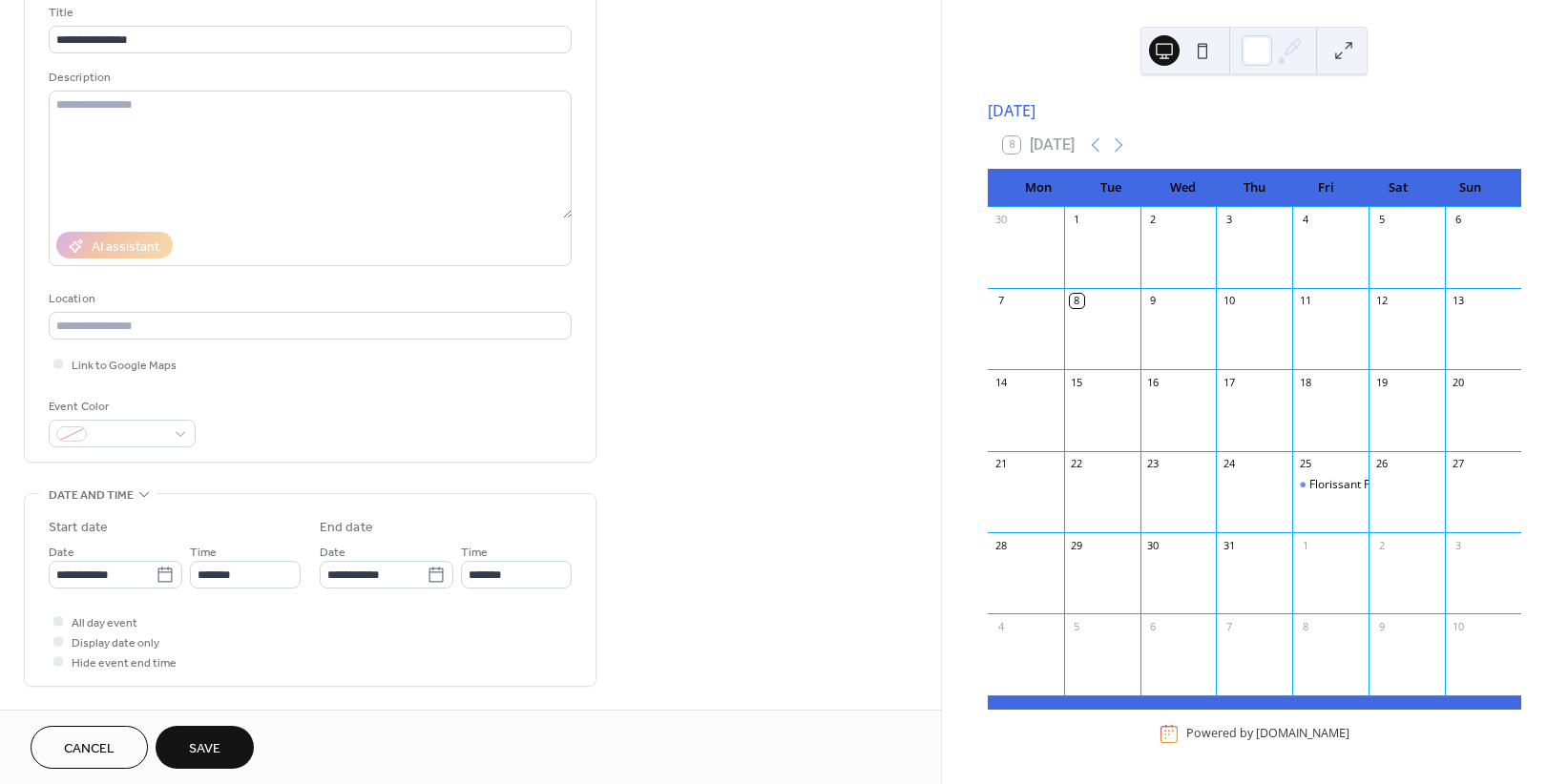 click on "End date" at bounding box center [446, 527] 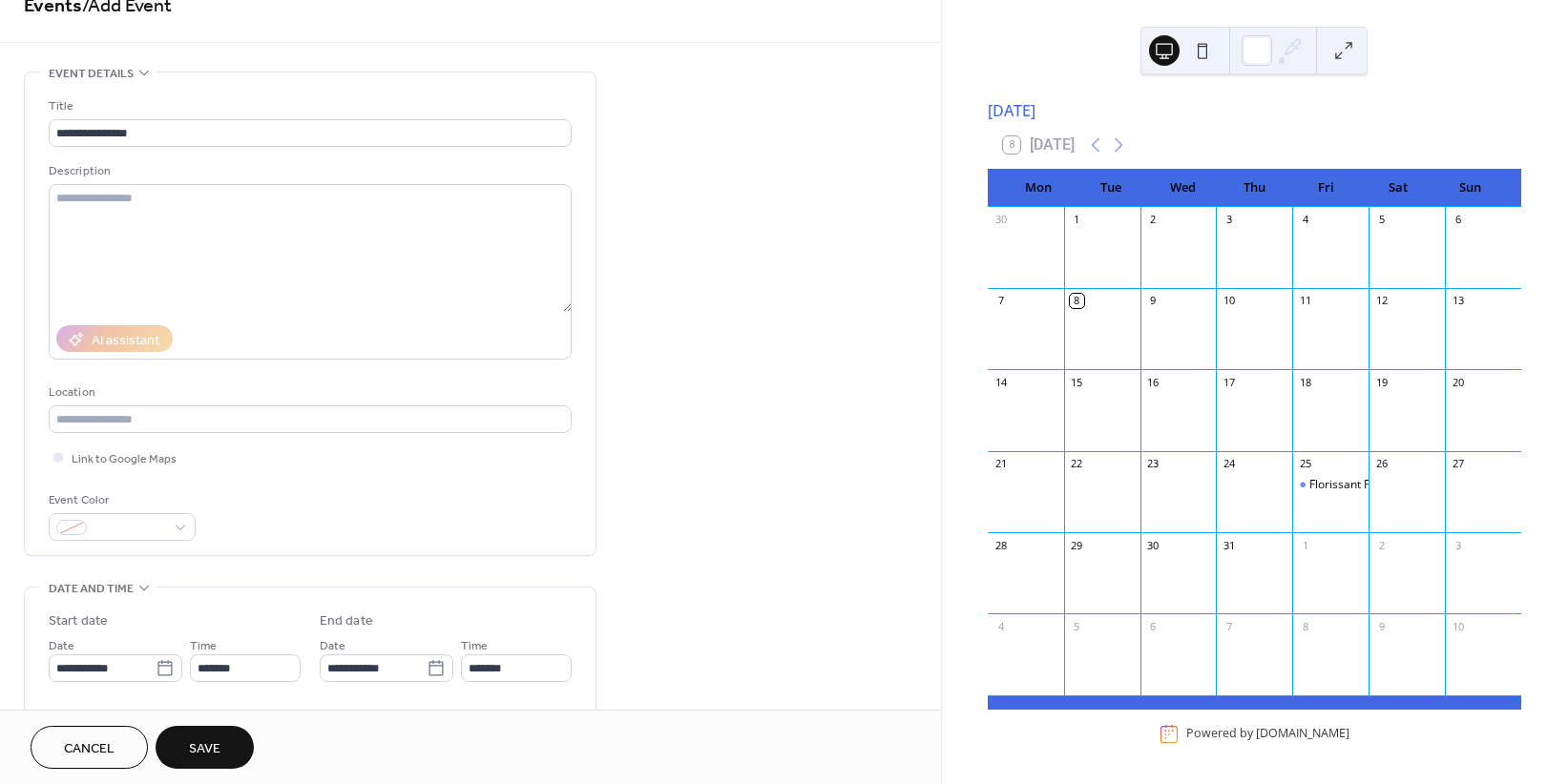 scroll, scrollTop: 0, scrollLeft: 0, axis: both 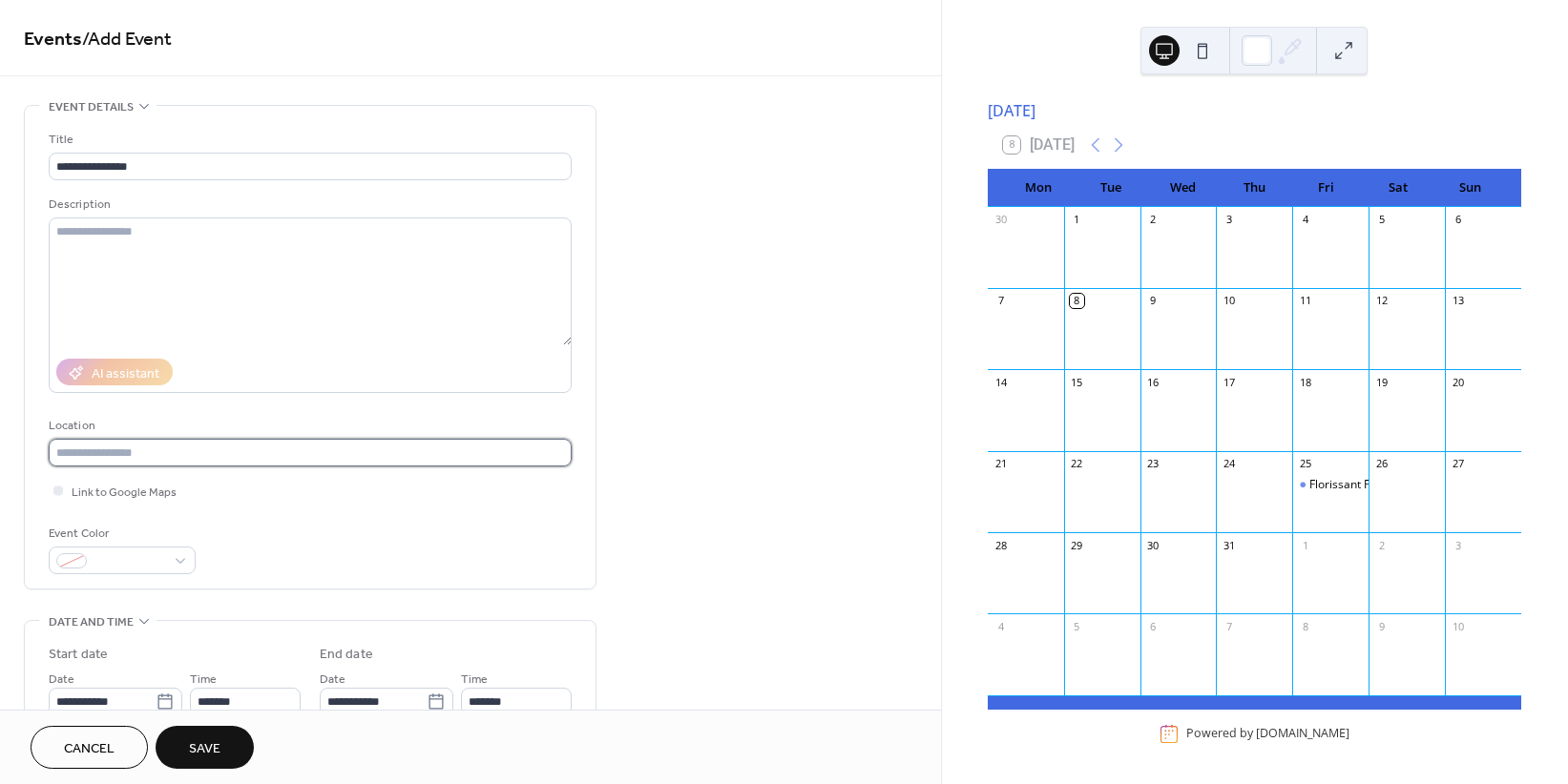 click at bounding box center (310, 452) 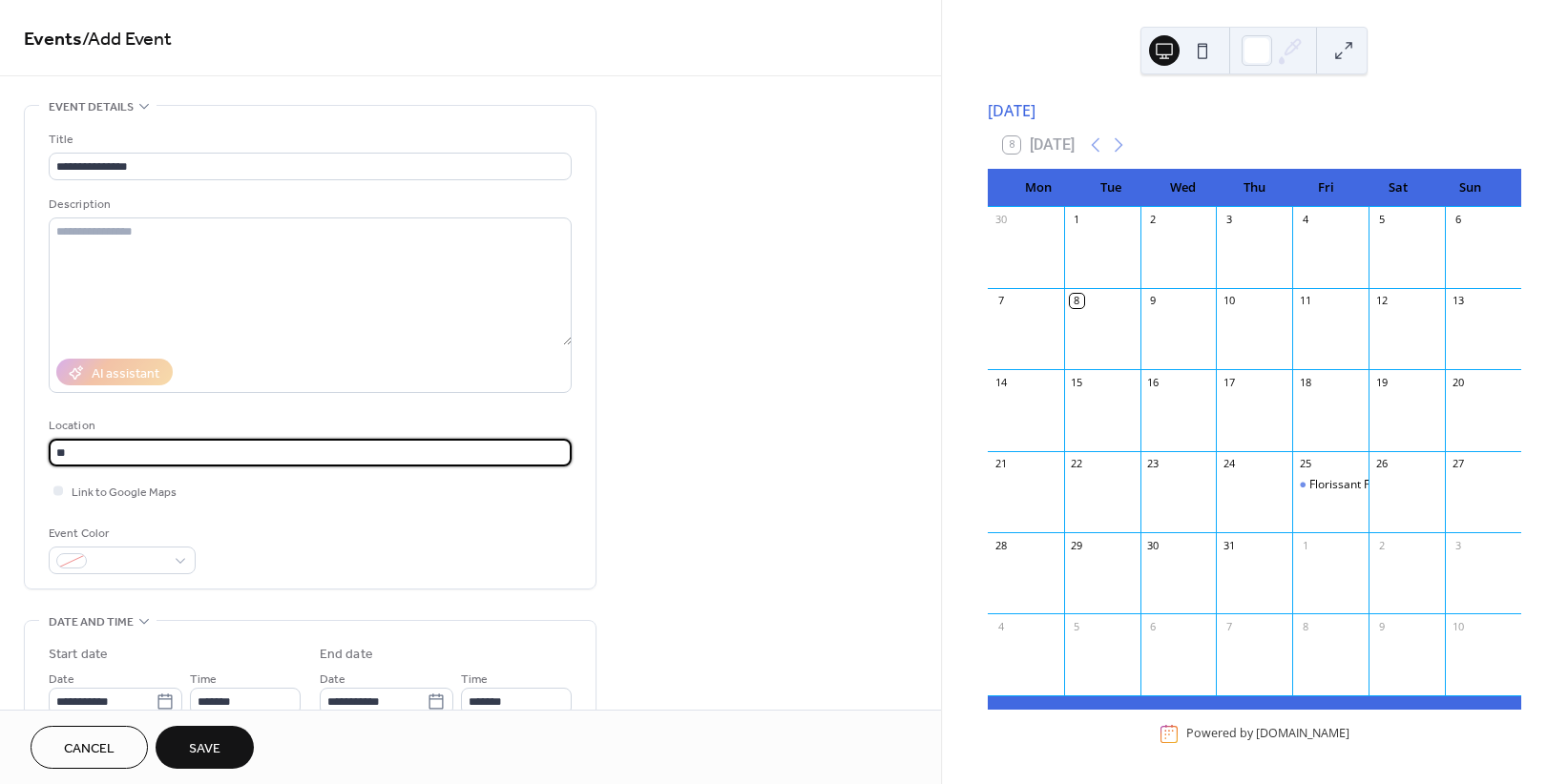 type on "*" 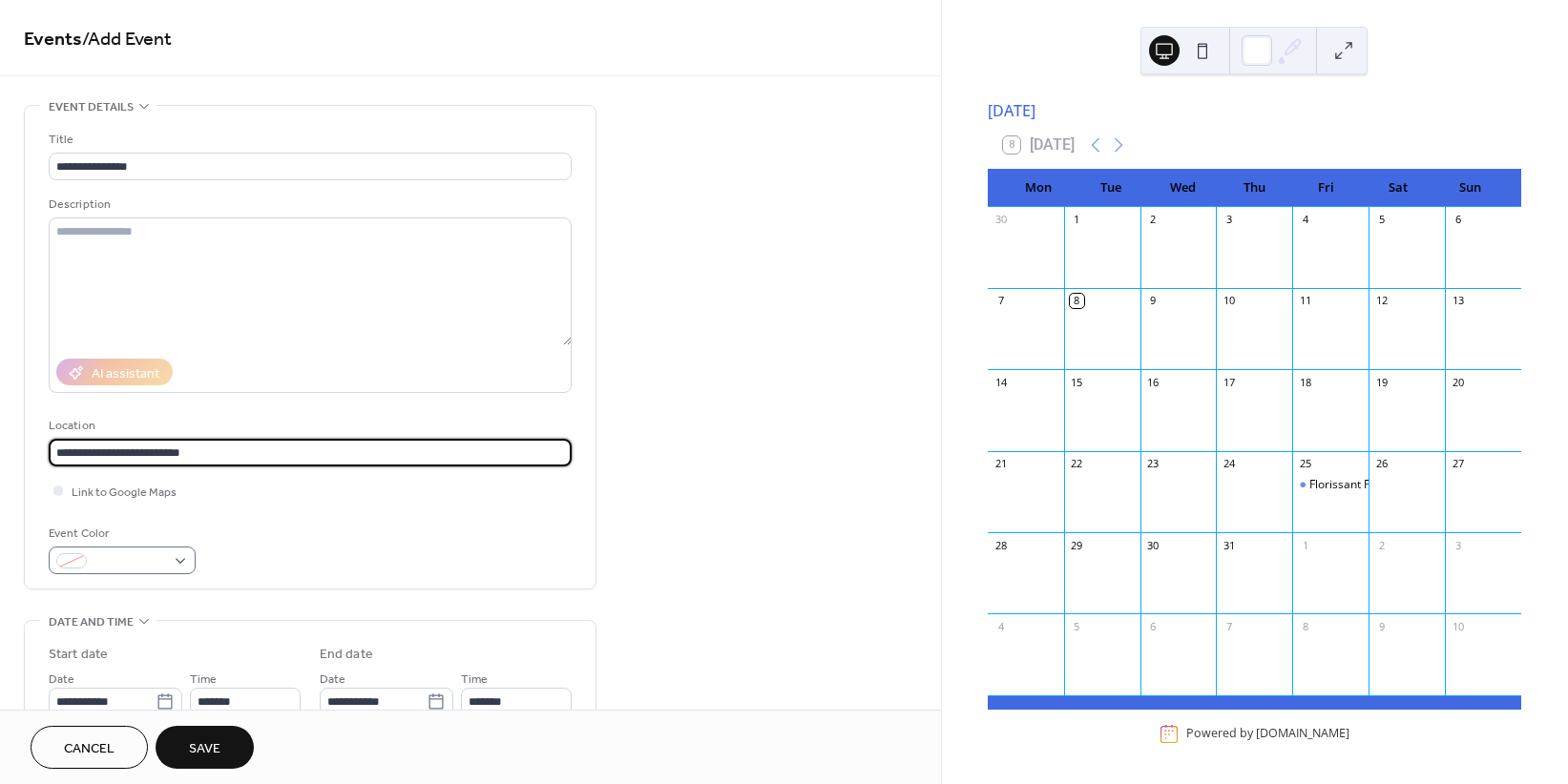 type on "**********" 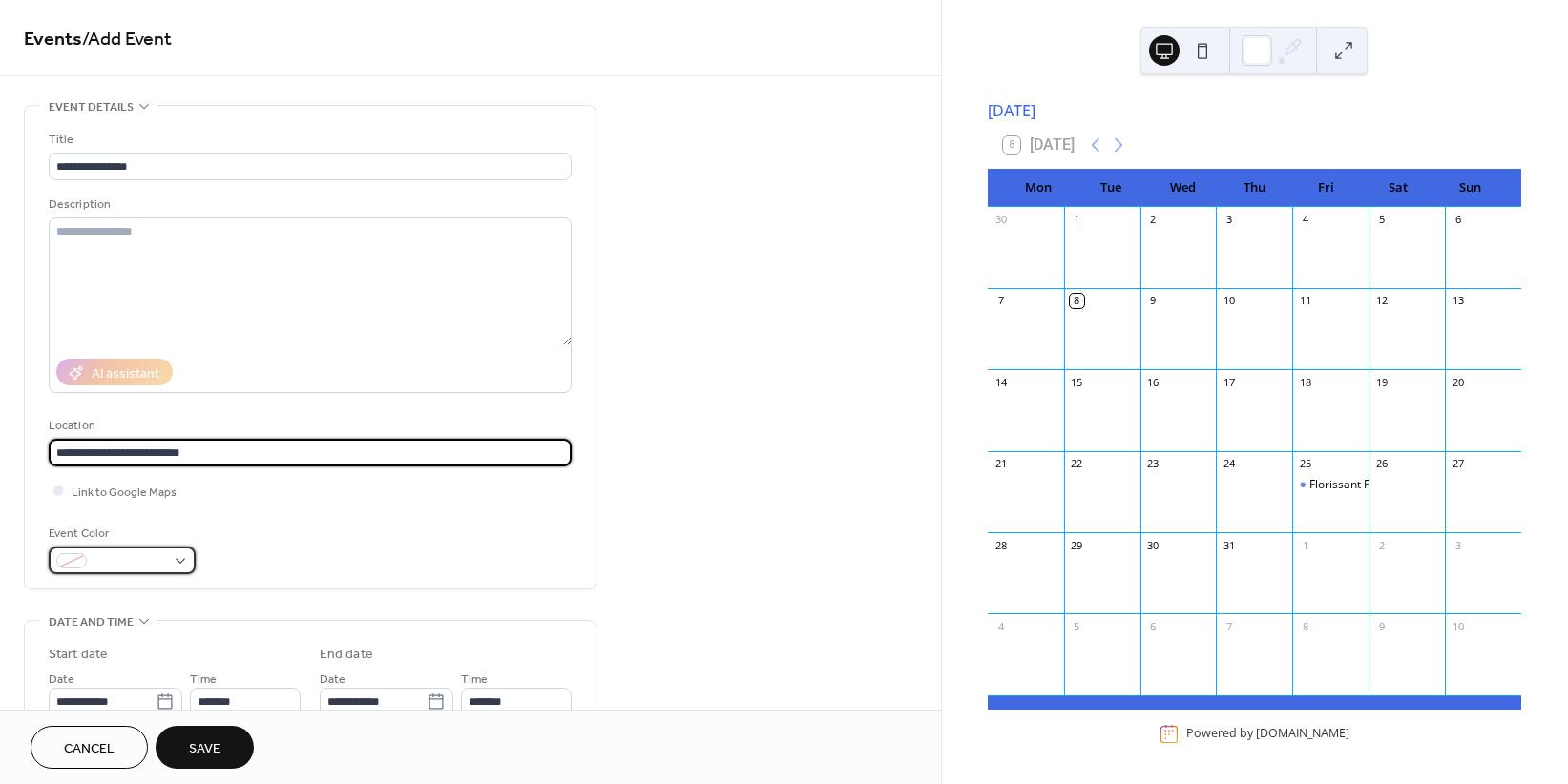 click at bounding box center (130, 562) 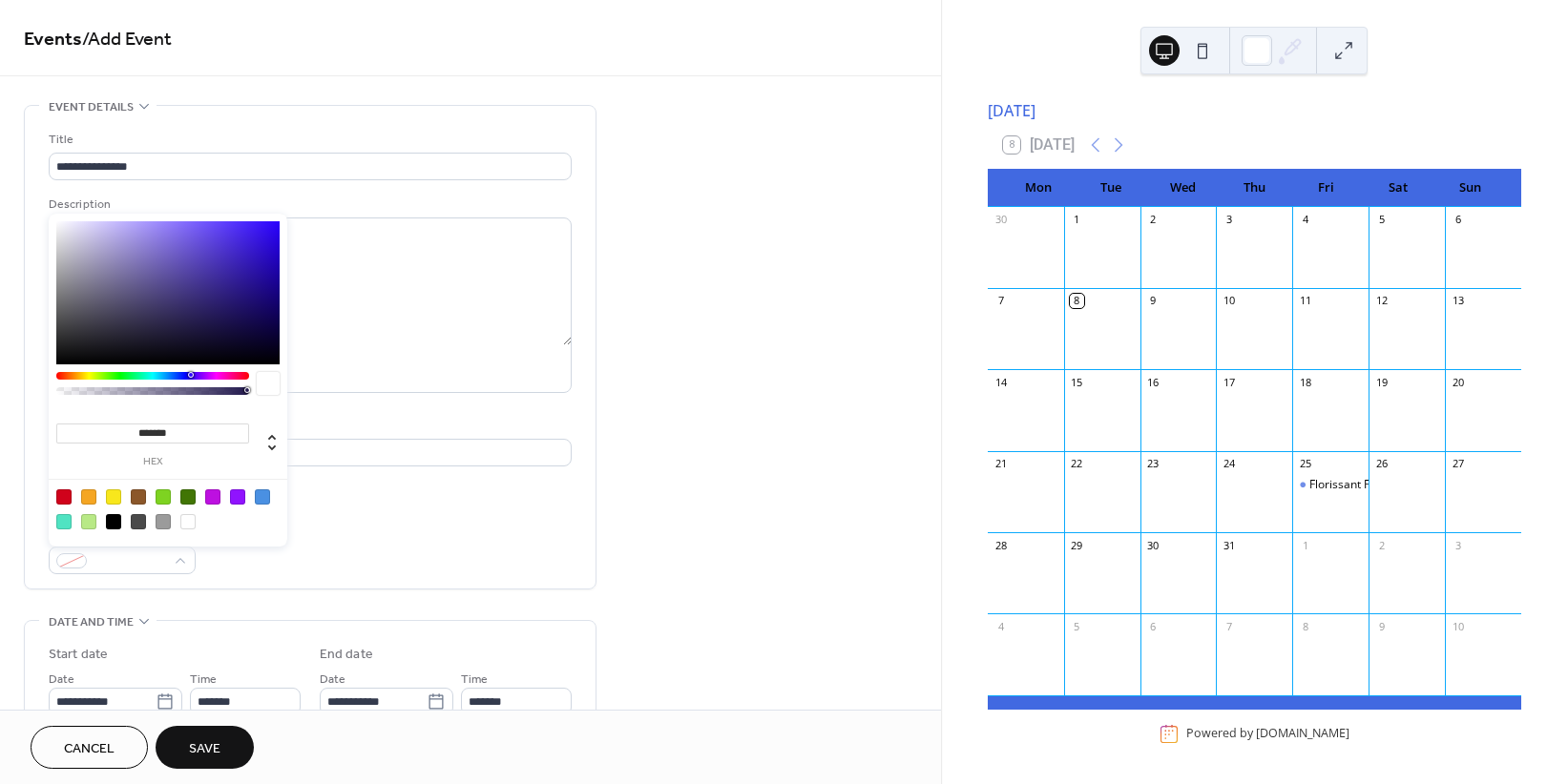 click at bounding box center [262, 497] 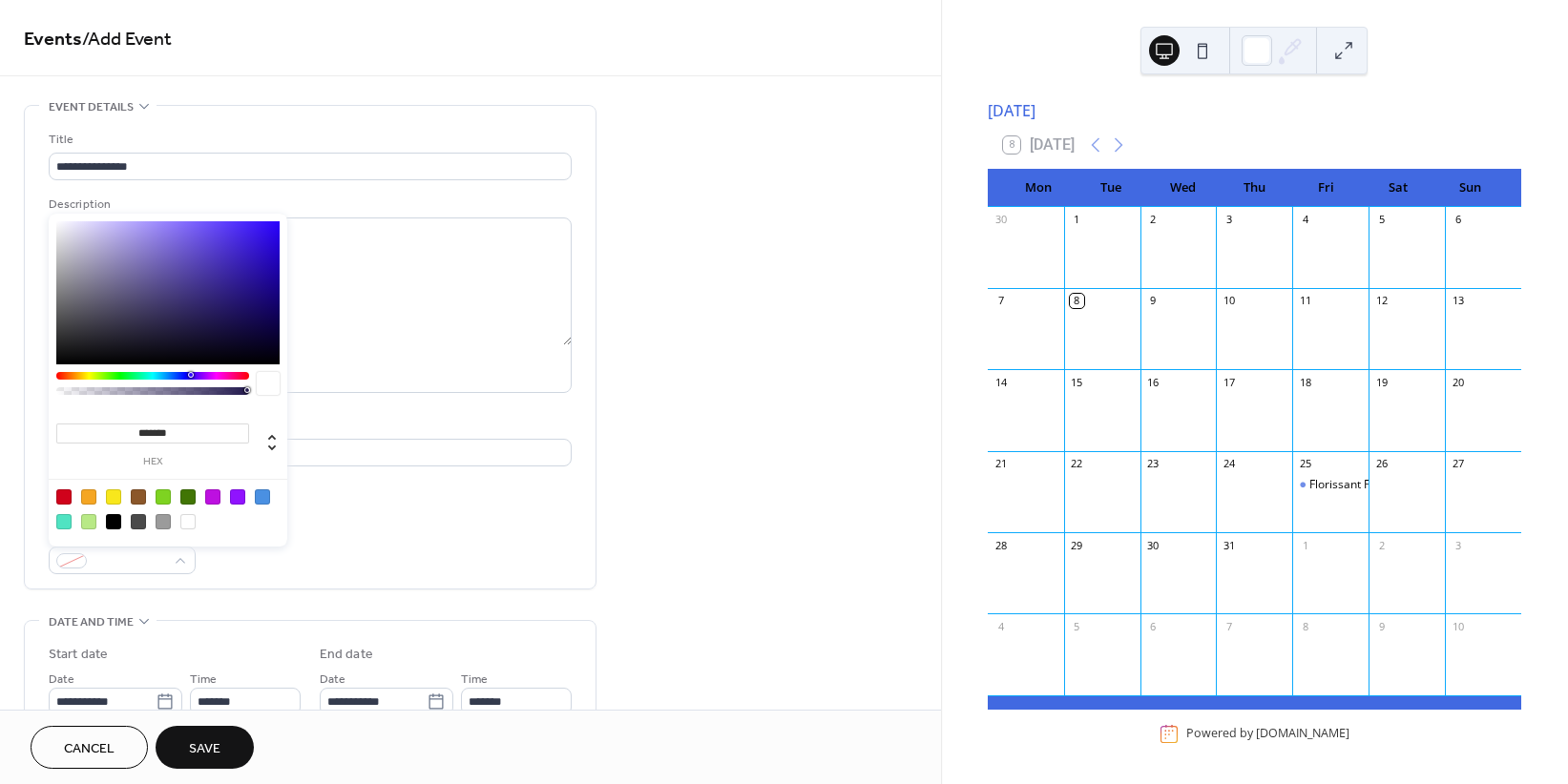 type on "*******" 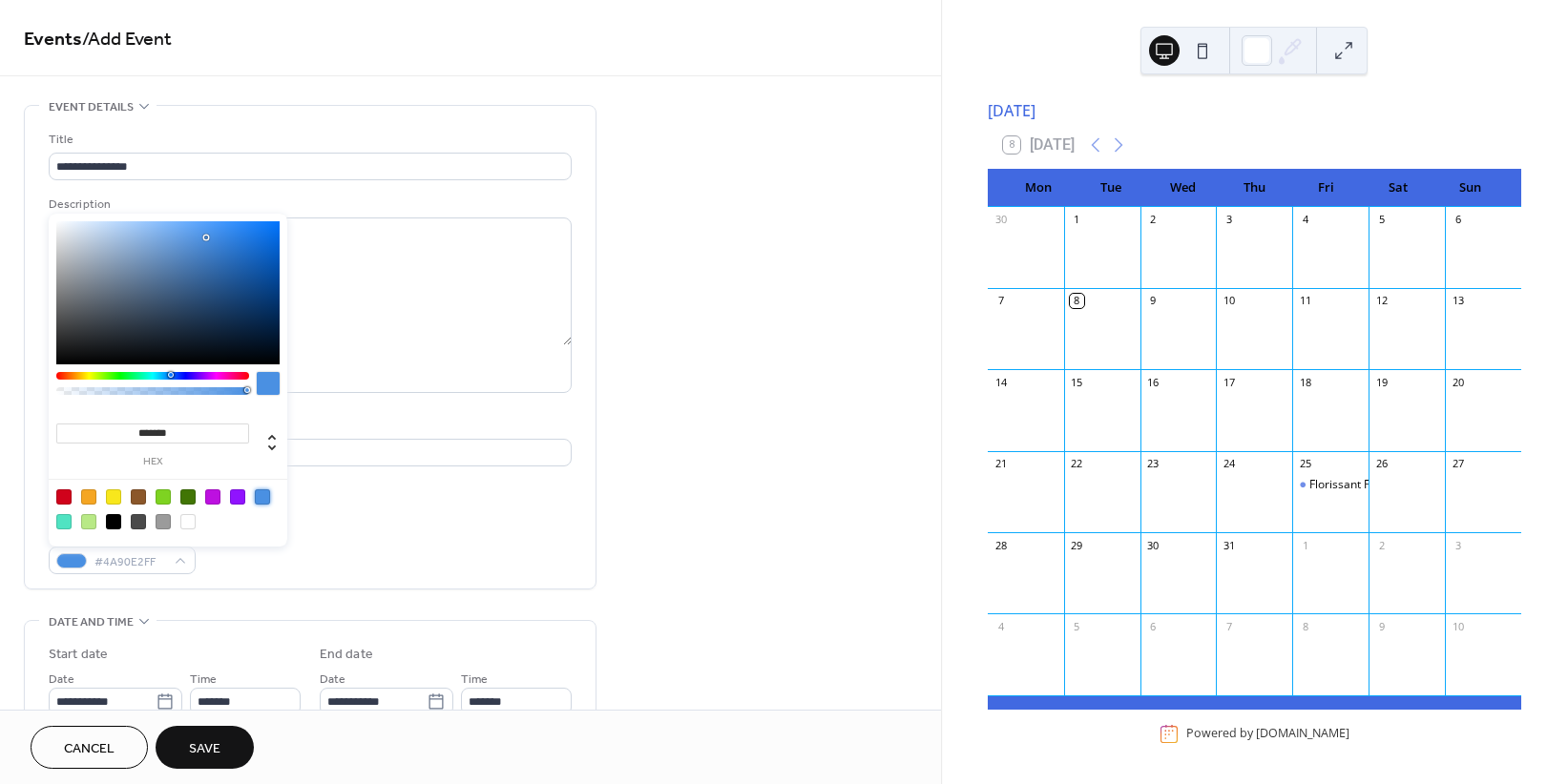 click on "**********" at bounding box center [310, 352] 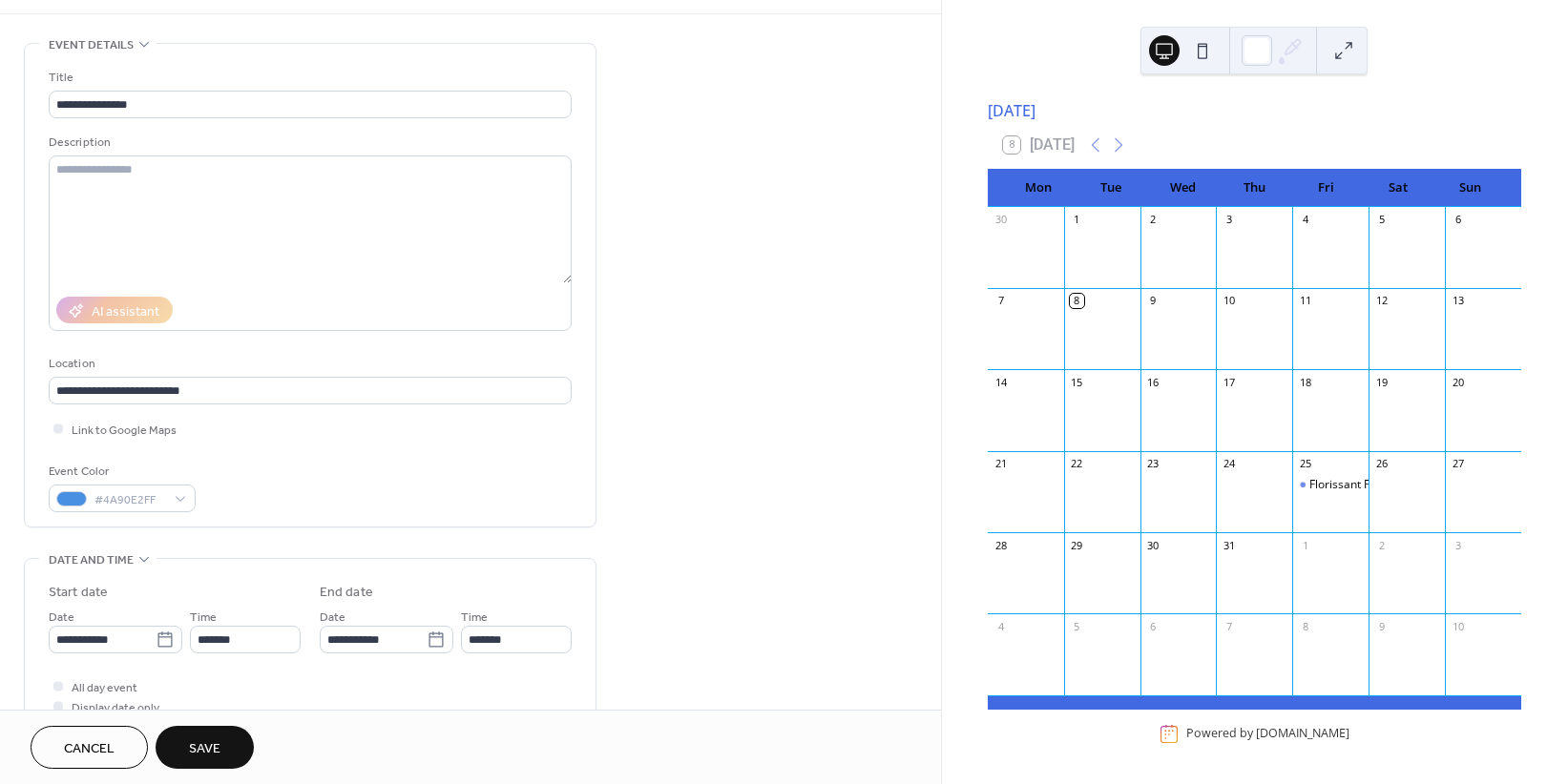 scroll, scrollTop: 64, scrollLeft: 0, axis: vertical 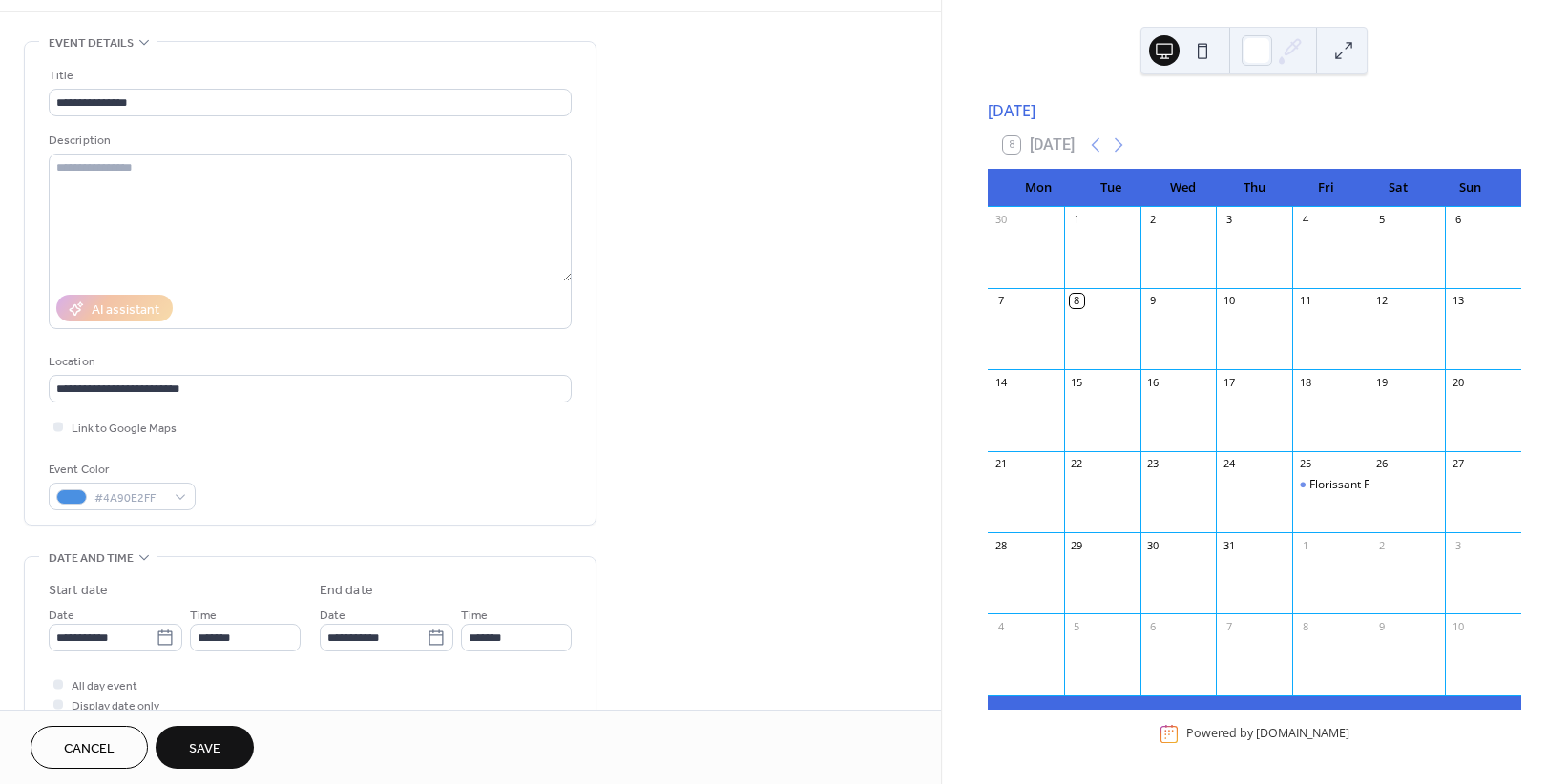click on "Save" at bounding box center [204, 747] 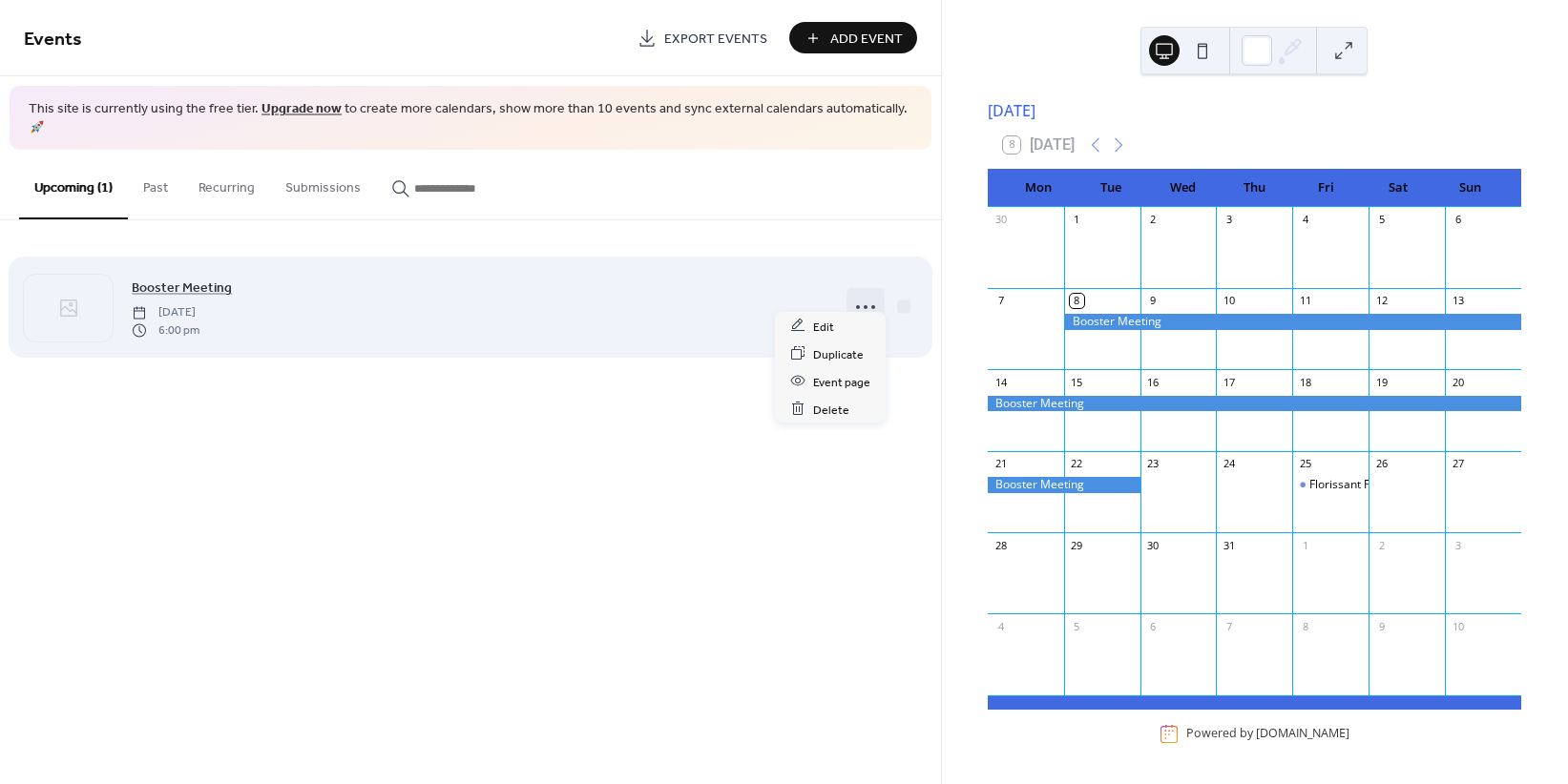 click 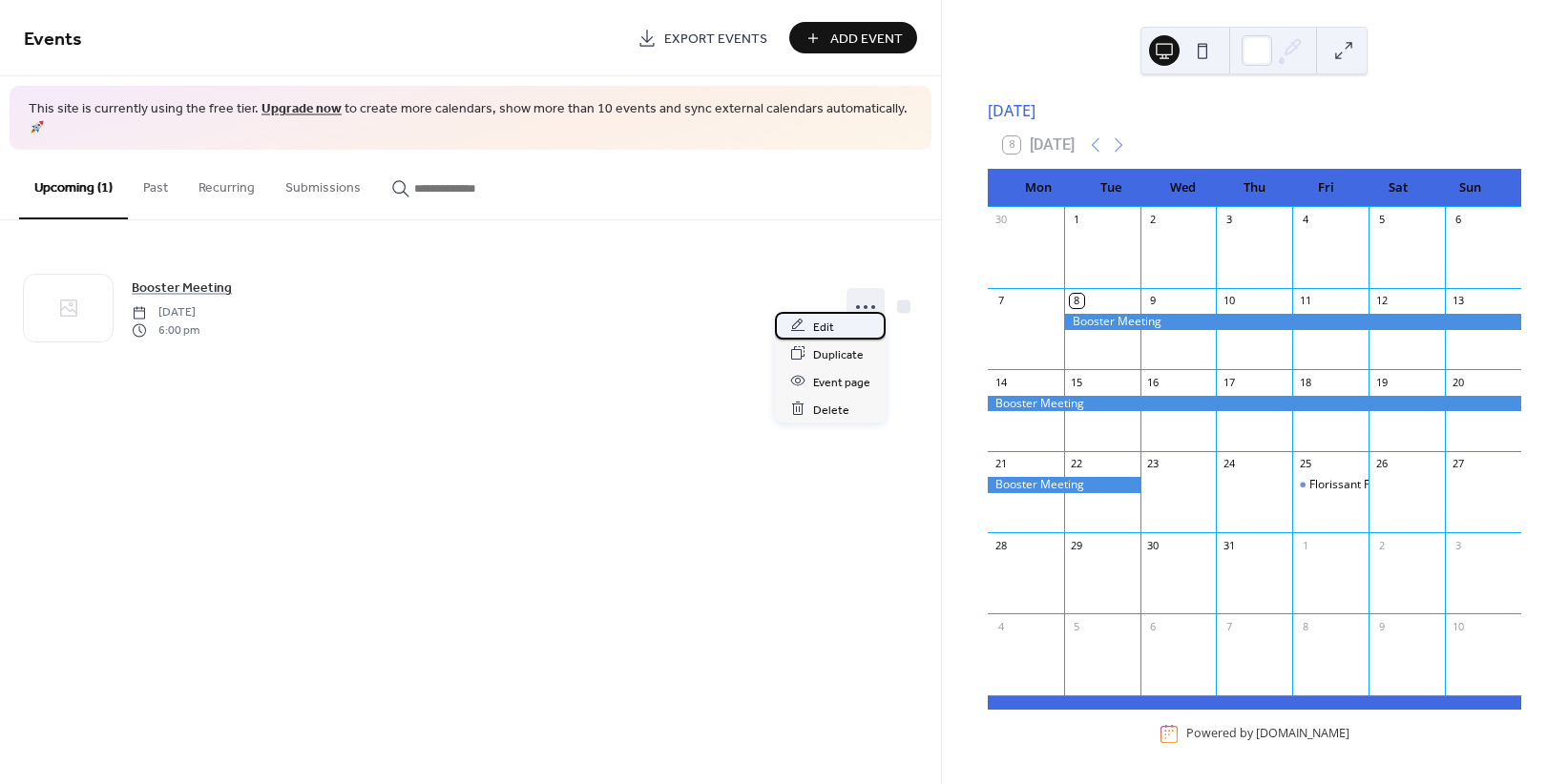 click on "Edit" at bounding box center (830, 325) 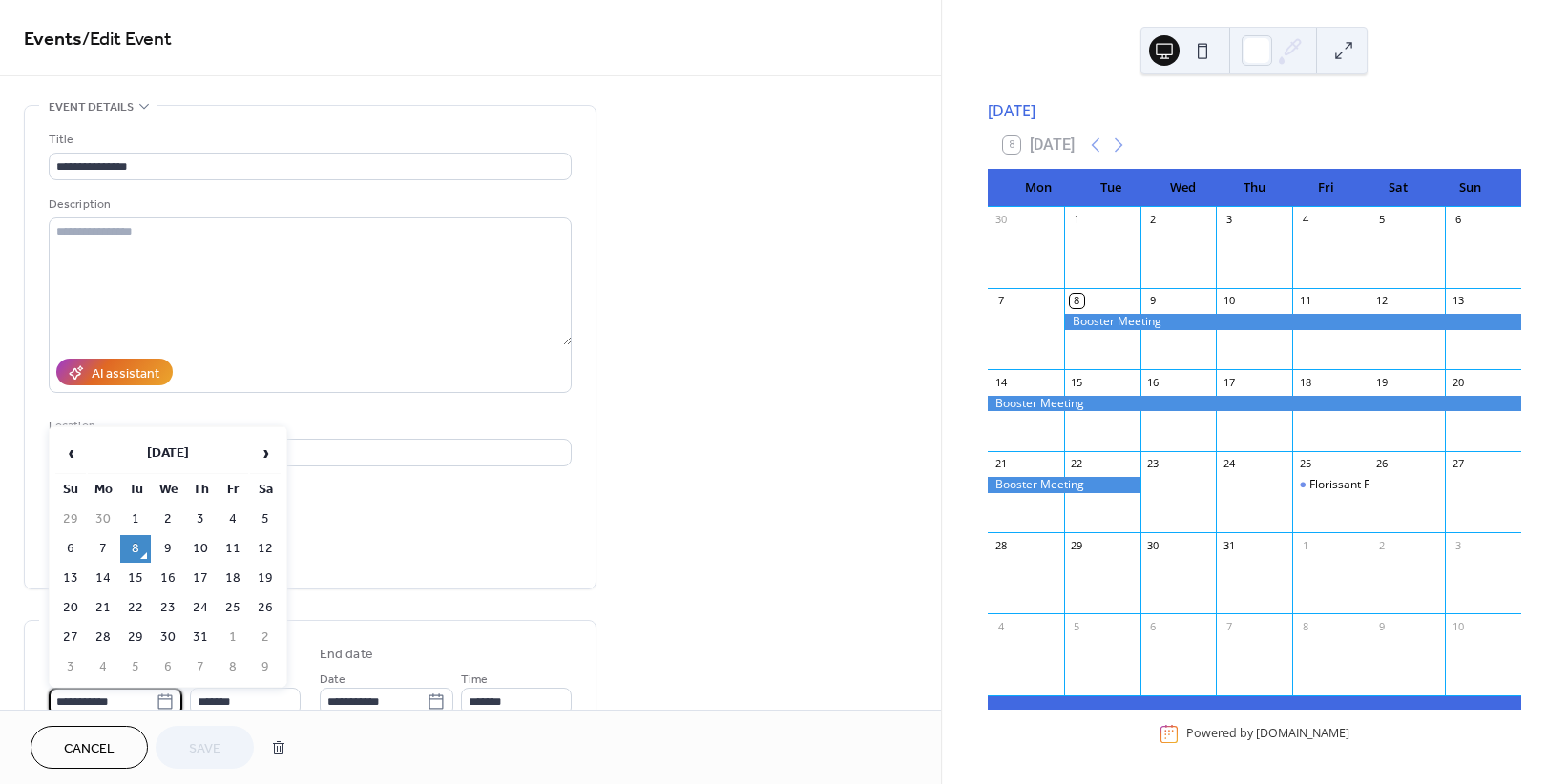 click on "**********" at bounding box center (102, 701) 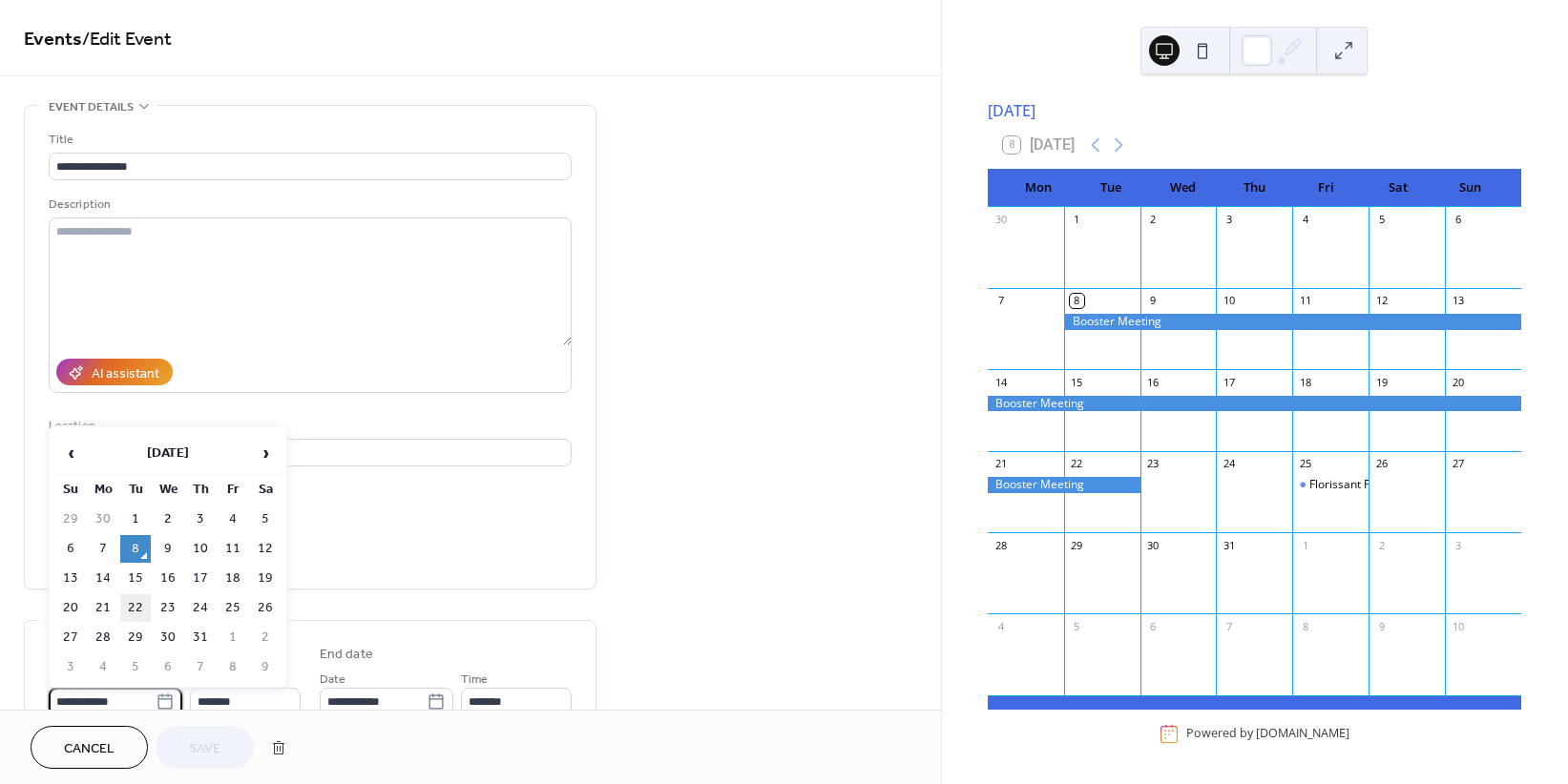 click on "22" at bounding box center (136, 608) 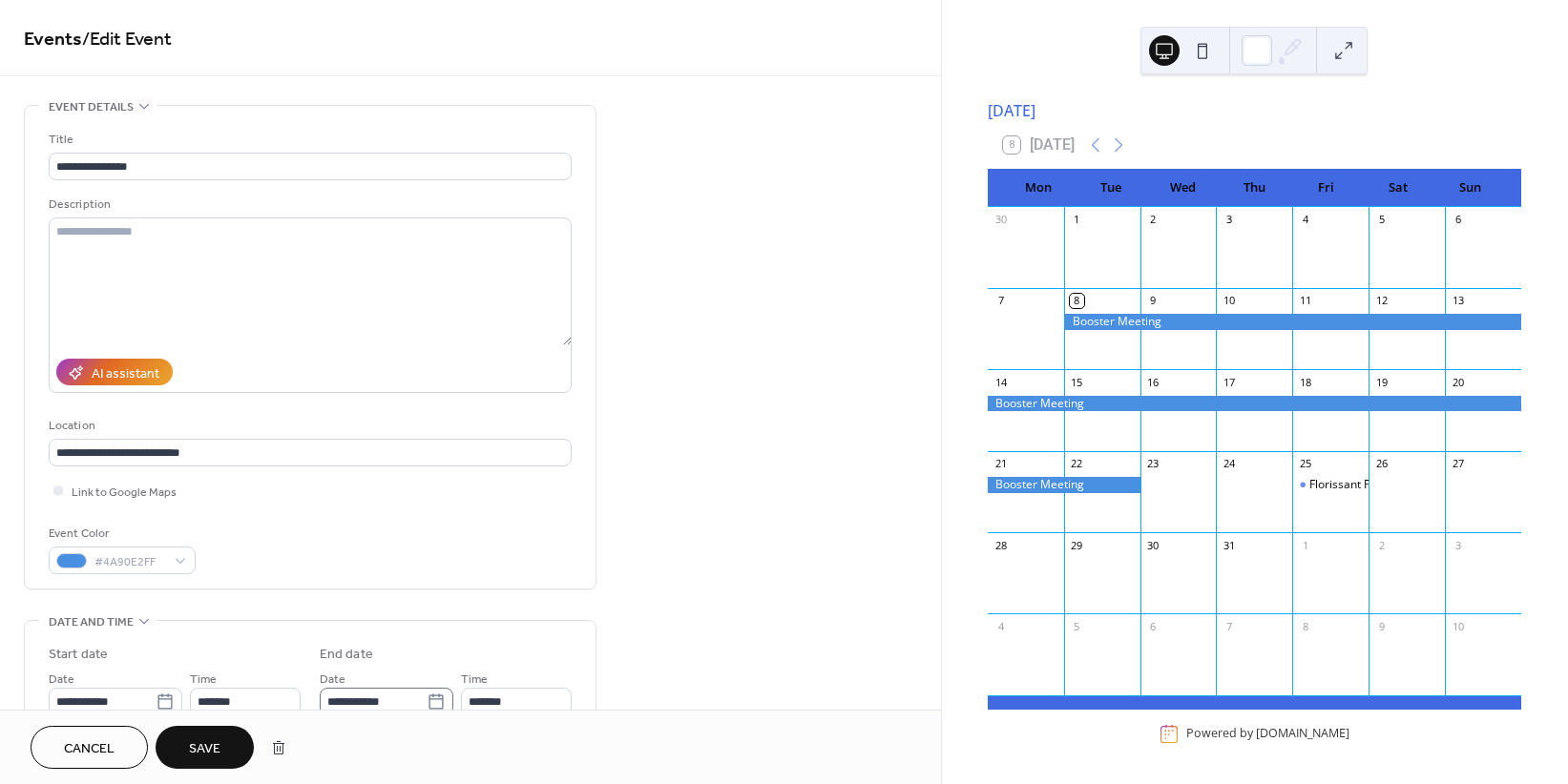 click 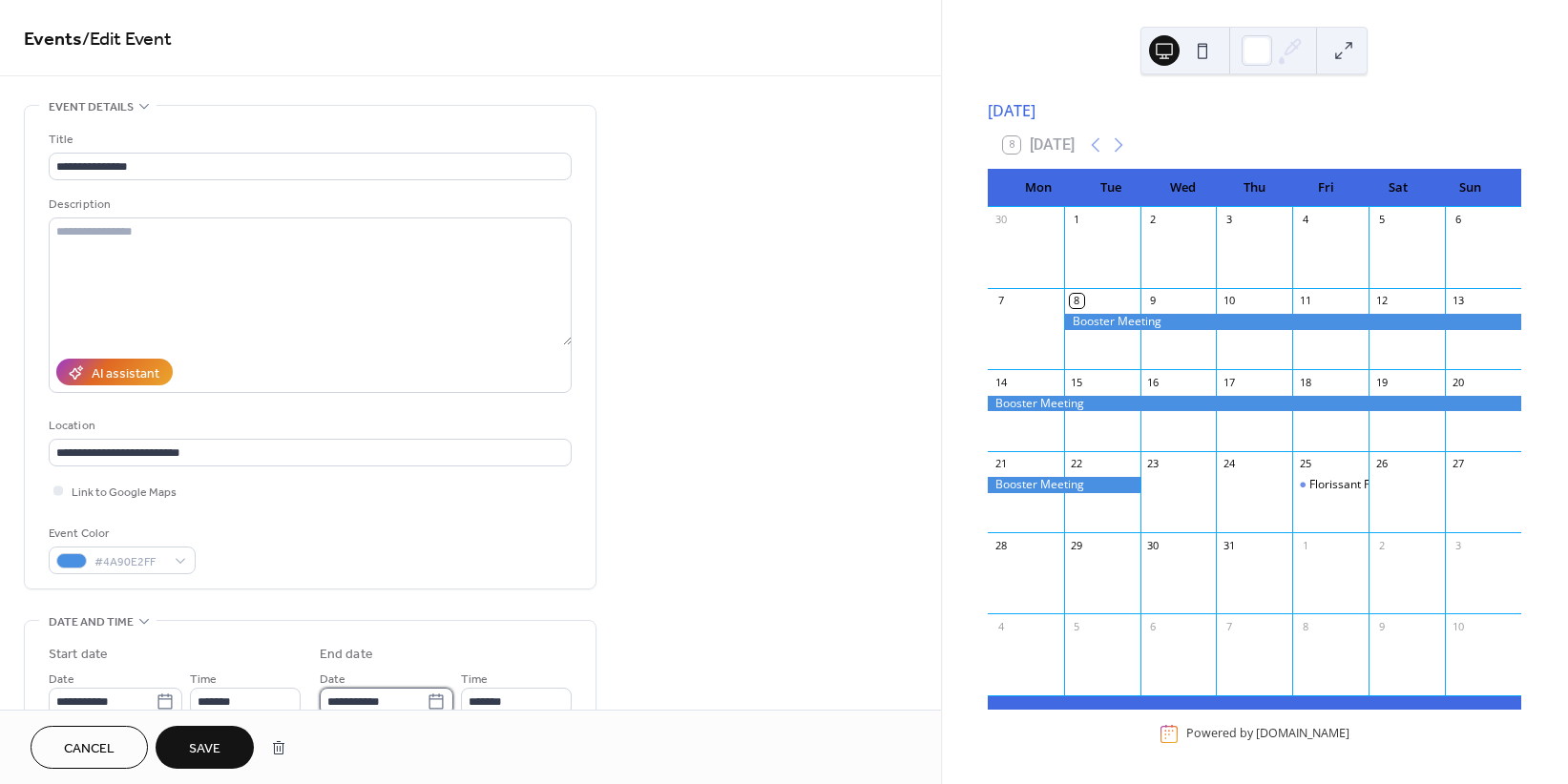 click on "**********" at bounding box center (373, 701) 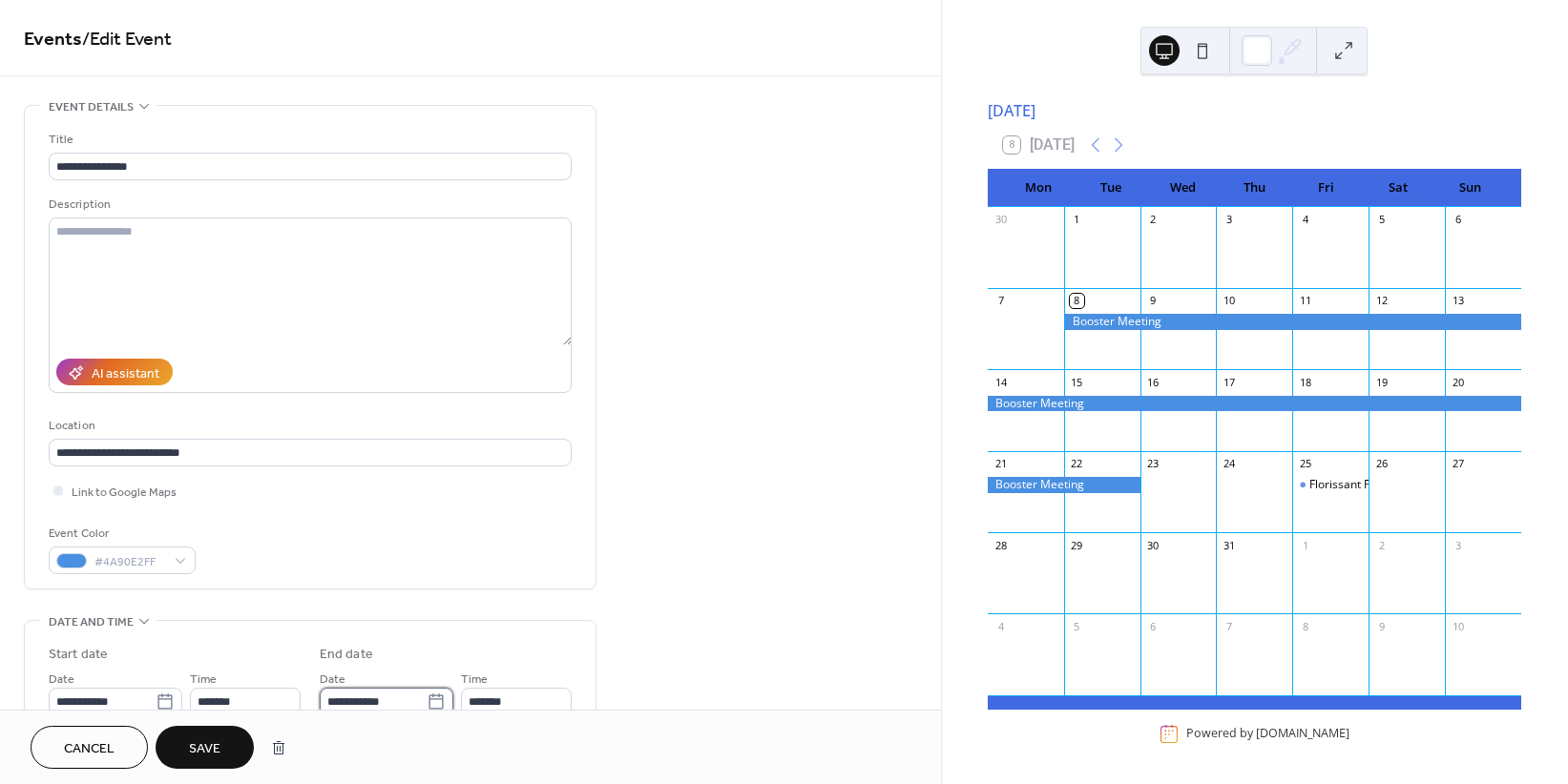 scroll, scrollTop: 6, scrollLeft: 0, axis: vertical 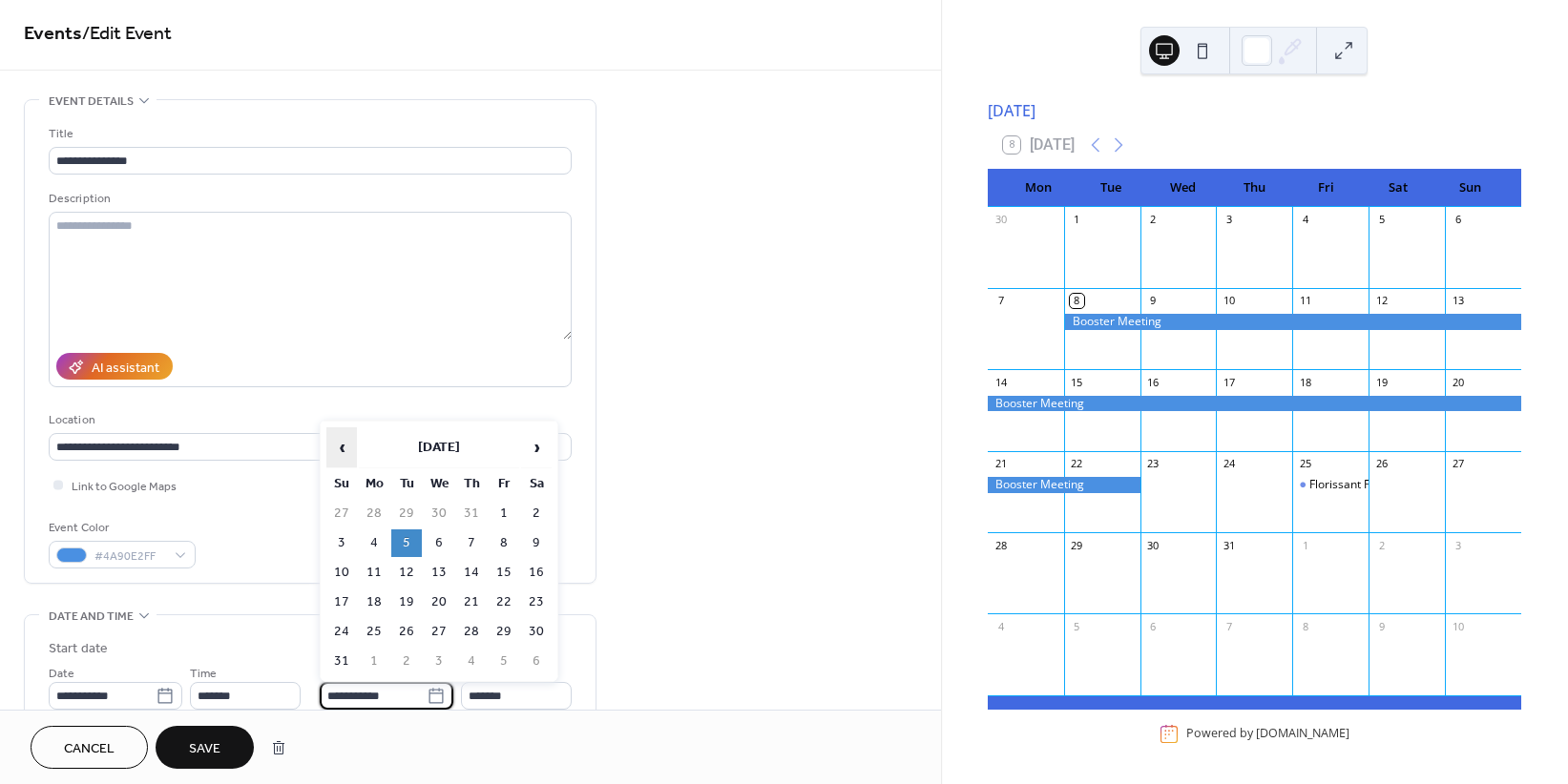 click on "‹" at bounding box center (342, 447) 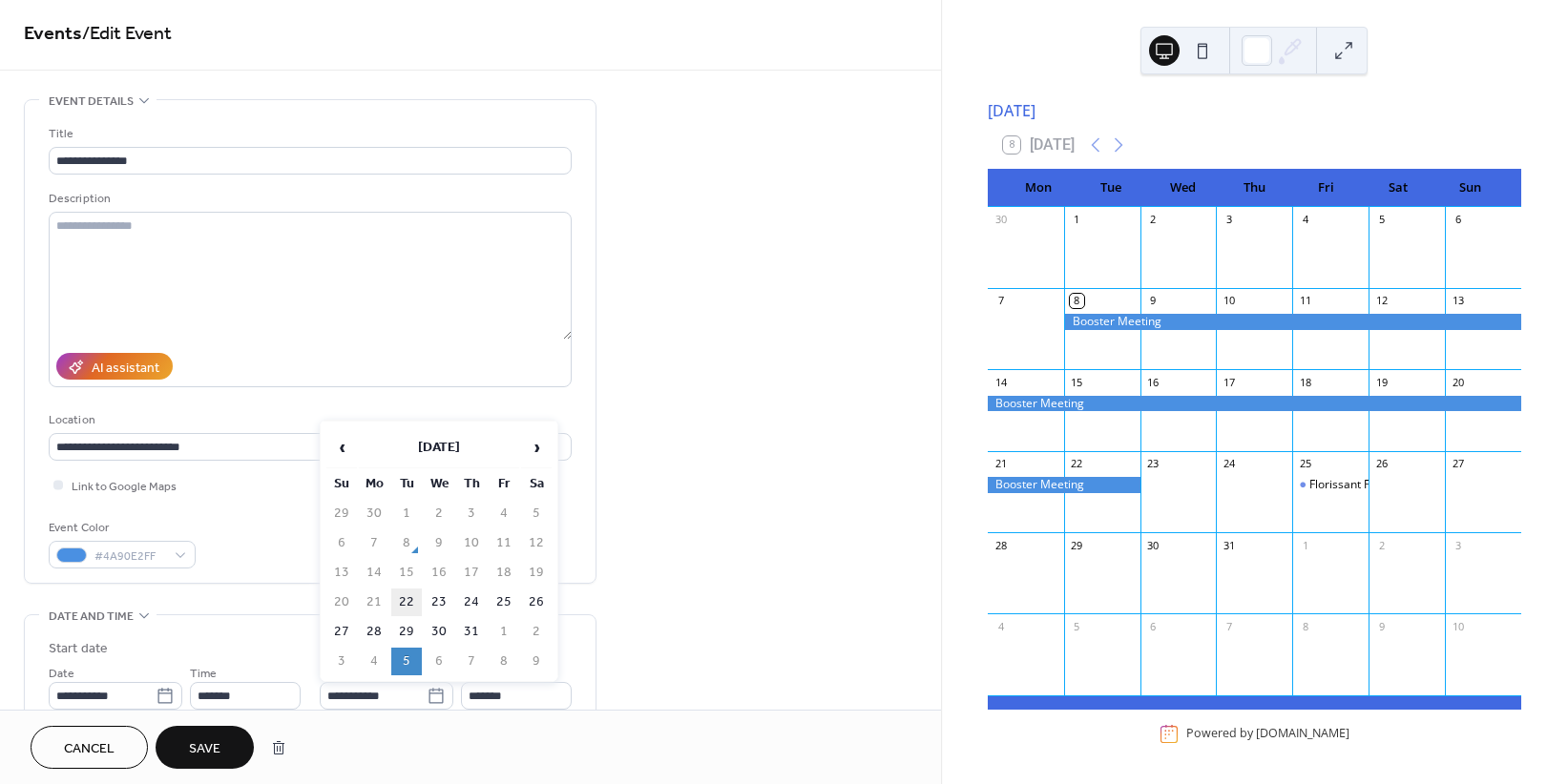 click on "22" at bounding box center (407, 602) 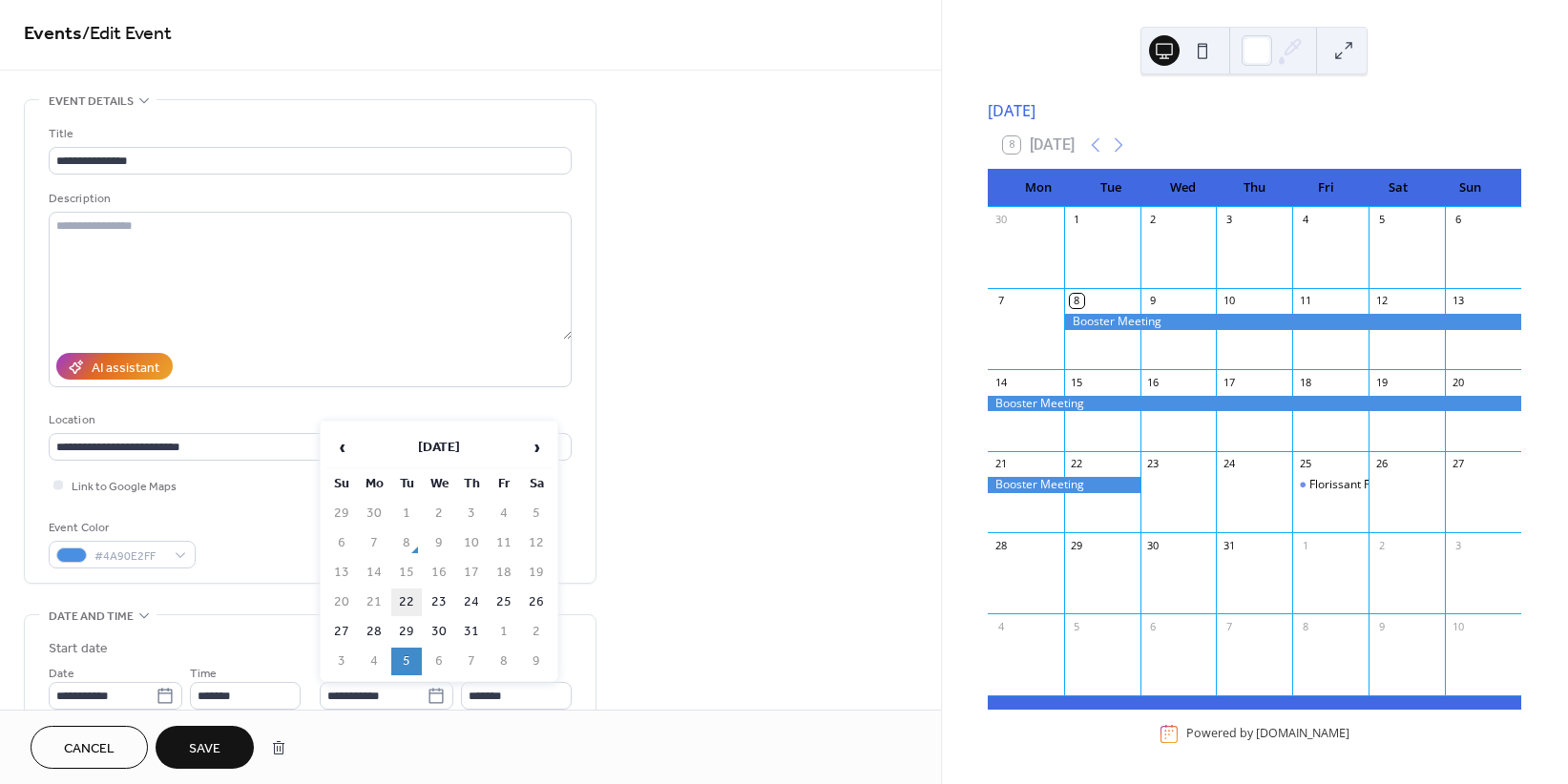 type on "**********" 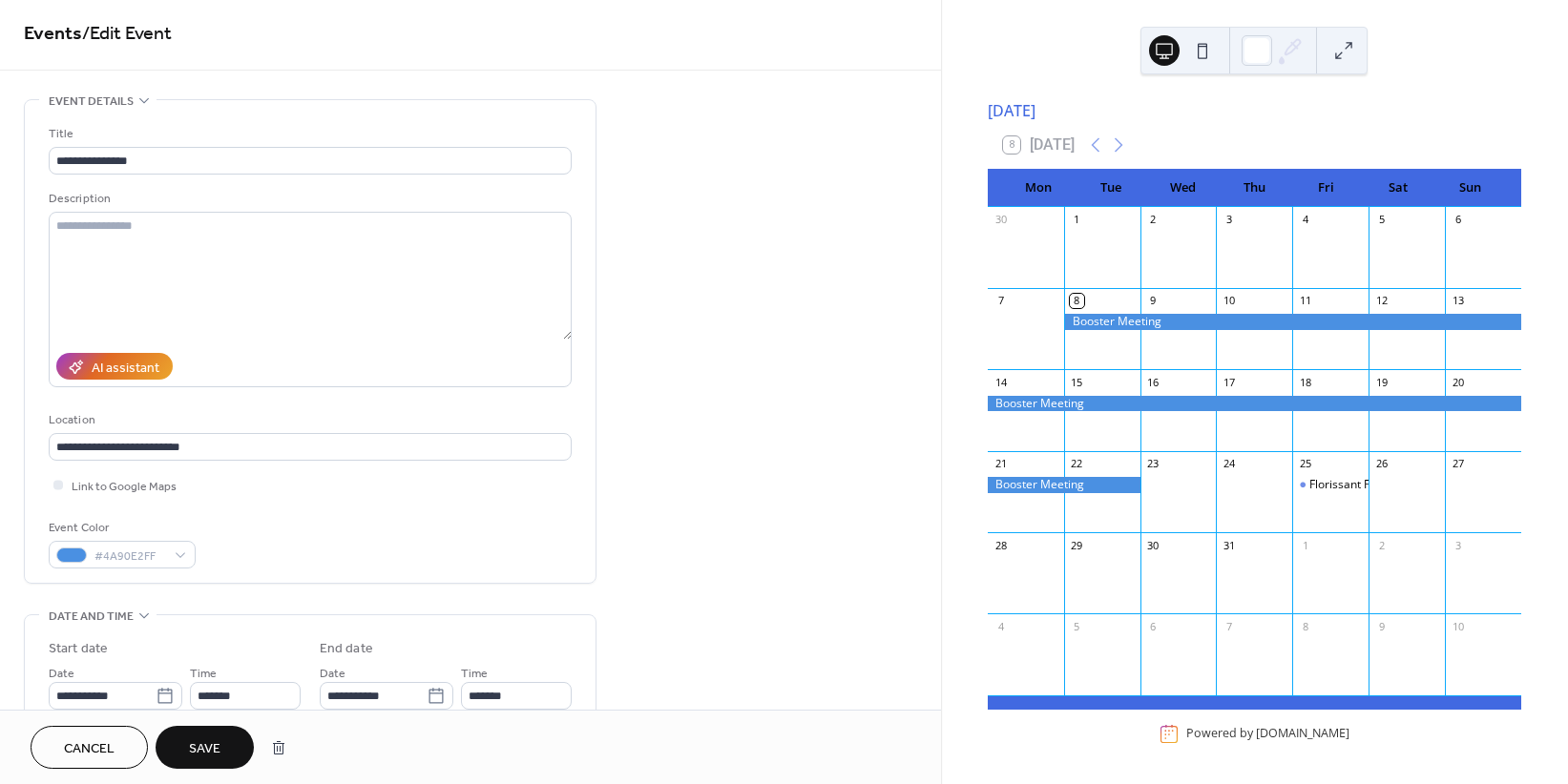 click on "Save" at bounding box center (204, 749) 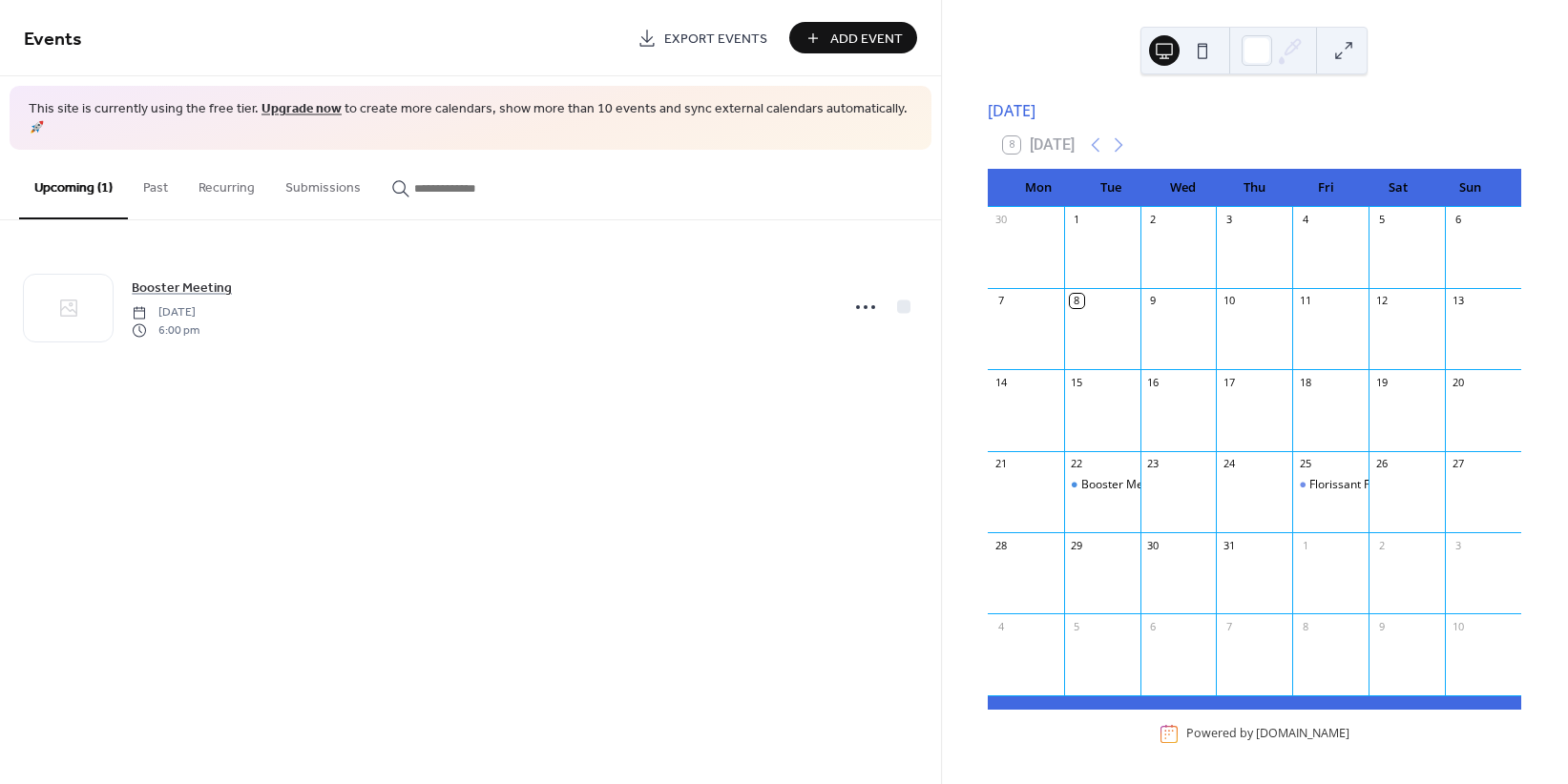 click on "Add Event" at bounding box center (867, 39) 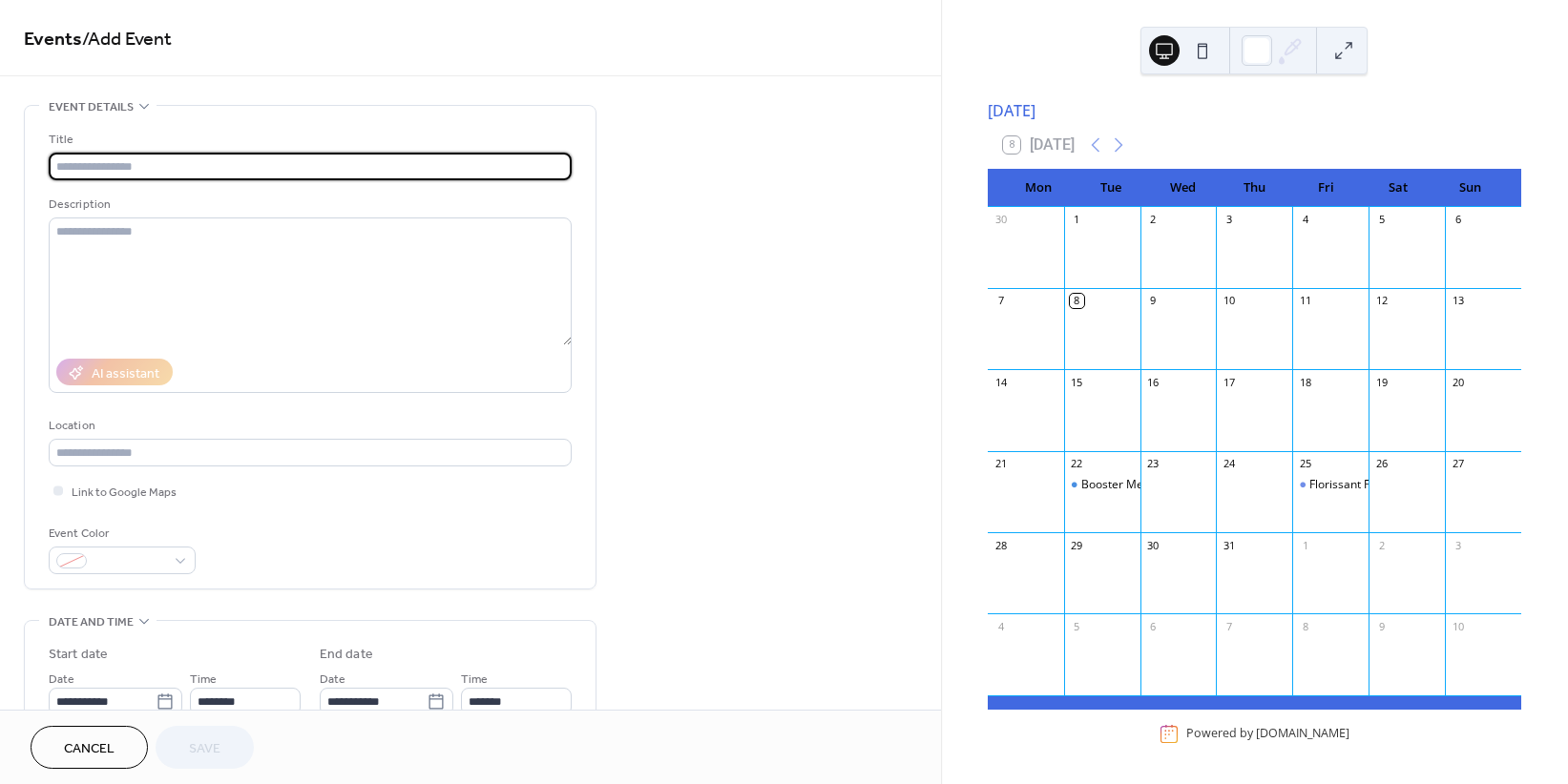 click at bounding box center [310, 166] 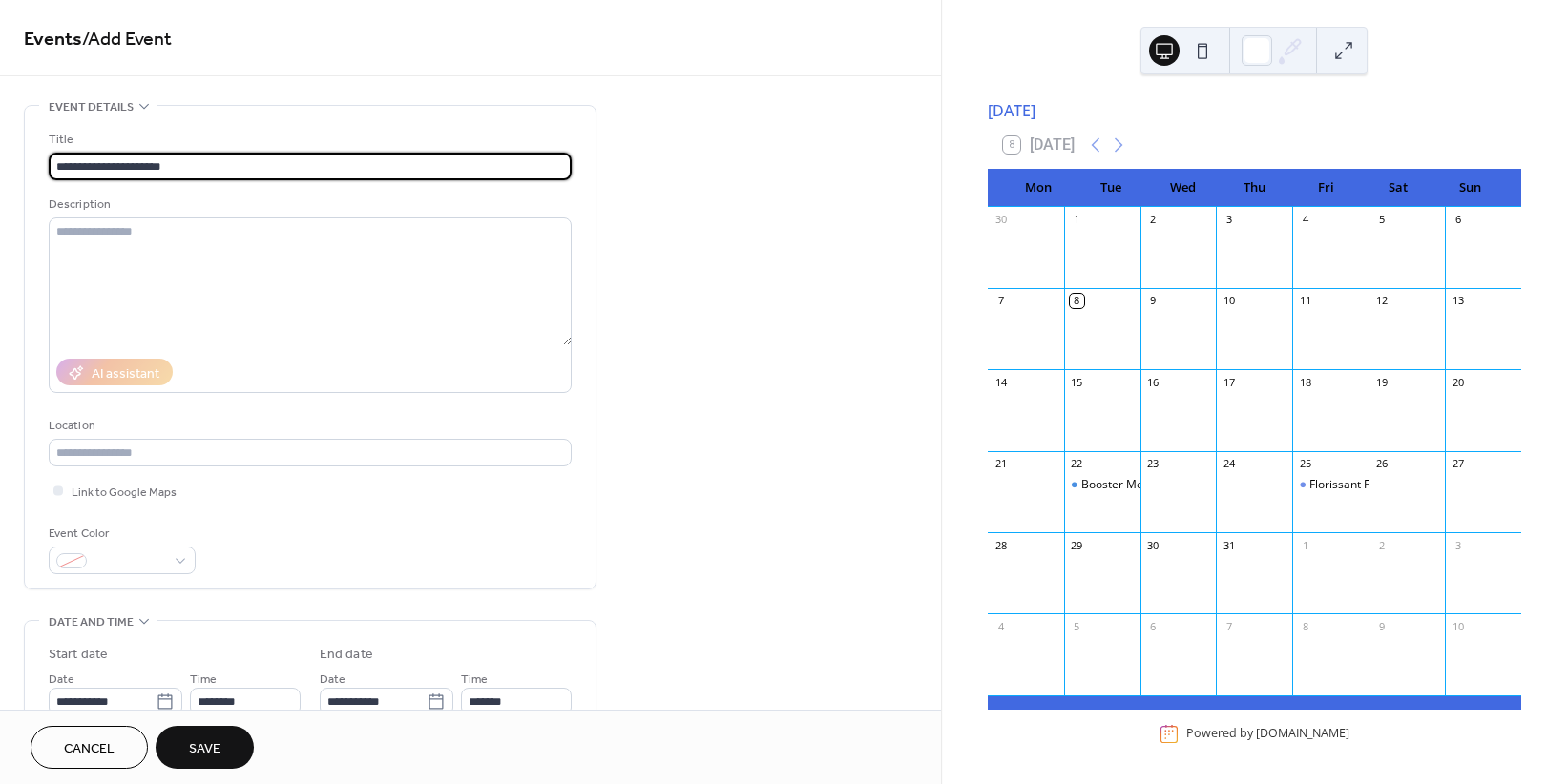 click on "**********" at bounding box center (310, 166) 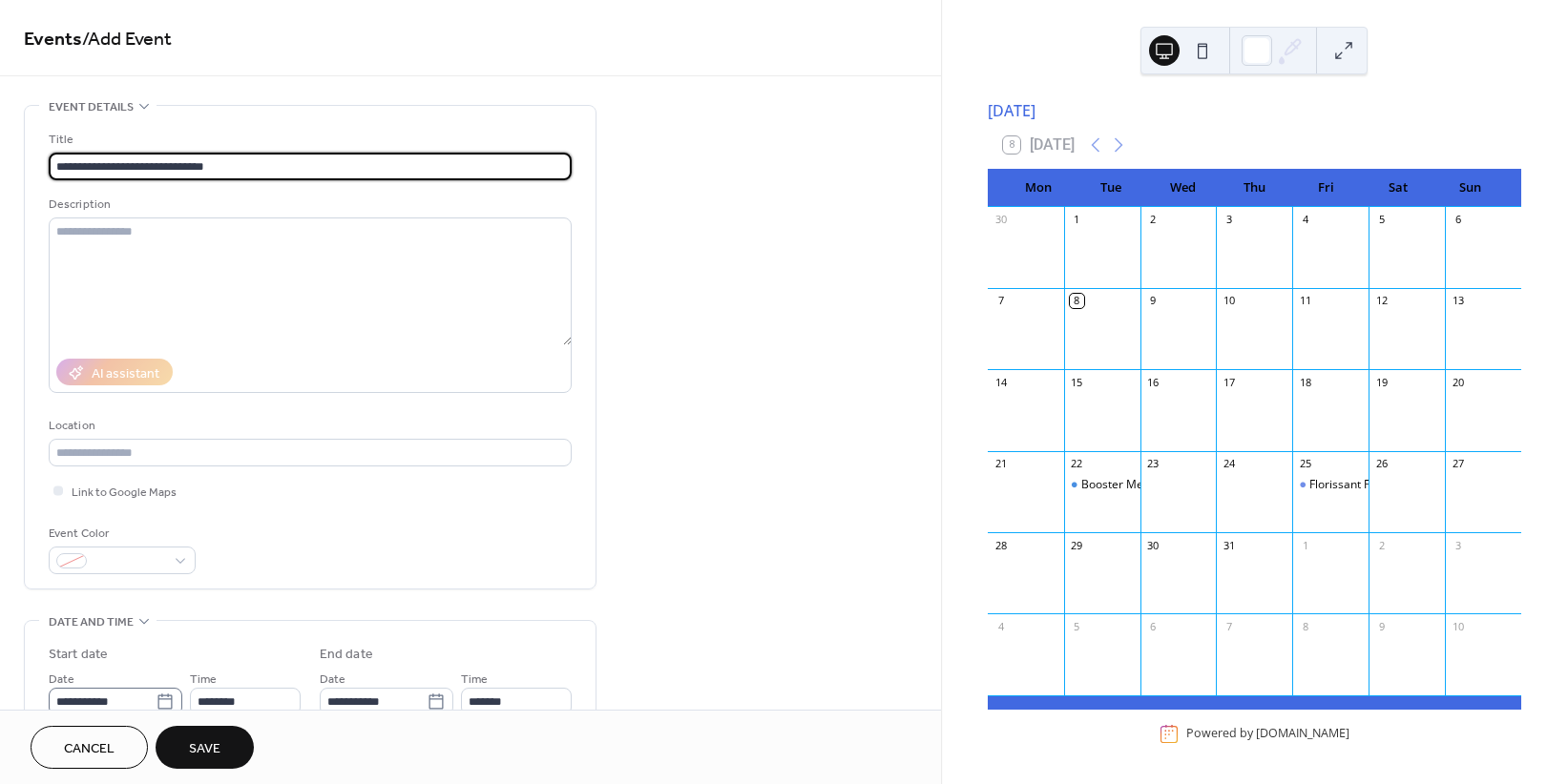type on "**********" 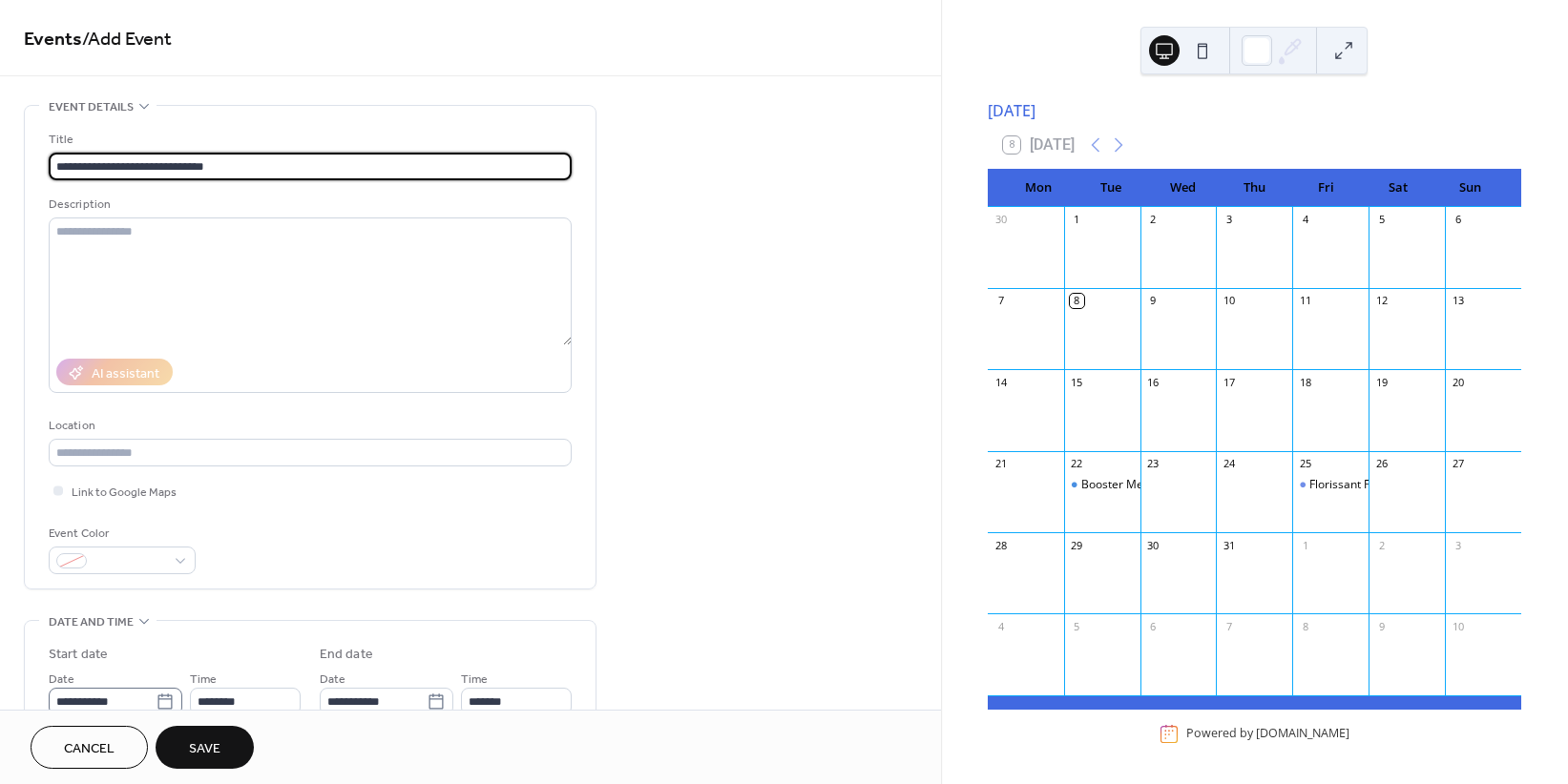 click 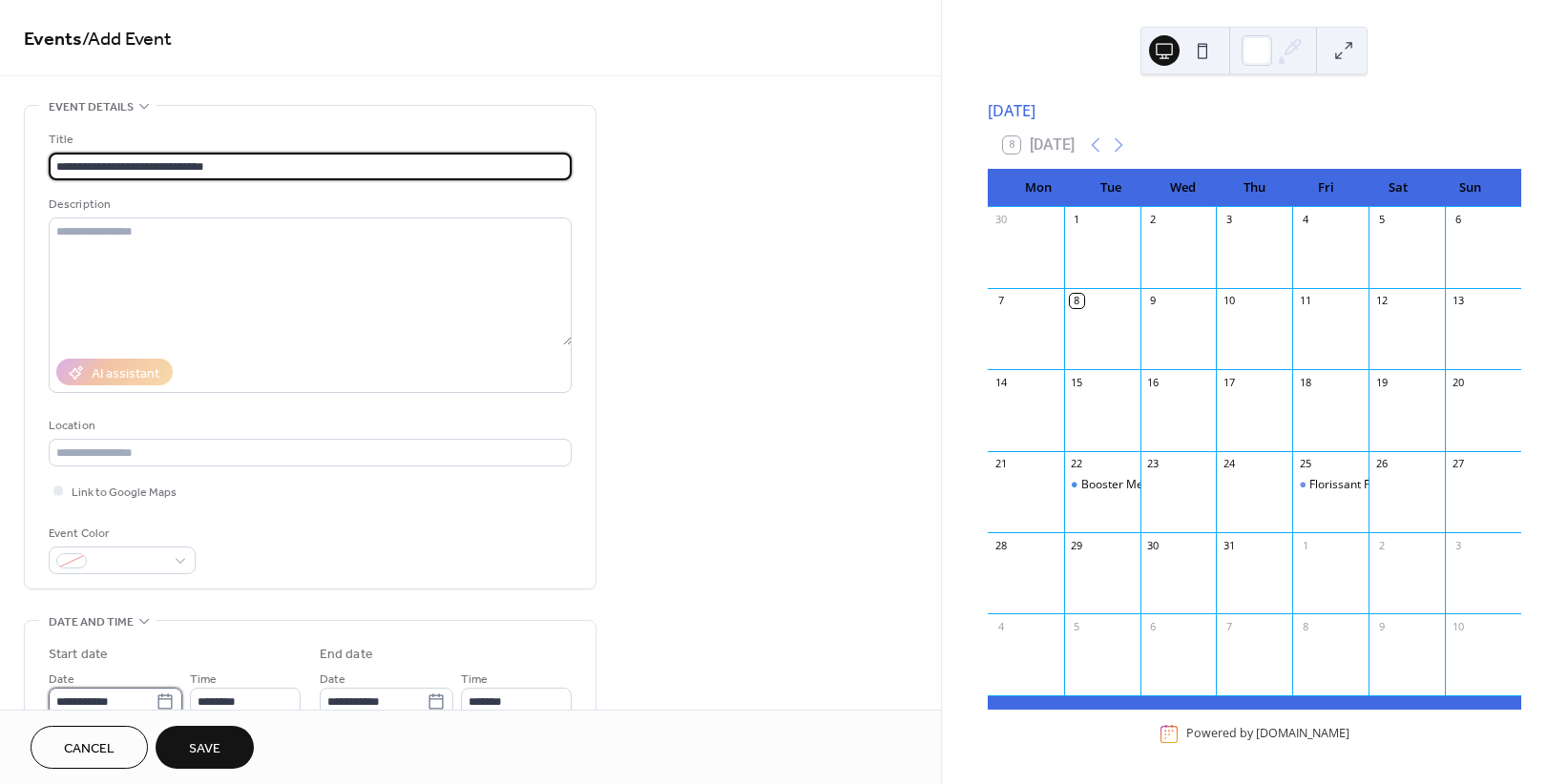 click on "**********" at bounding box center [102, 701] 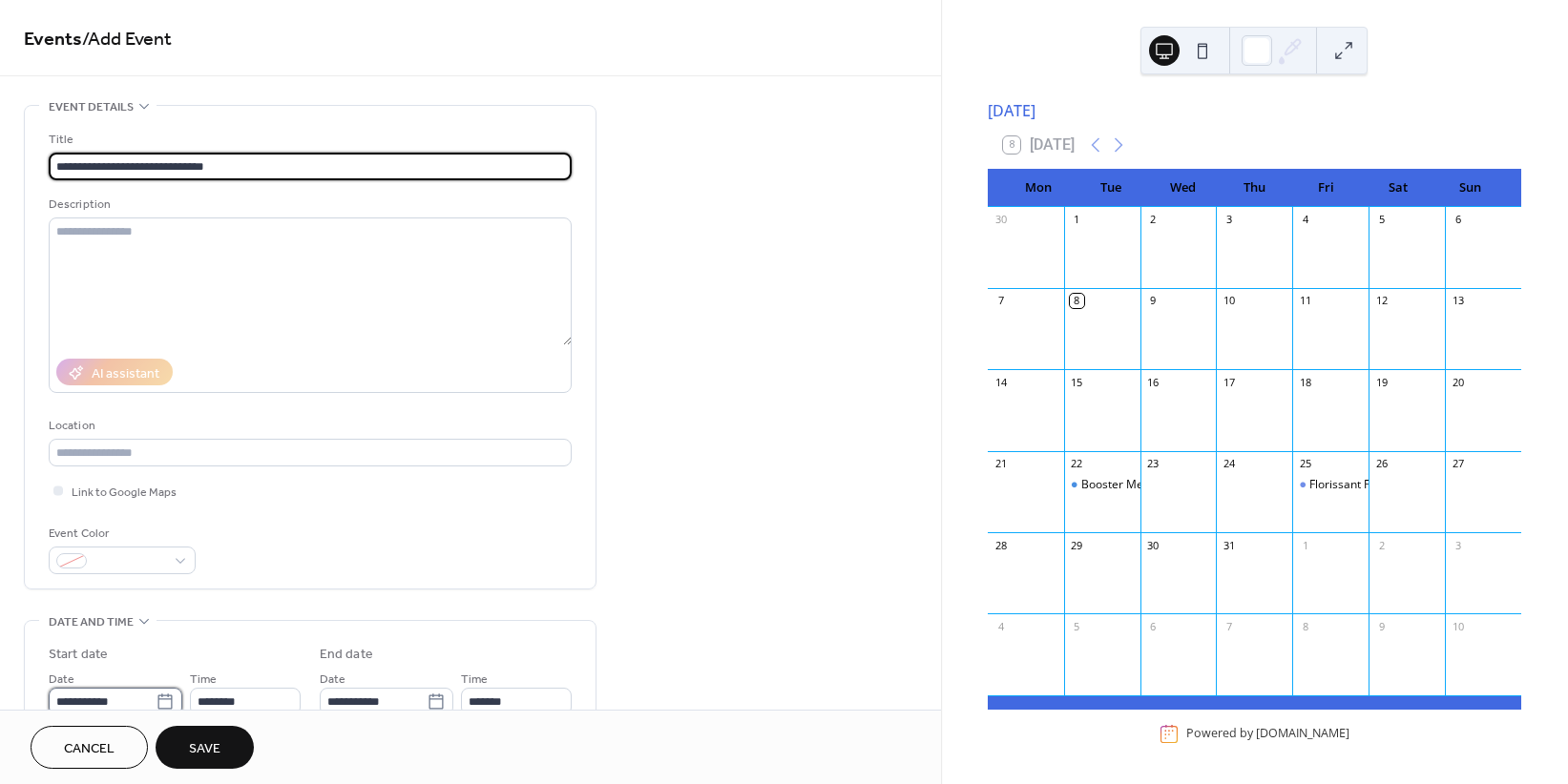 scroll, scrollTop: 6, scrollLeft: 0, axis: vertical 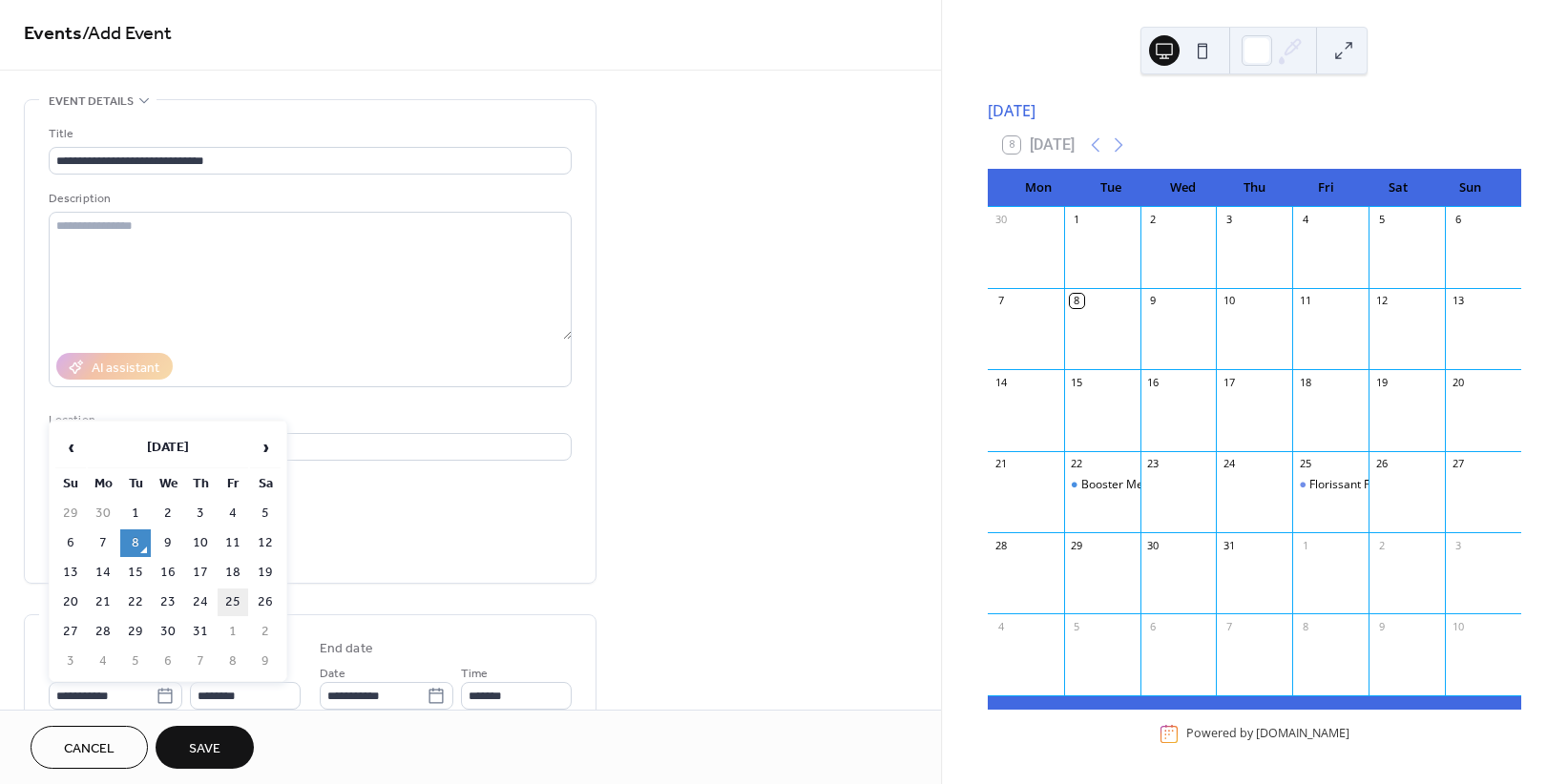 click on "25" at bounding box center [233, 602] 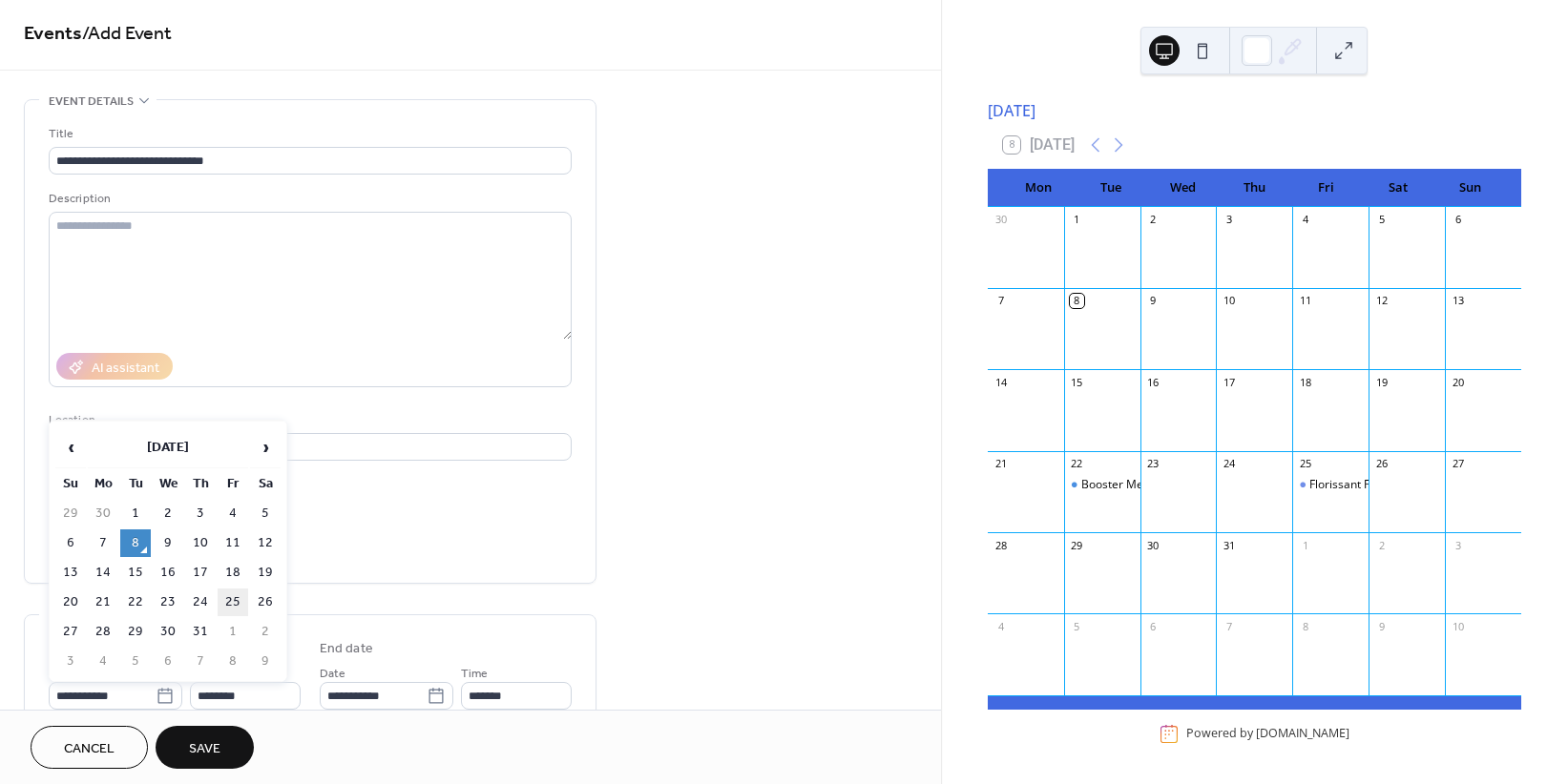 type on "**********" 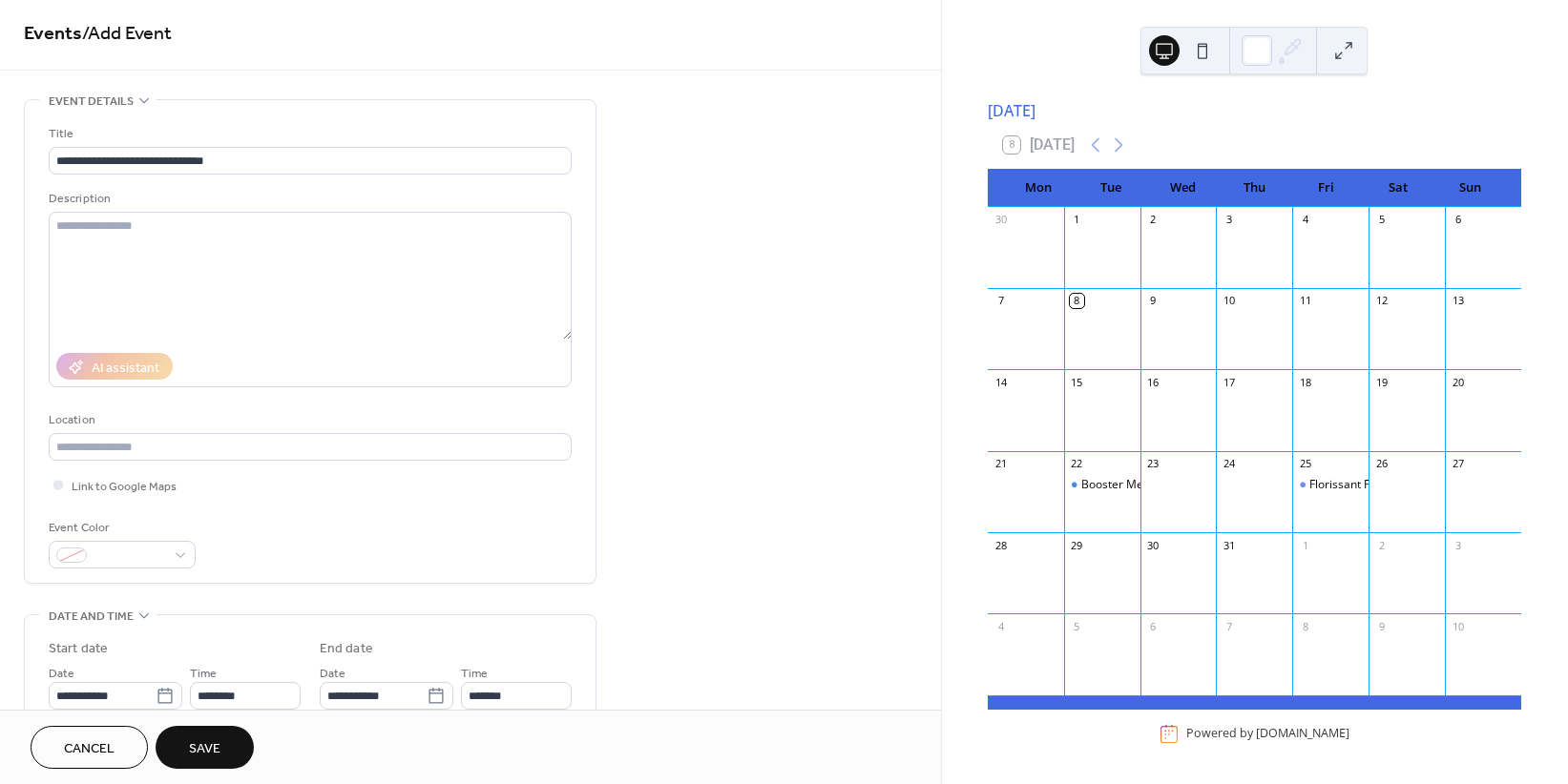 click on "**********" at bounding box center (310, 674) 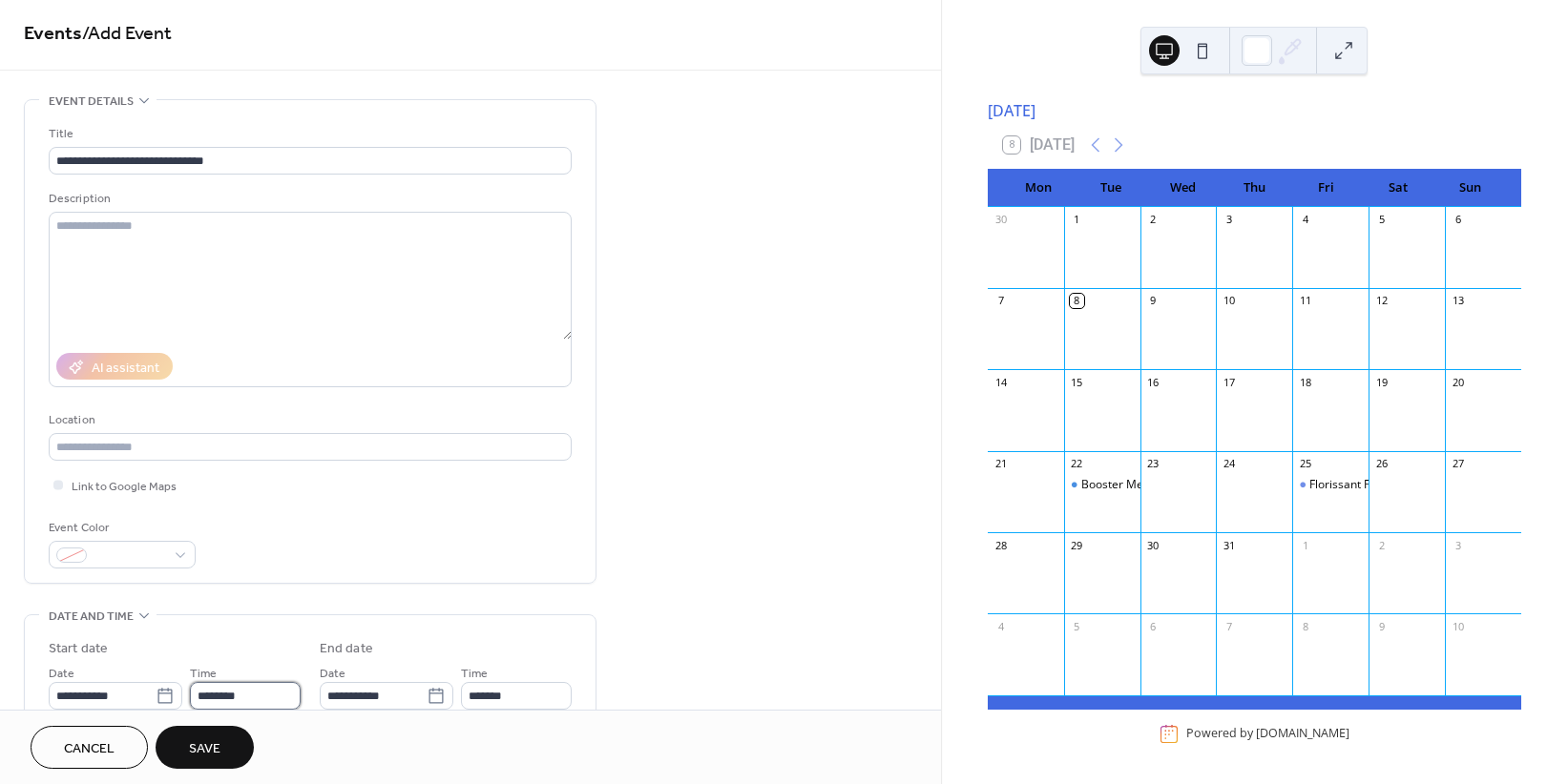click on "********" at bounding box center [245, 695] 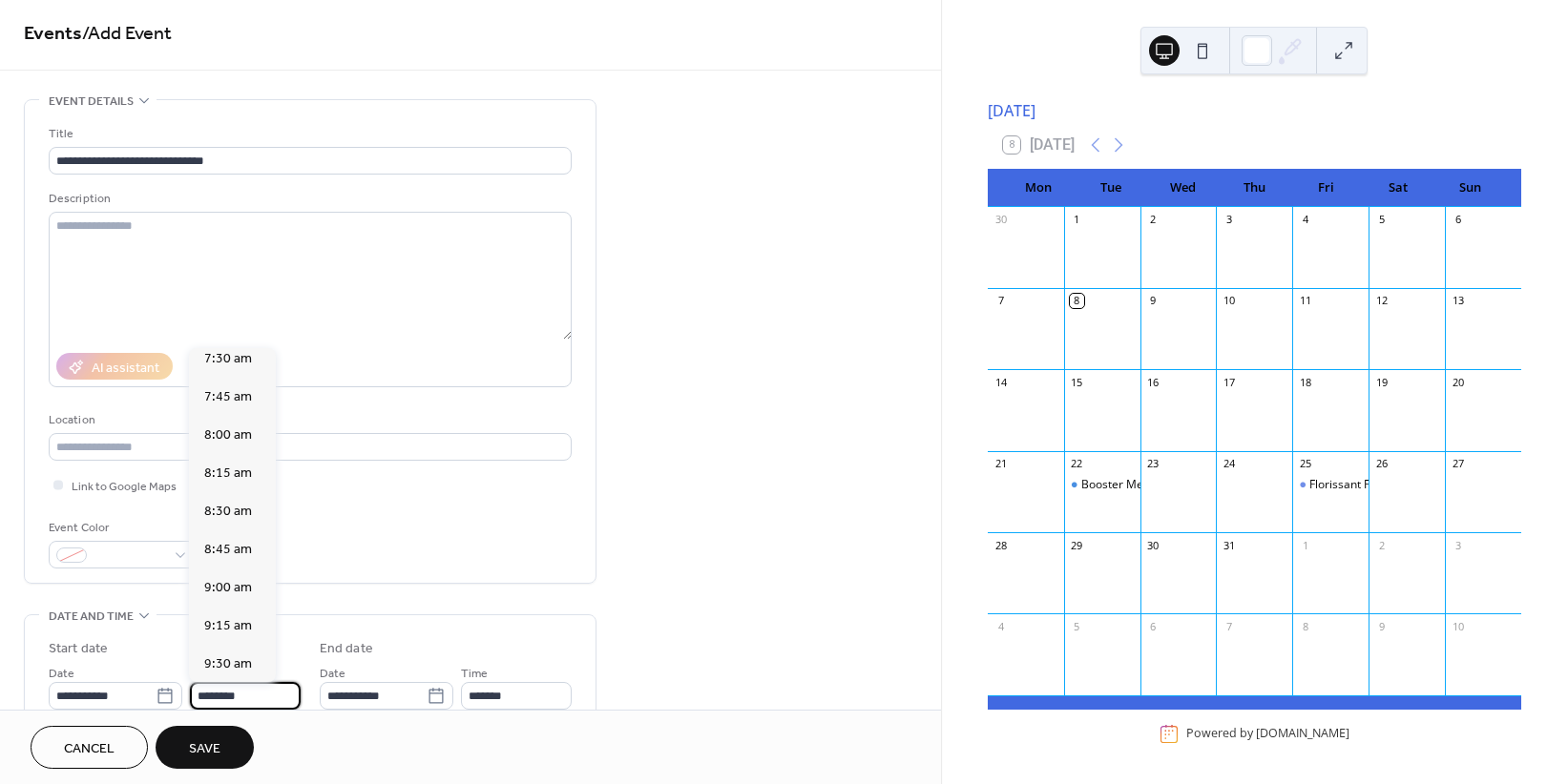 scroll, scrollTop: 1114, scrollLeft: 0, axis: vertical 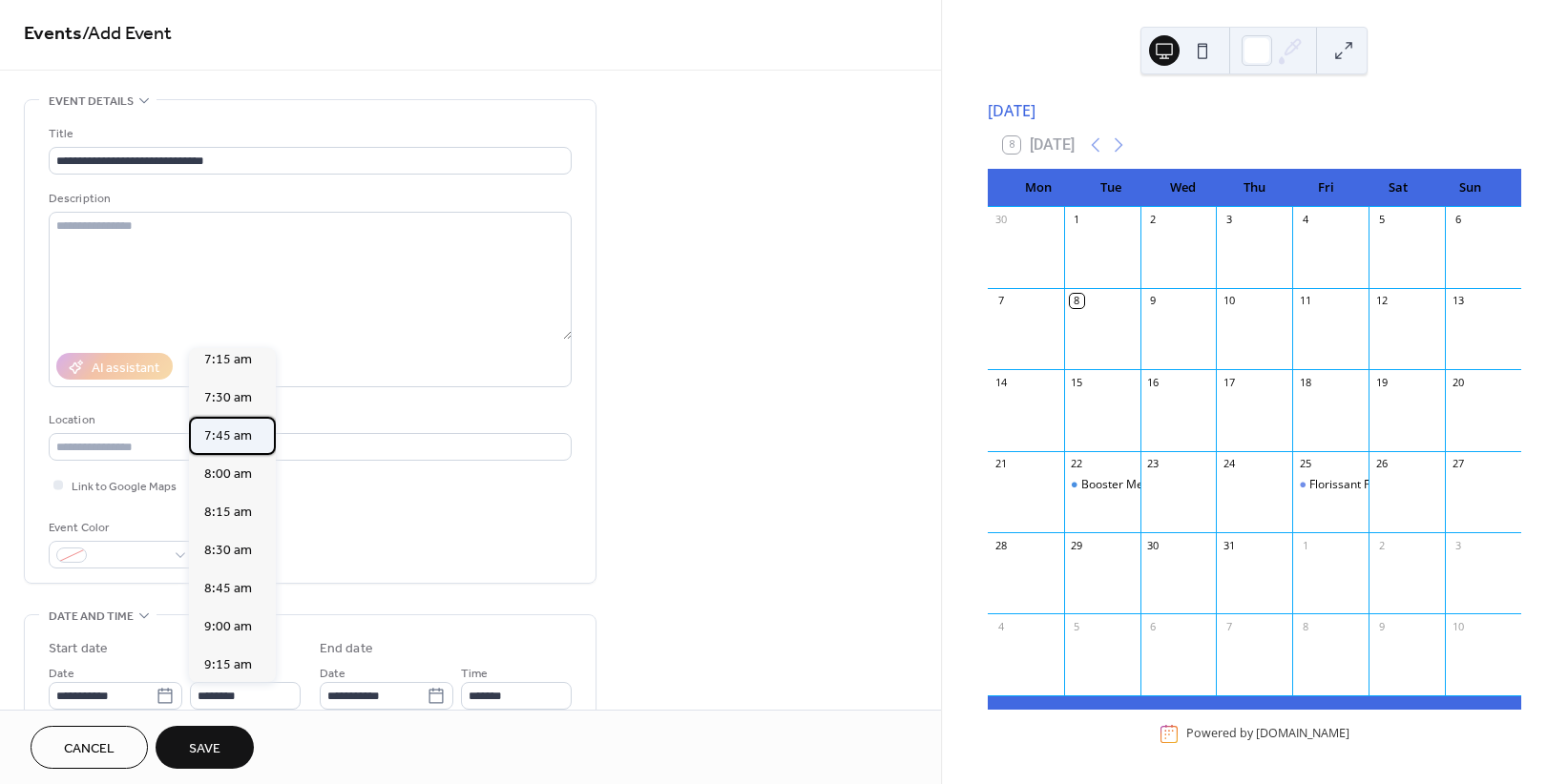 click on "7:45 am" at bounding box center [228, 436] 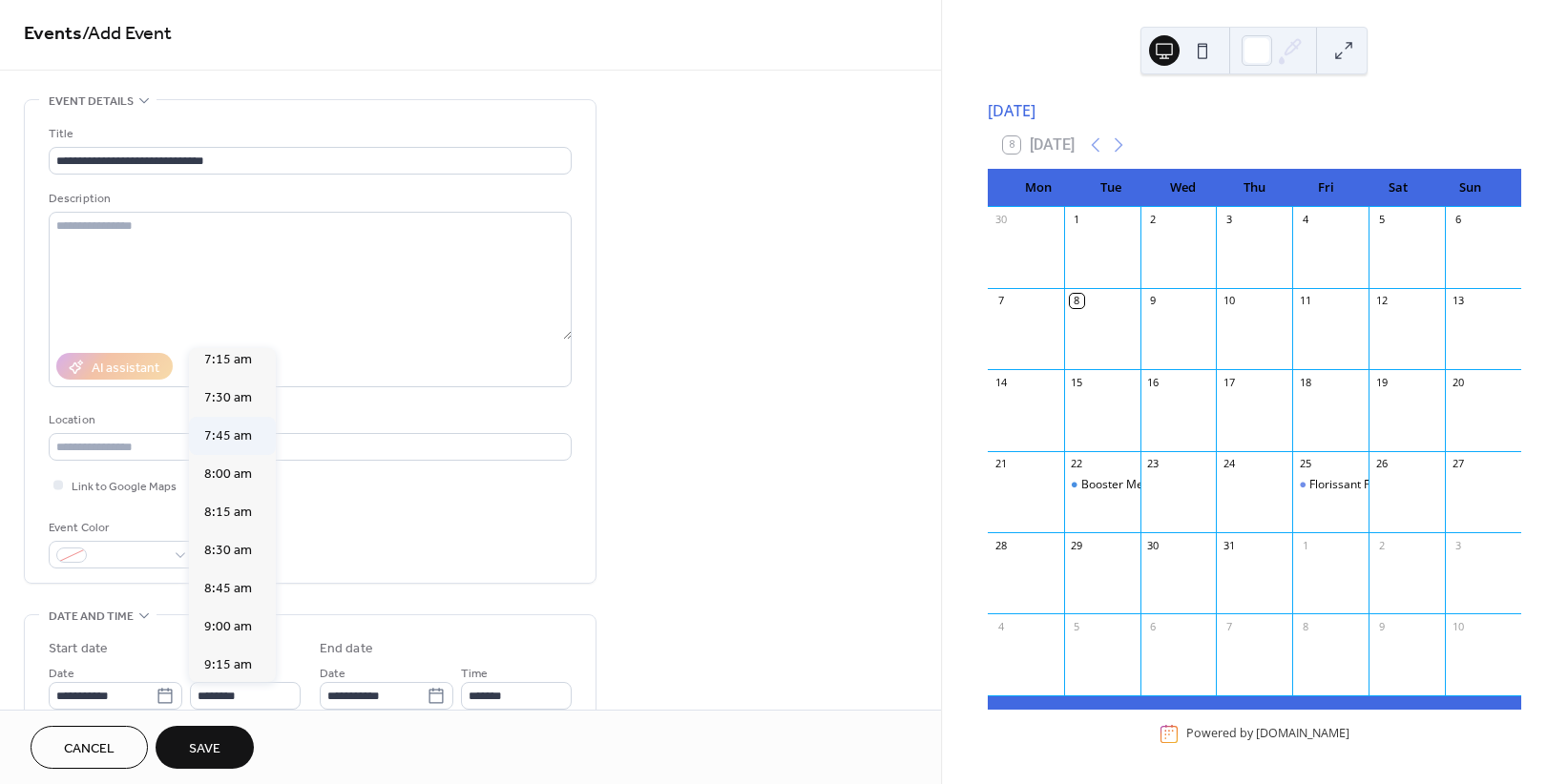type on "*******" 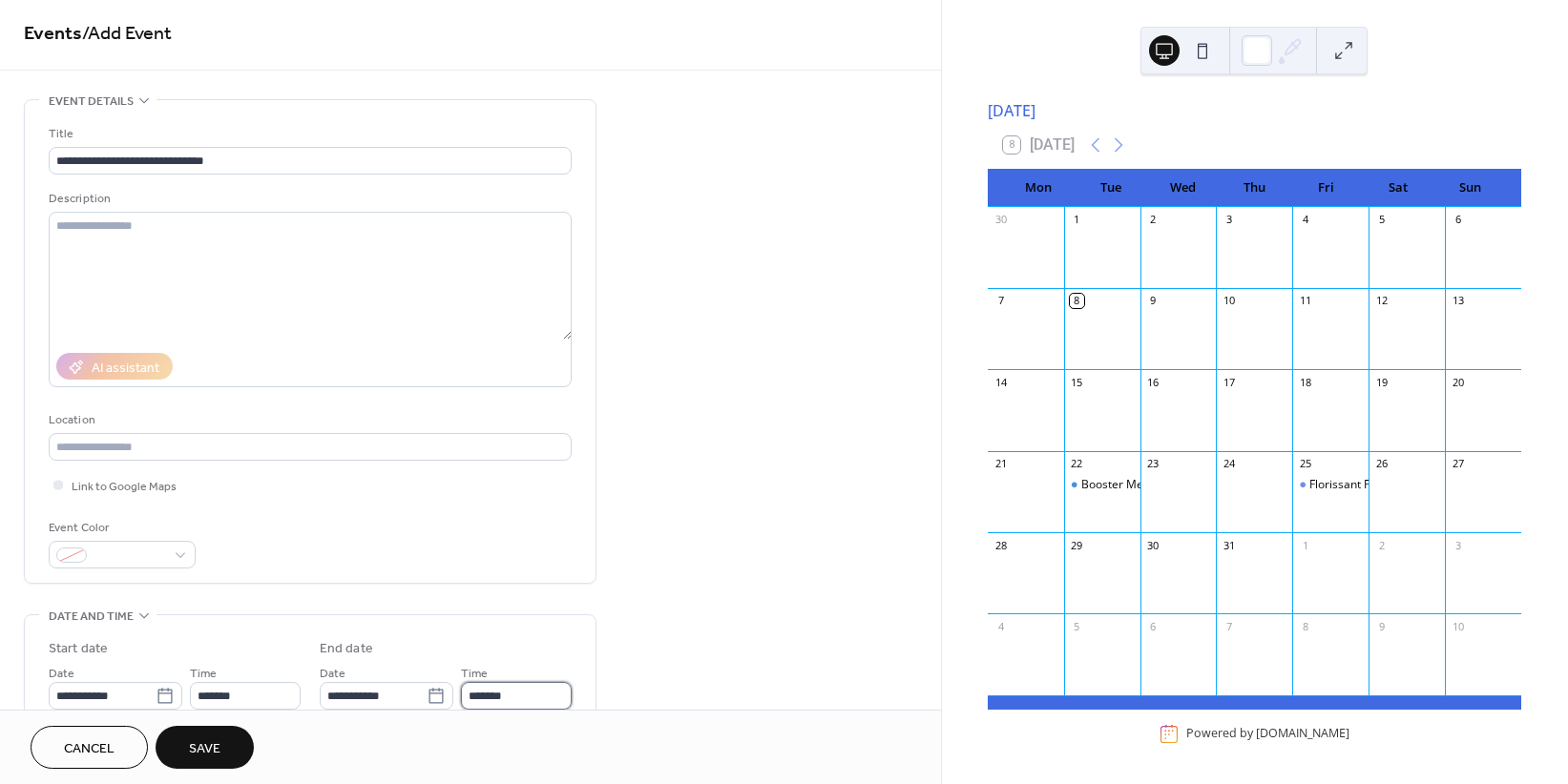 click on "*******" at bounding box center [516, 695] 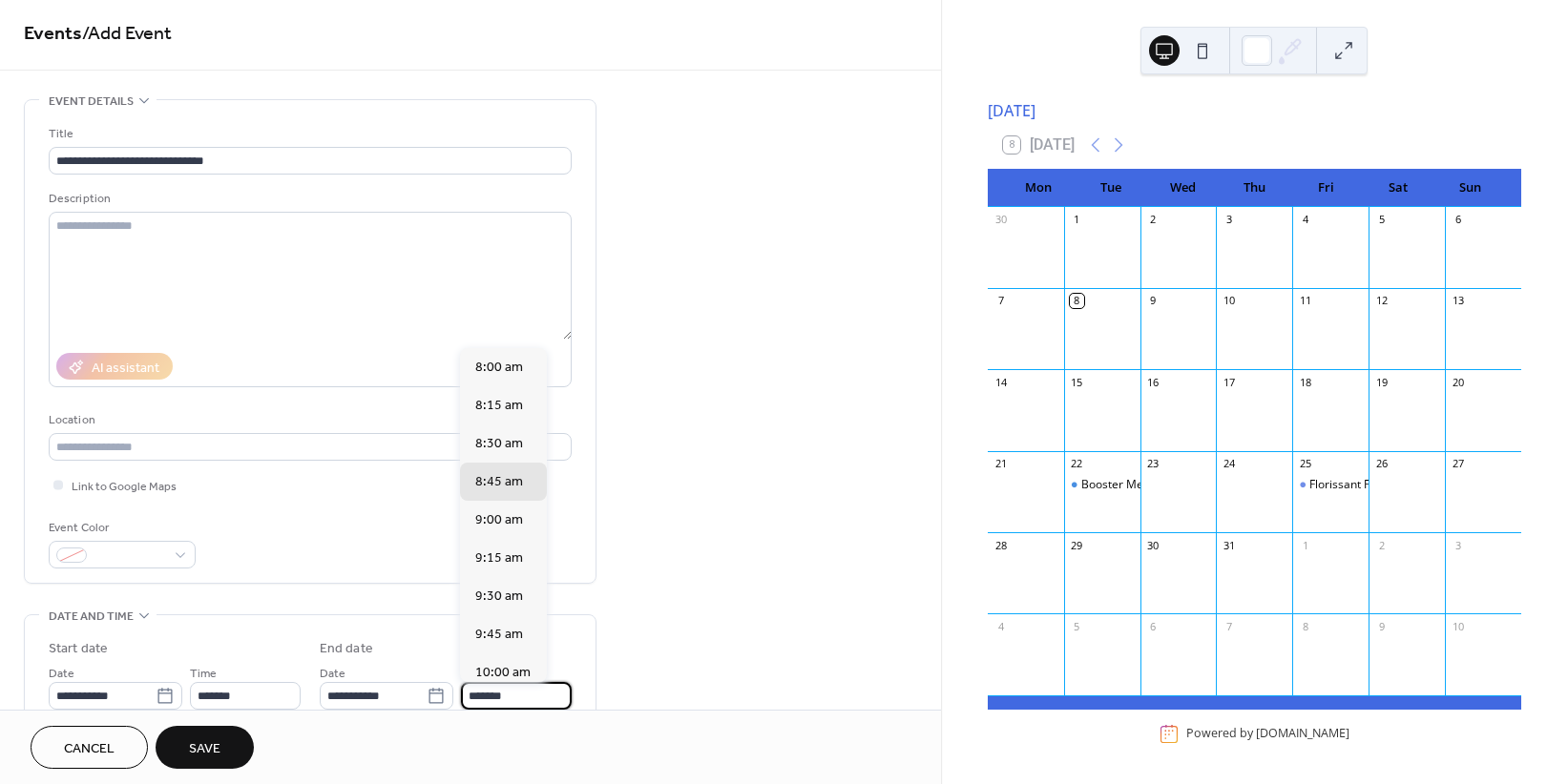 drag, startPoint x: 543, startPoint y: 691, endPoint x: 469, endPoint y: 690, distance: 74.006756 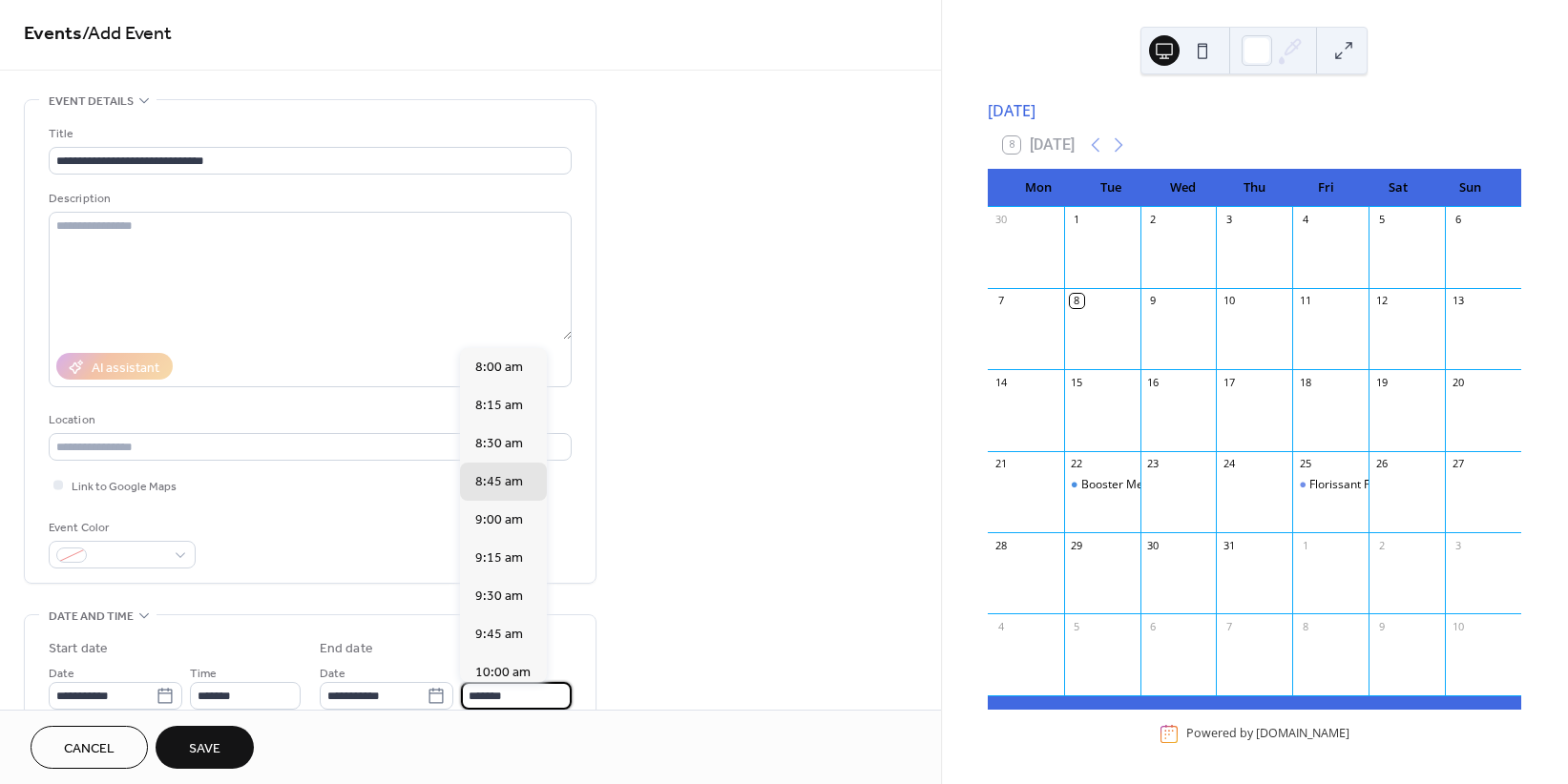 click on "*******" at bounding box center (516, 695) 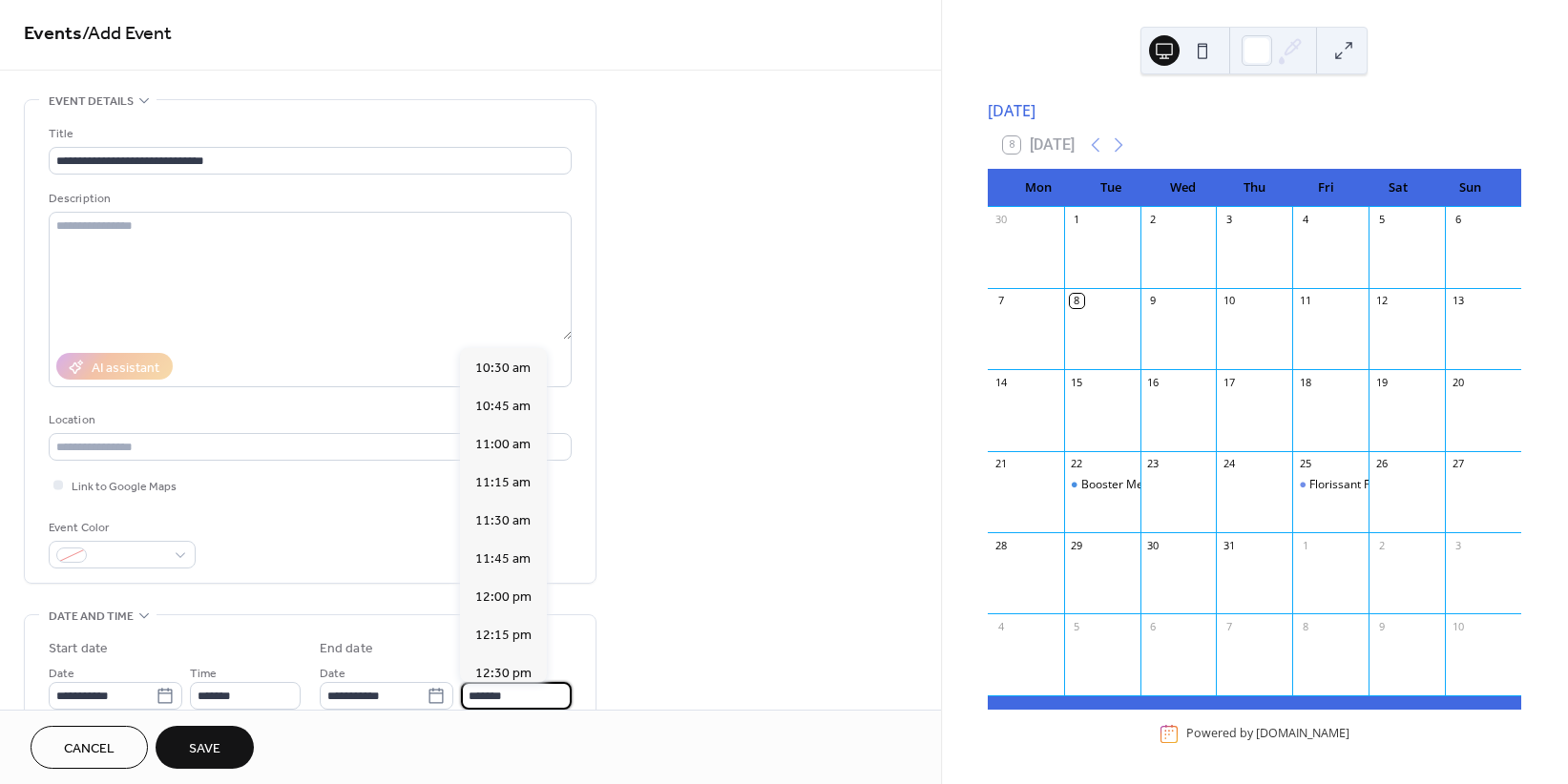 scroll, scrollTop: 382, scrollLeft: 0, axis: vertical 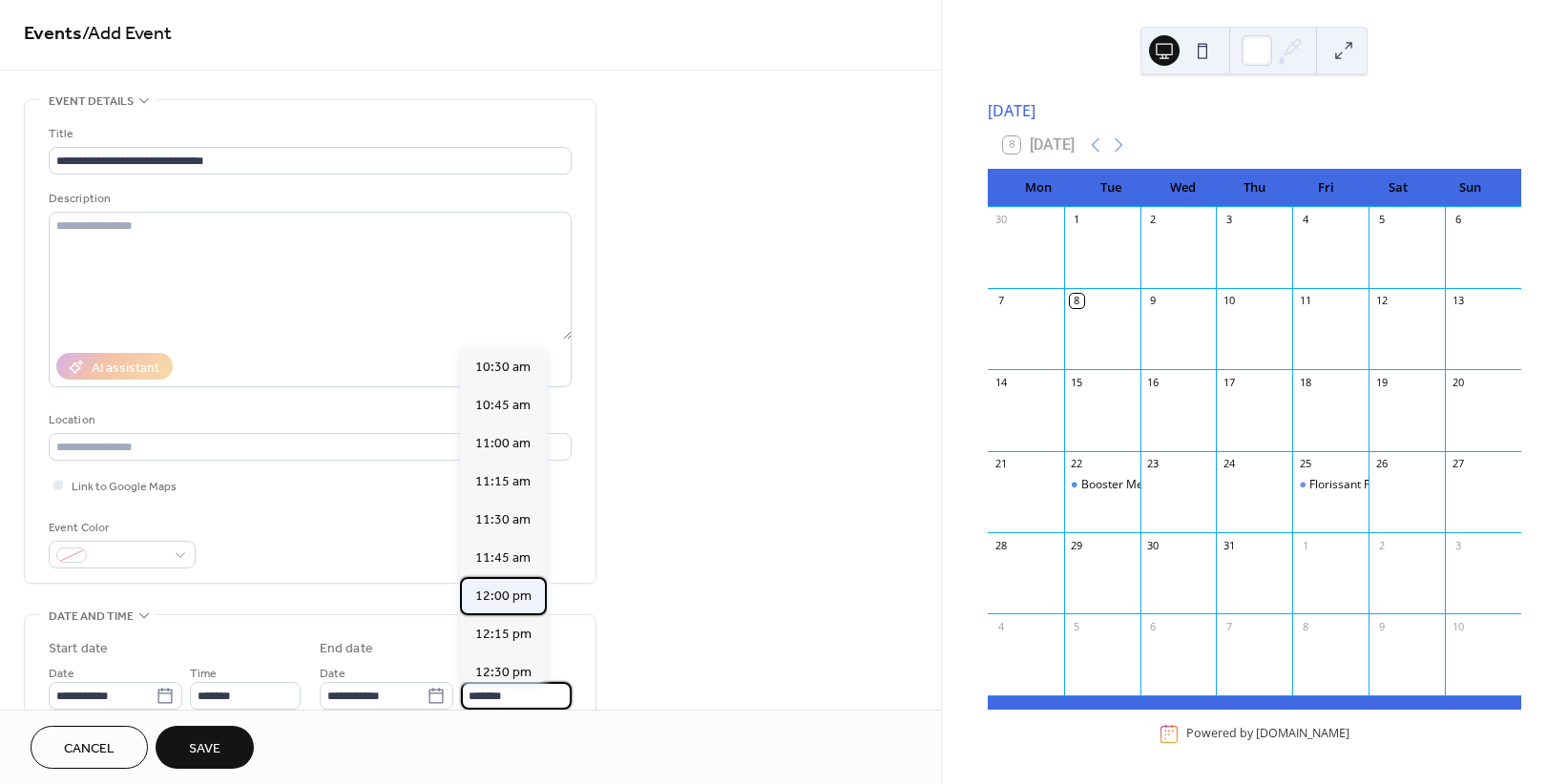click on "12:00 pm" at bounding box center [503, 596] 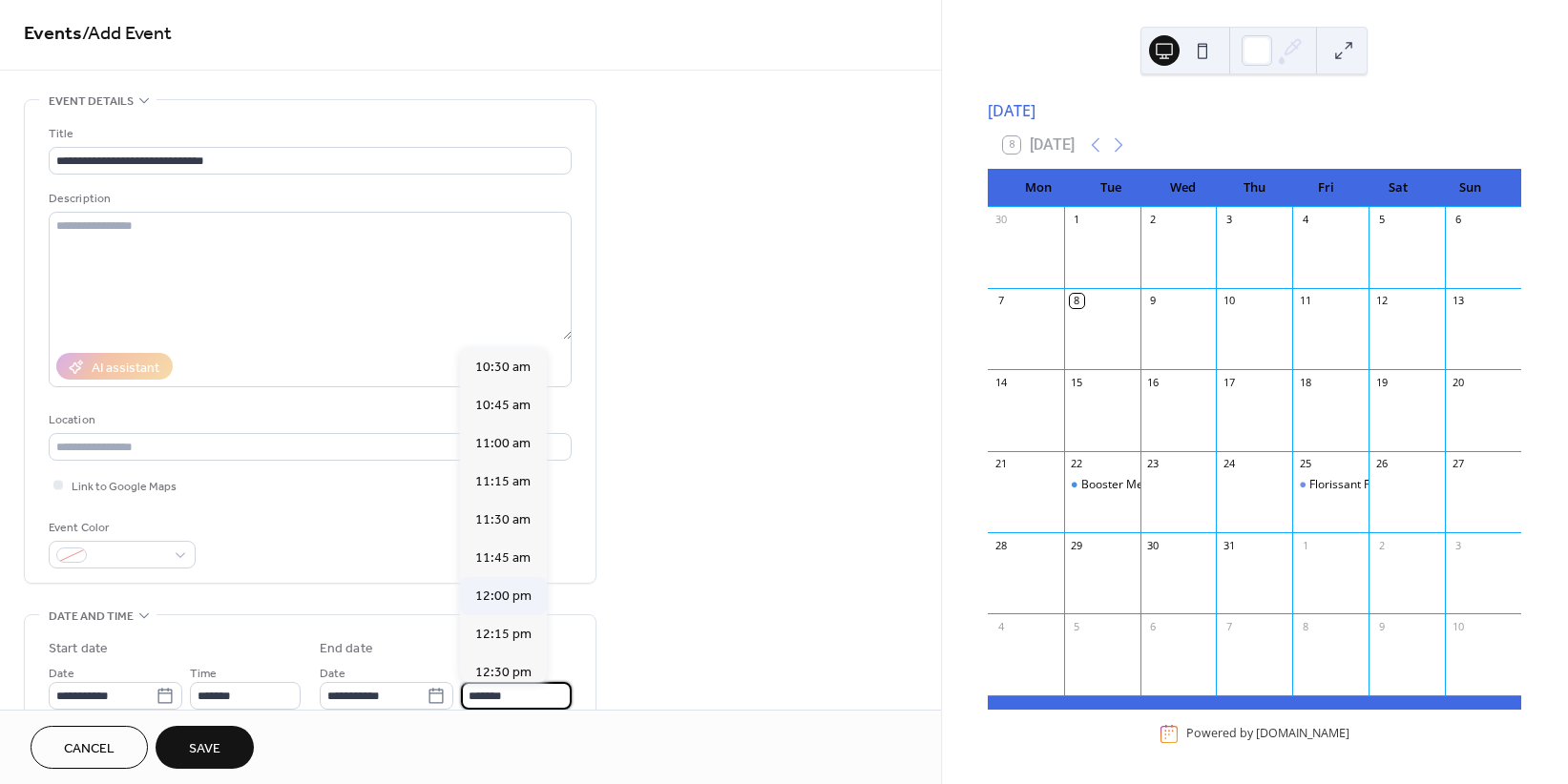 type on "********" 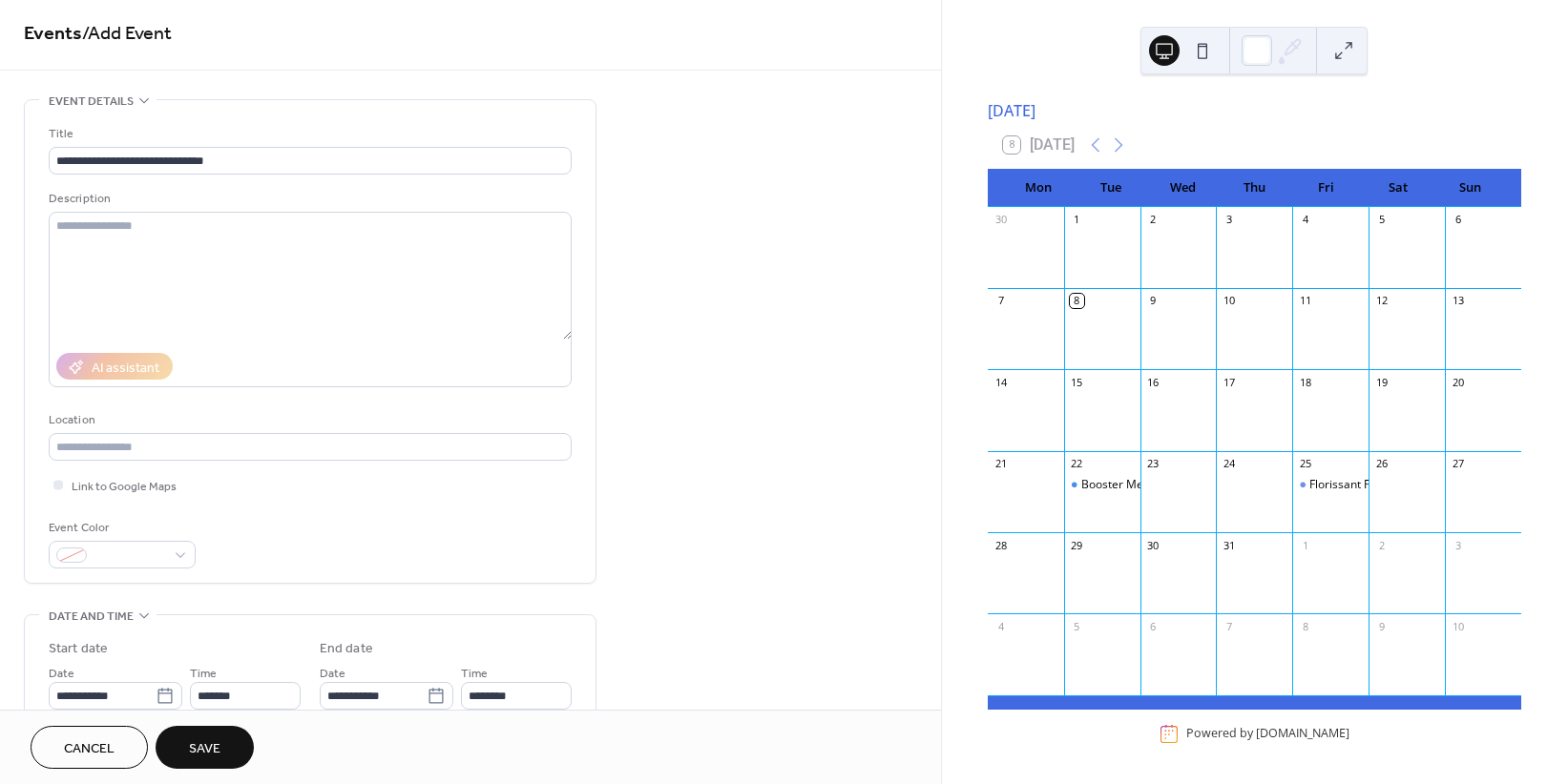 click on "Save" at bounding box center [204, 747] 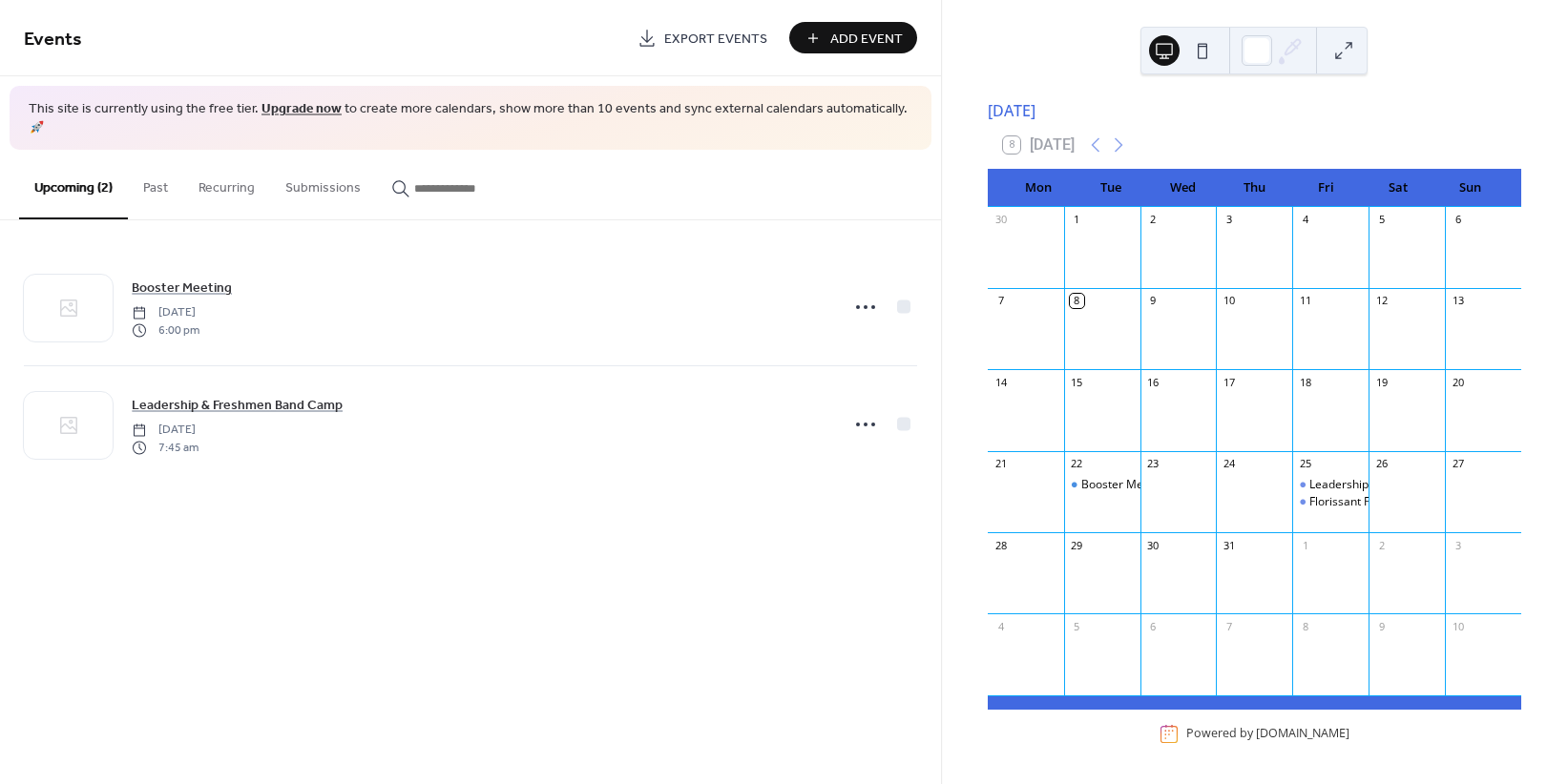 click on "Events Export Events Add Event This site is currently using the free tier.   Upgrade now   to create more calendars, show more than 10 events and sync external calendars automatically. 🚀 Upcoming  (2) Past  Recurring  Submissions  Booster Meeting [DATE] 6:00 pm Leadership & Freshmen Band Camp [DATE] 7:45 am Cancel" at bounding box center [470, 392] 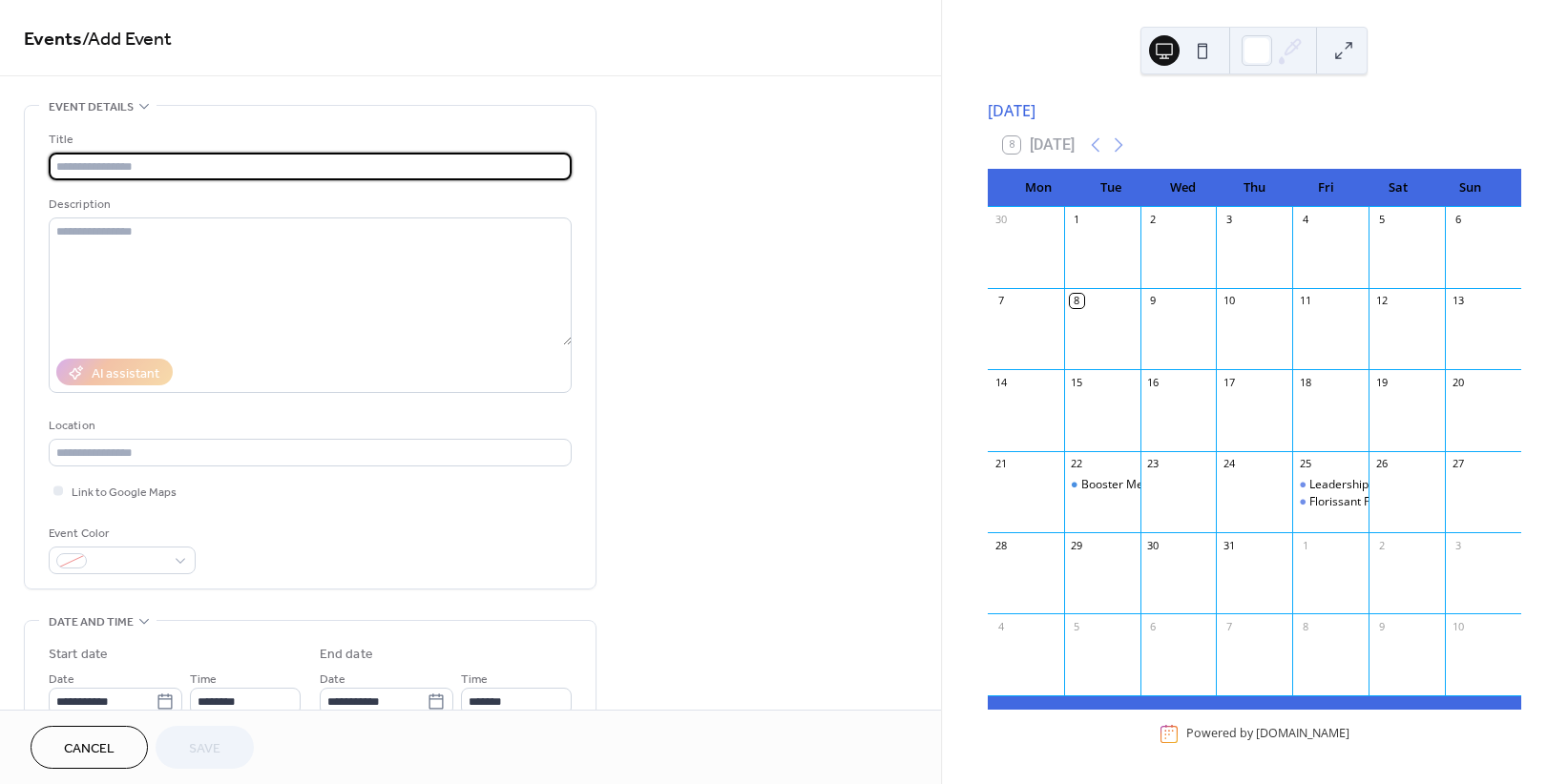 click at bounding box center (310, 166) 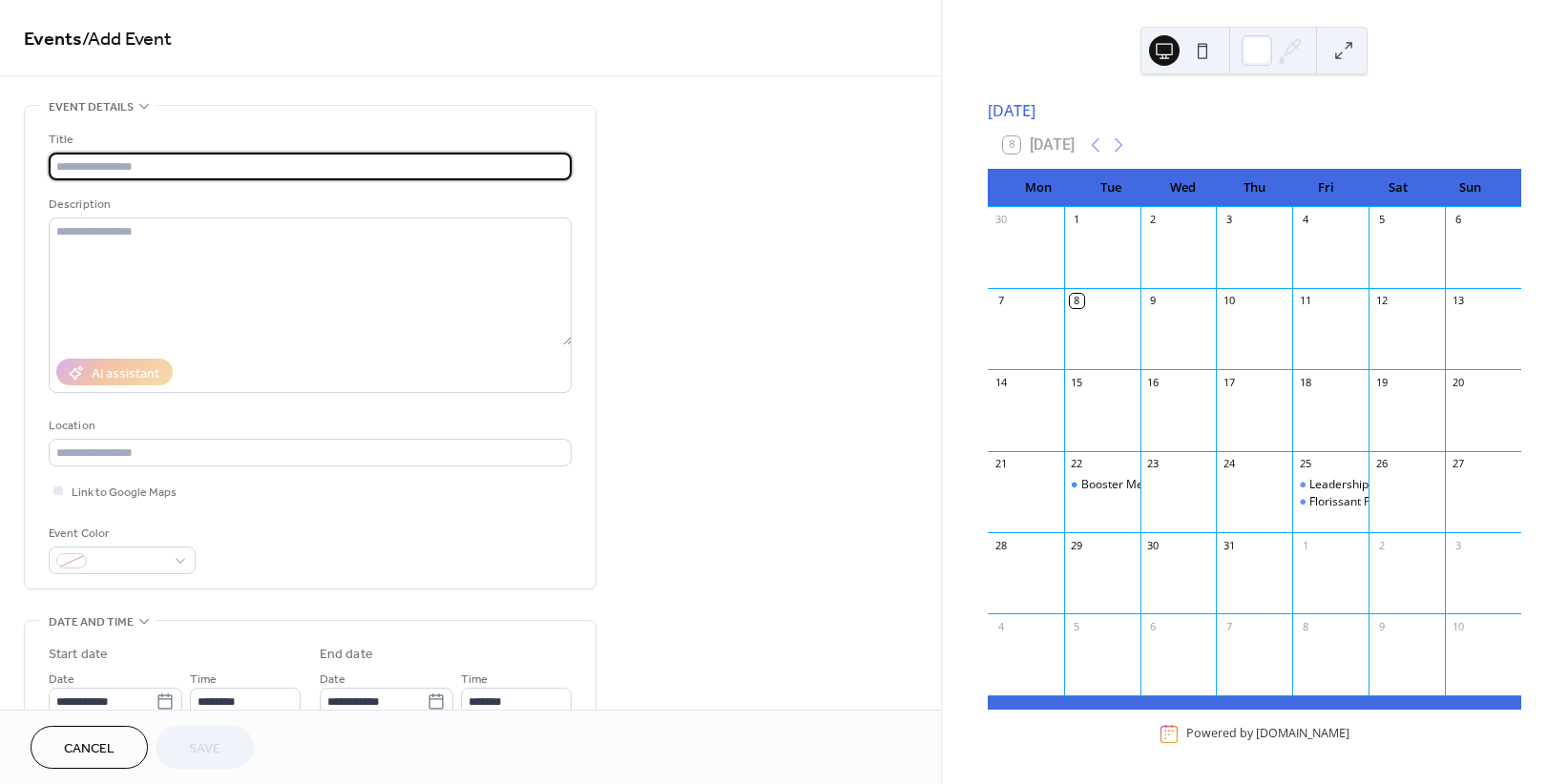 type on "*" 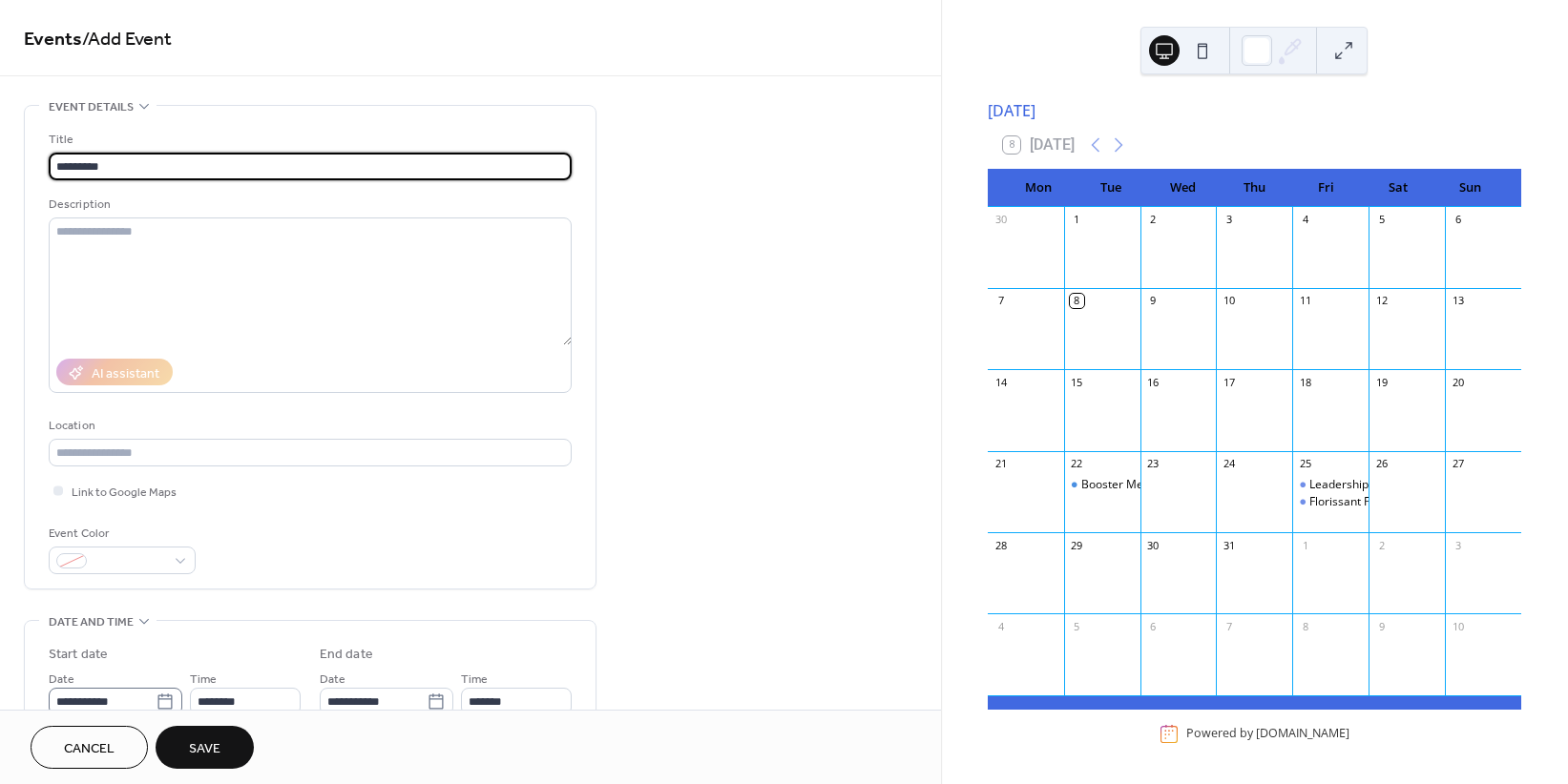 type on "*********" 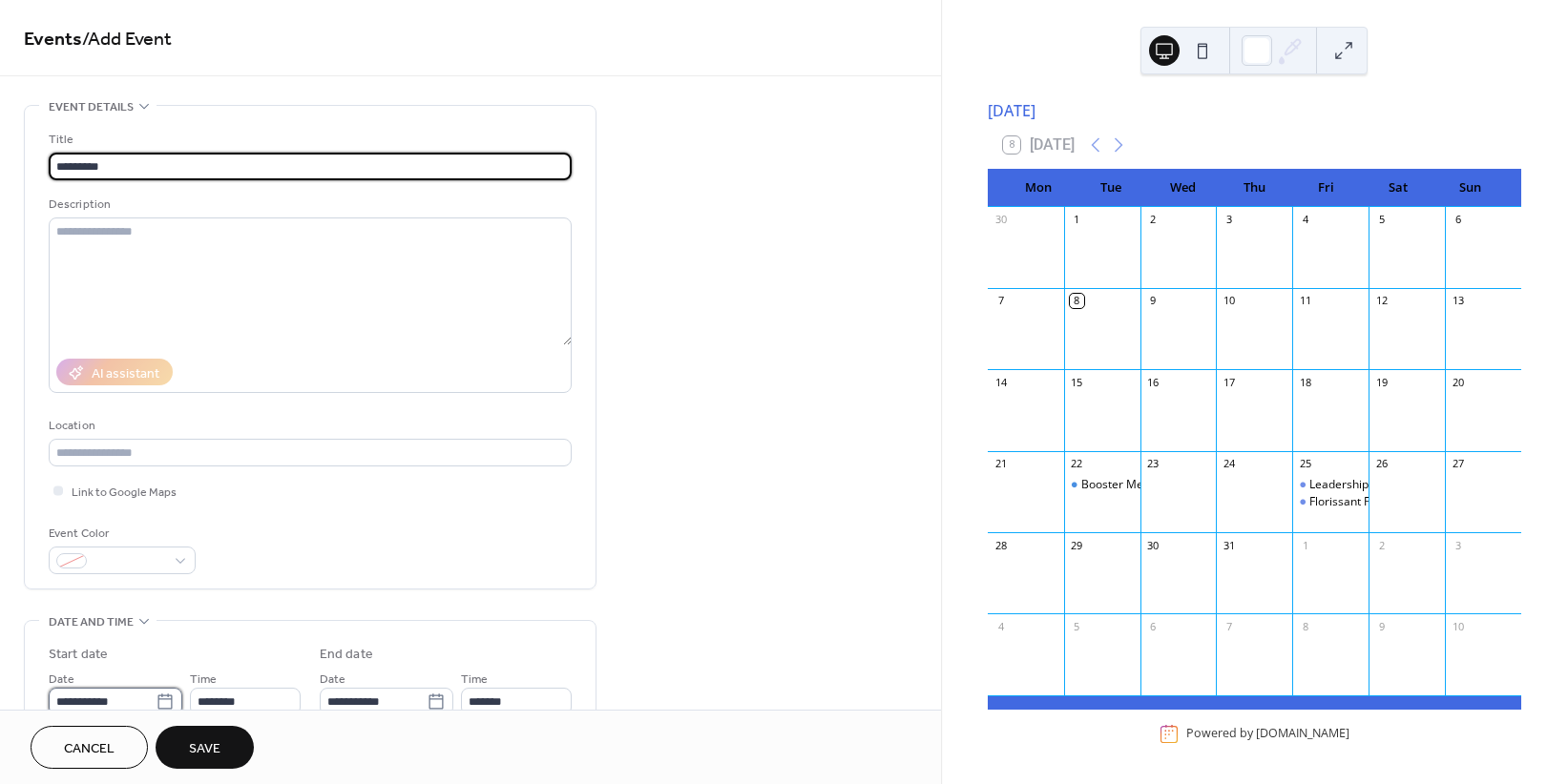 click on "**********" at bounding box center [102, 701] 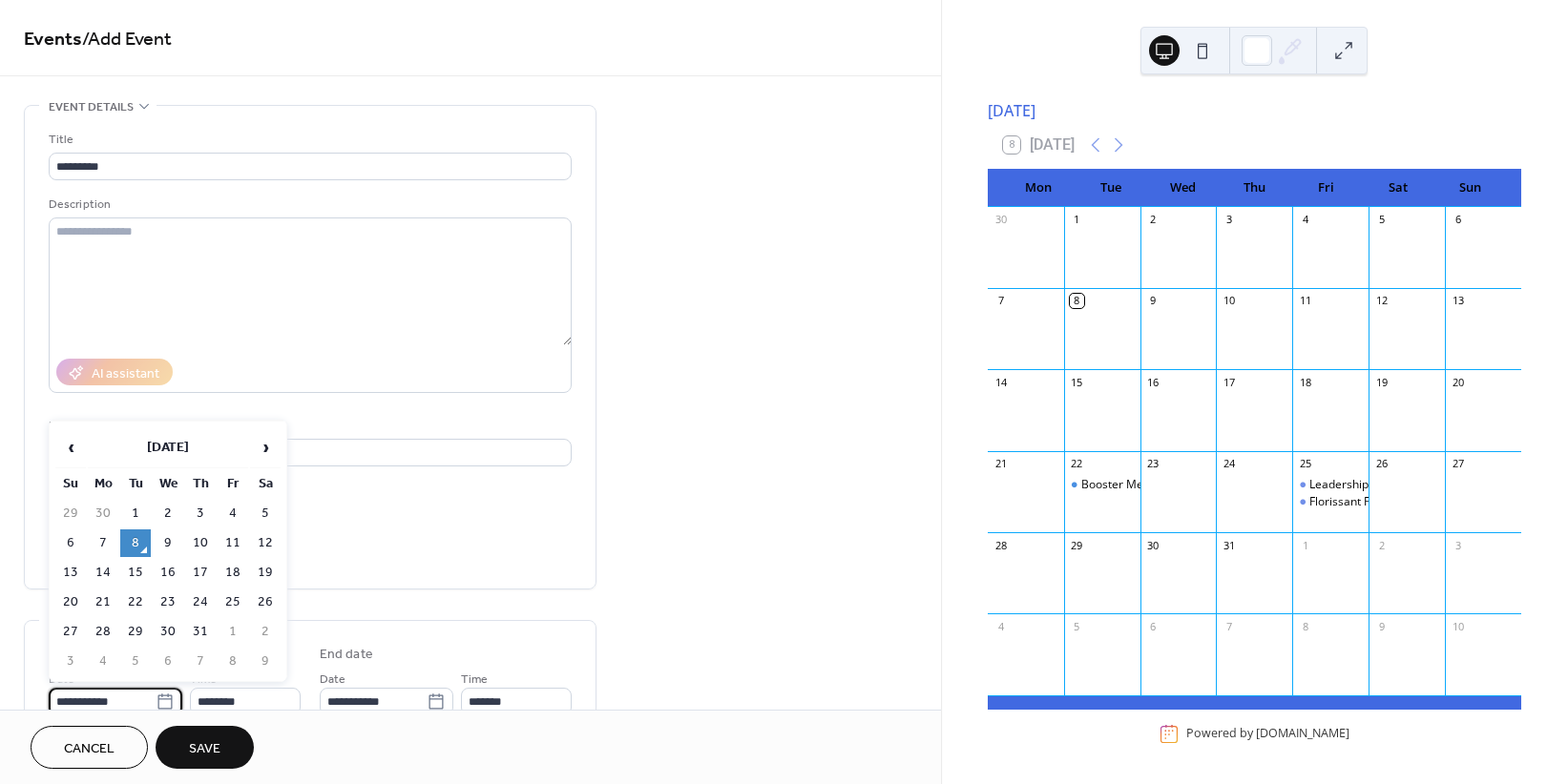 scroll, scrollTop: 6, scrollLeft: 0, axis: vertical 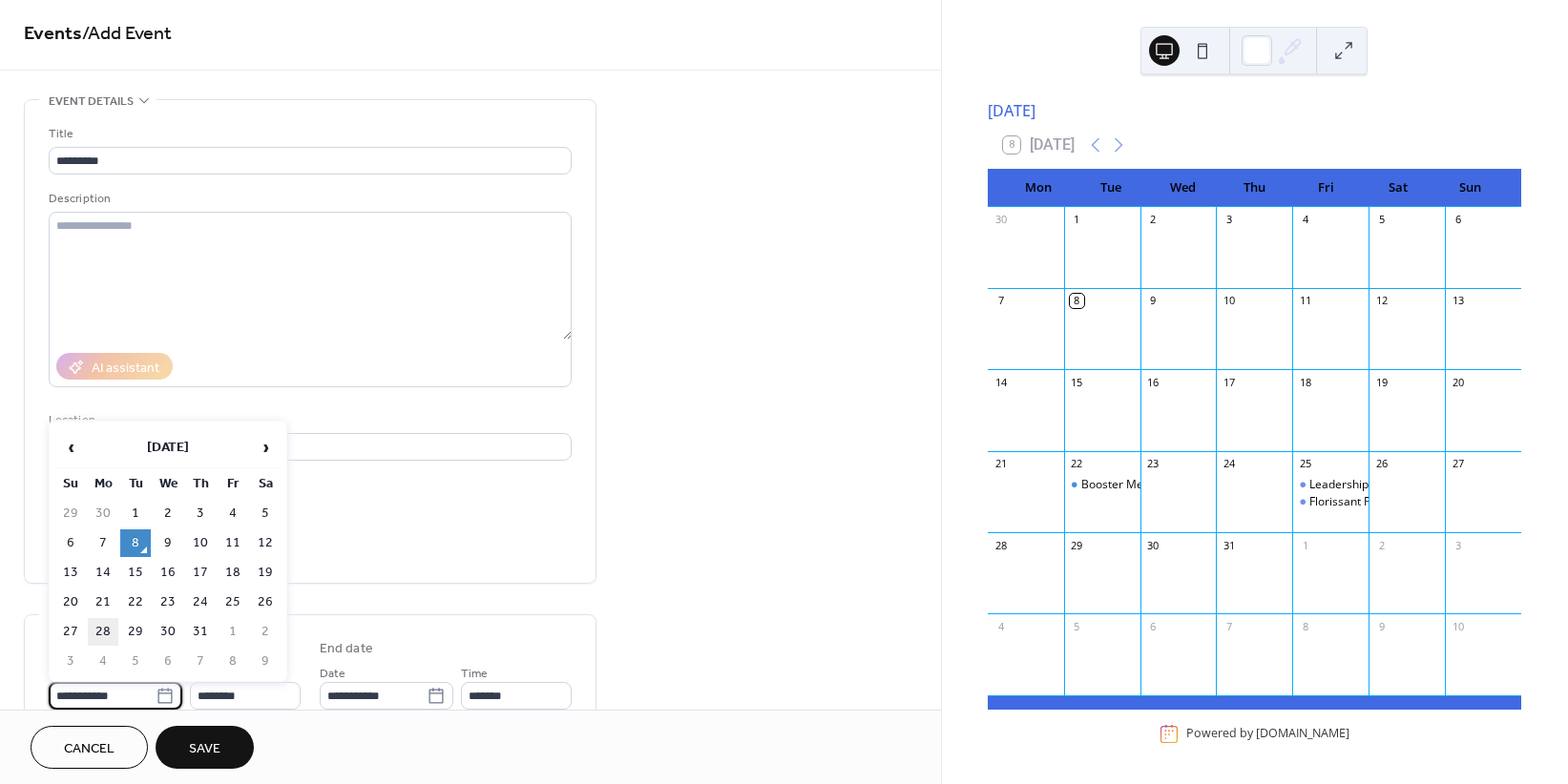 click on "28" at bounding box center (103, 631) 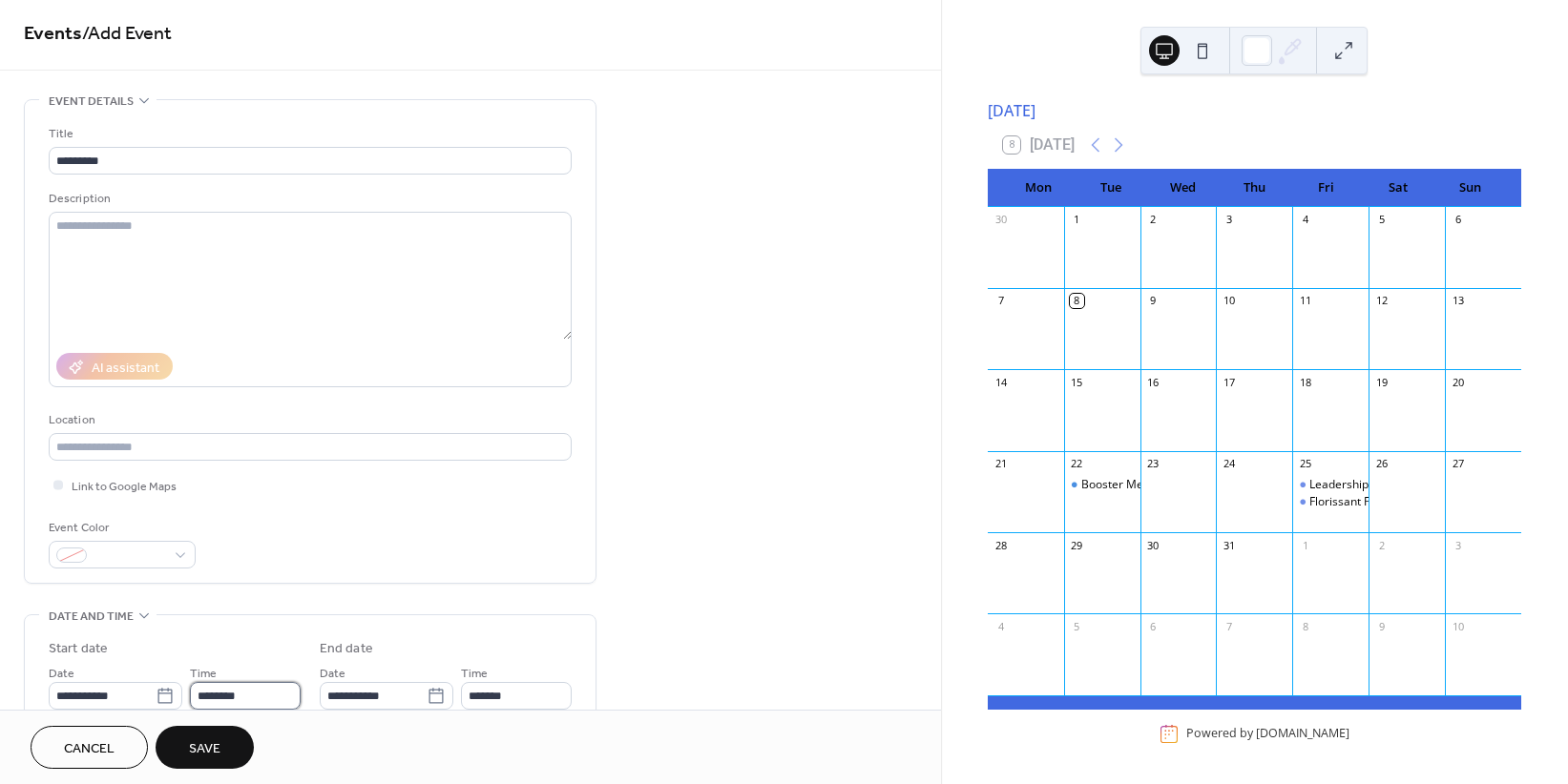 click on "********" at bounding box center [245, 695] 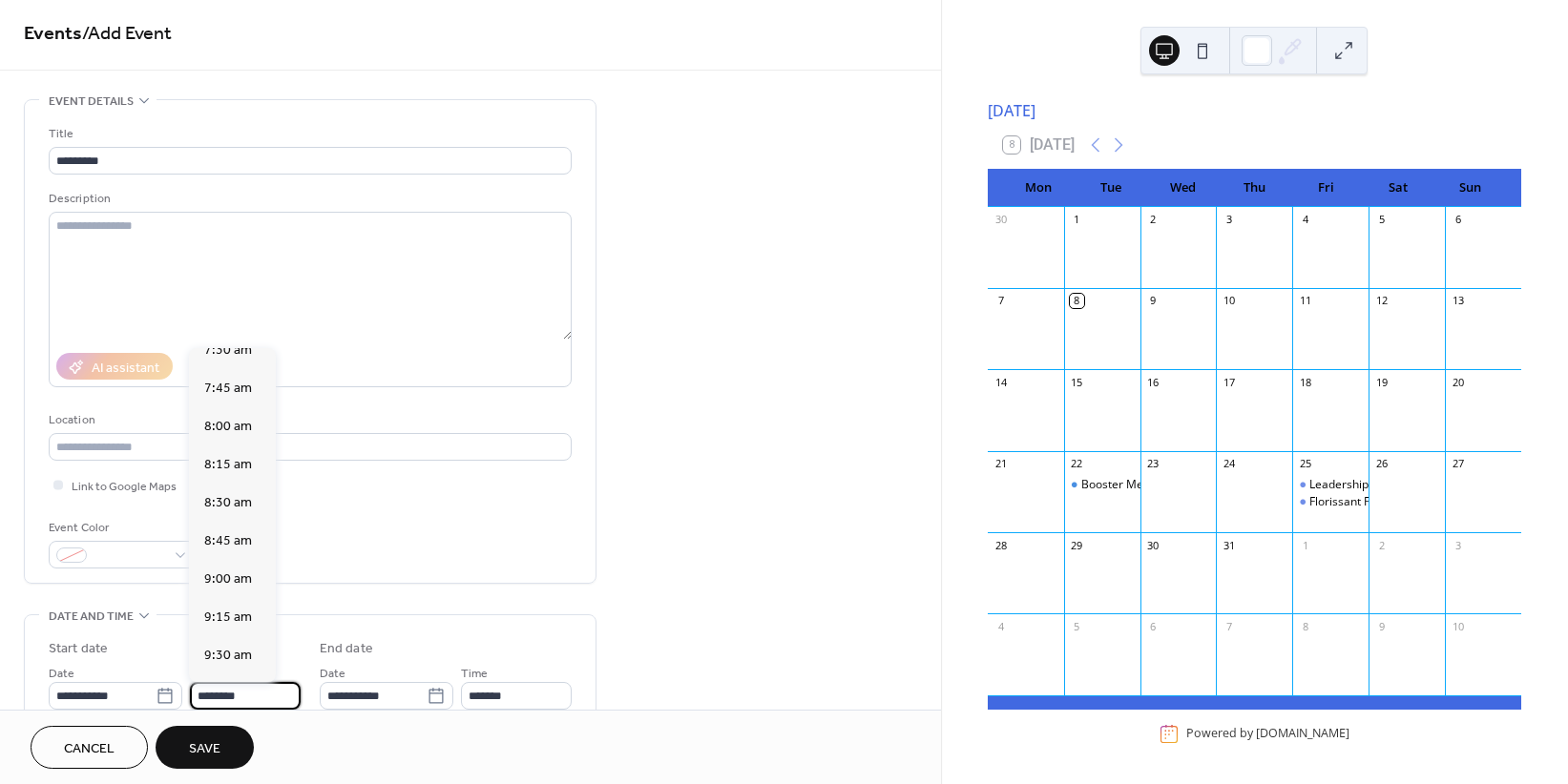 scroll, scrollTop: 1114, scrollLeft: 0, axis: vertical 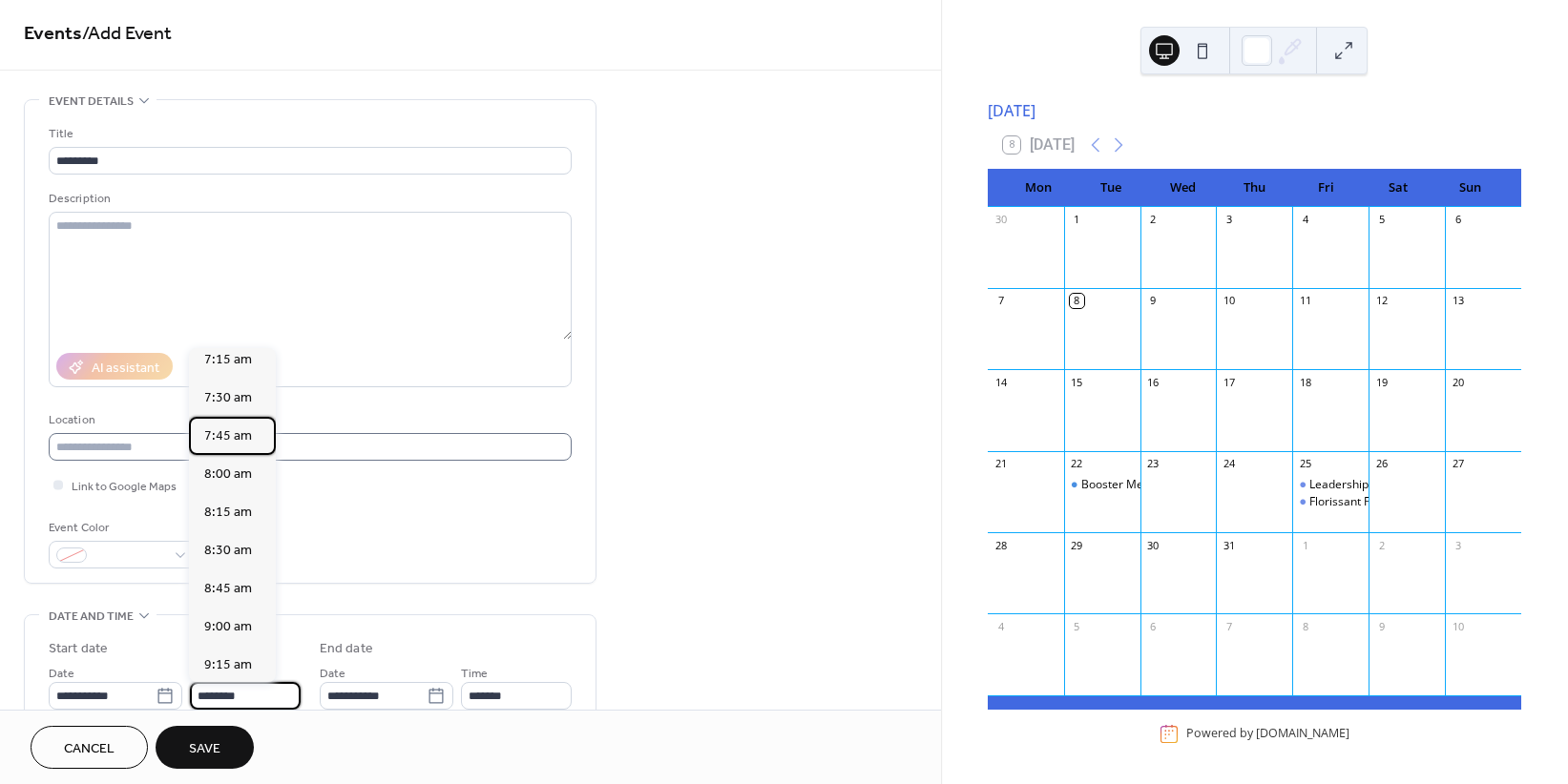 click on "7:45 am" at bounding box center [228, 436] 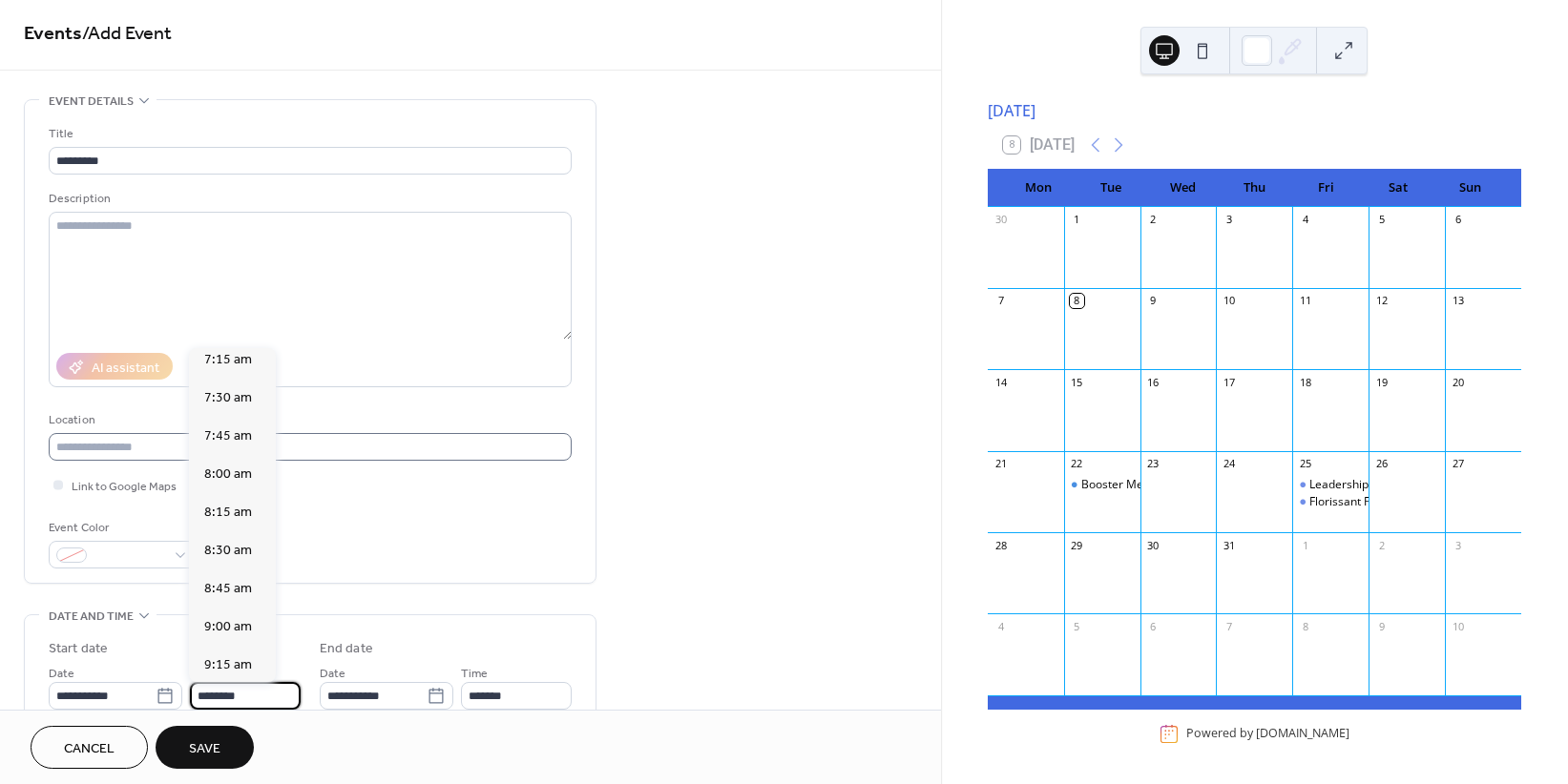 type on "*******" 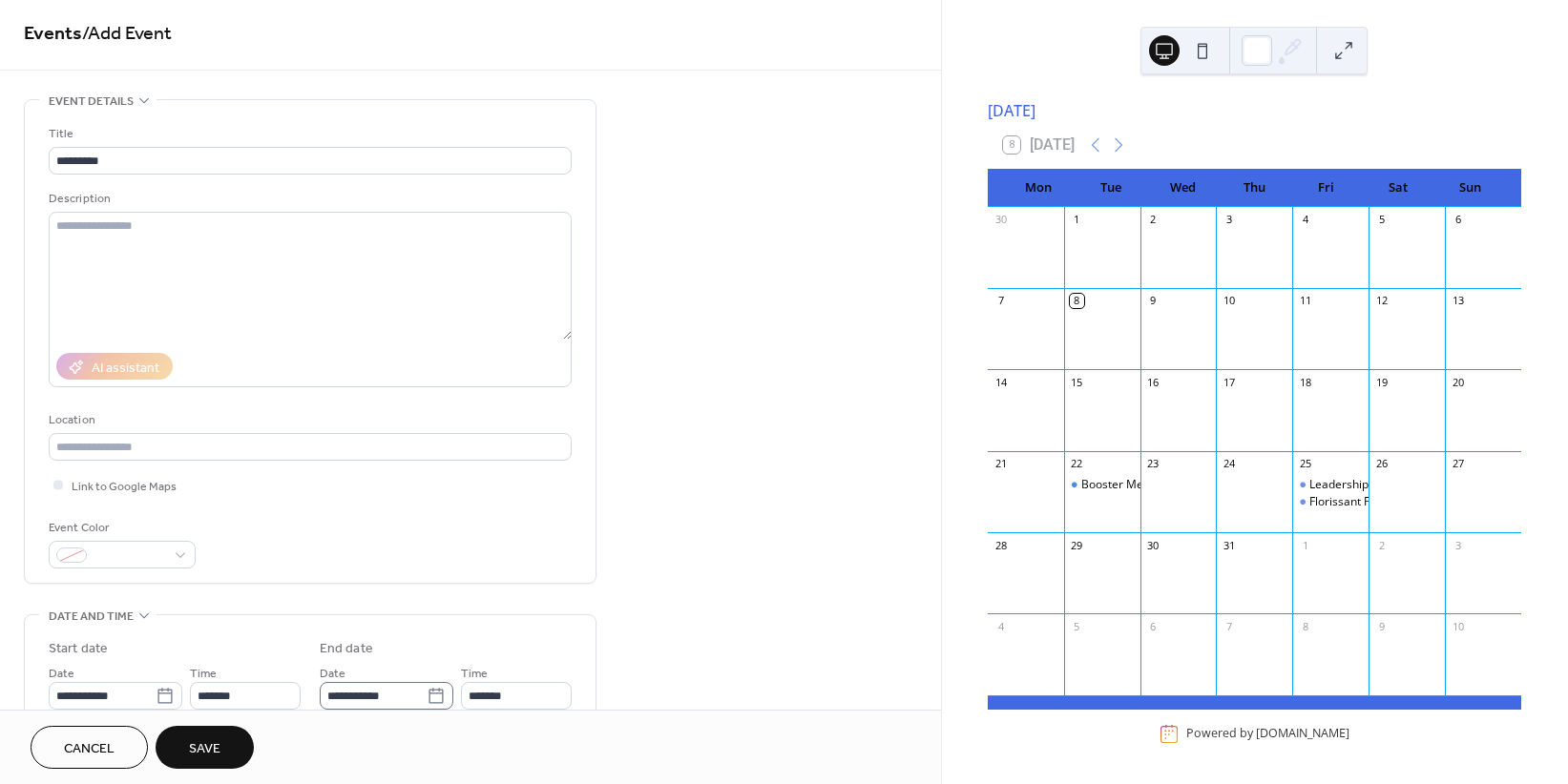 click 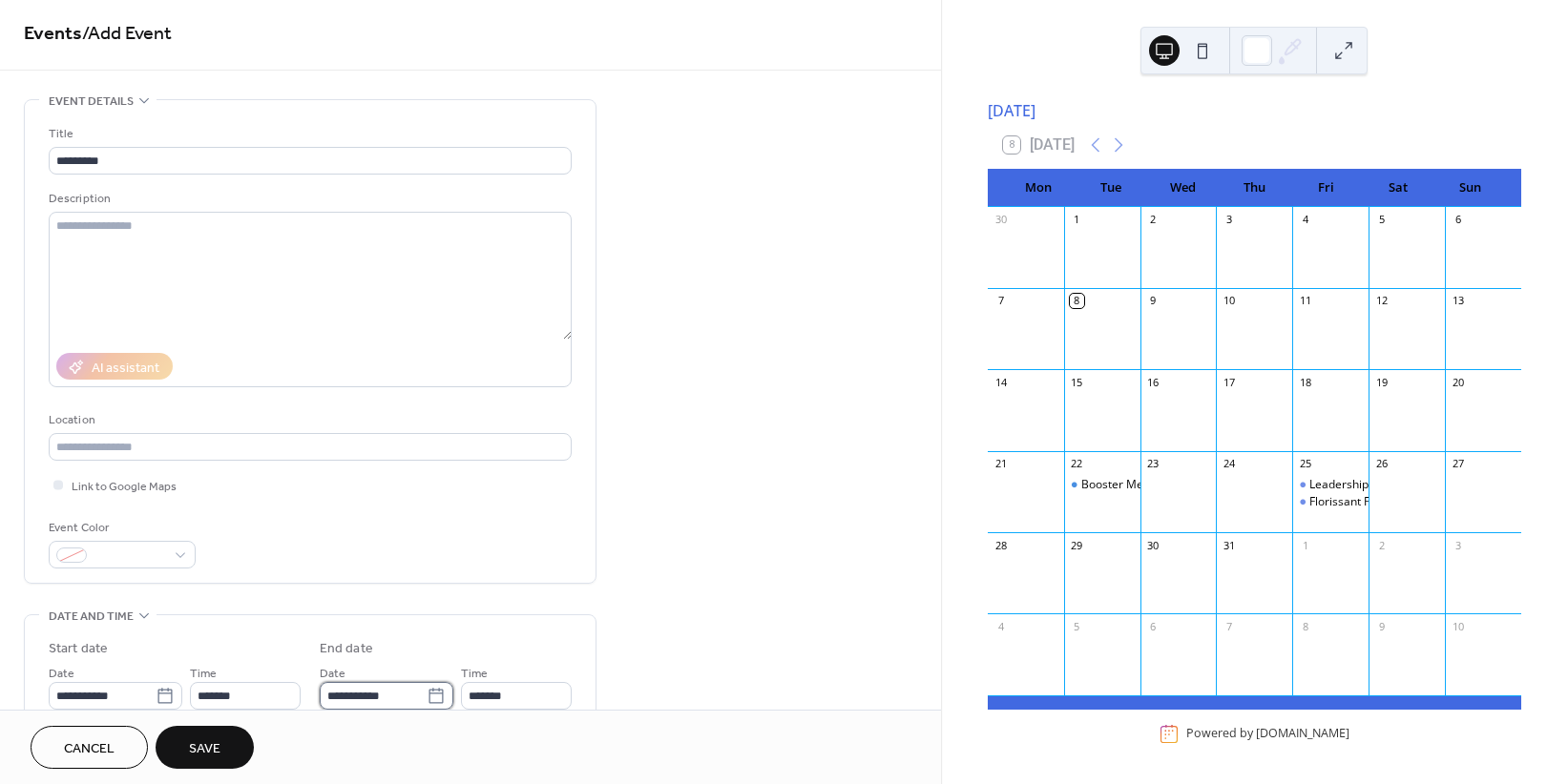 click on "**********" at bounding box center [373, 695] 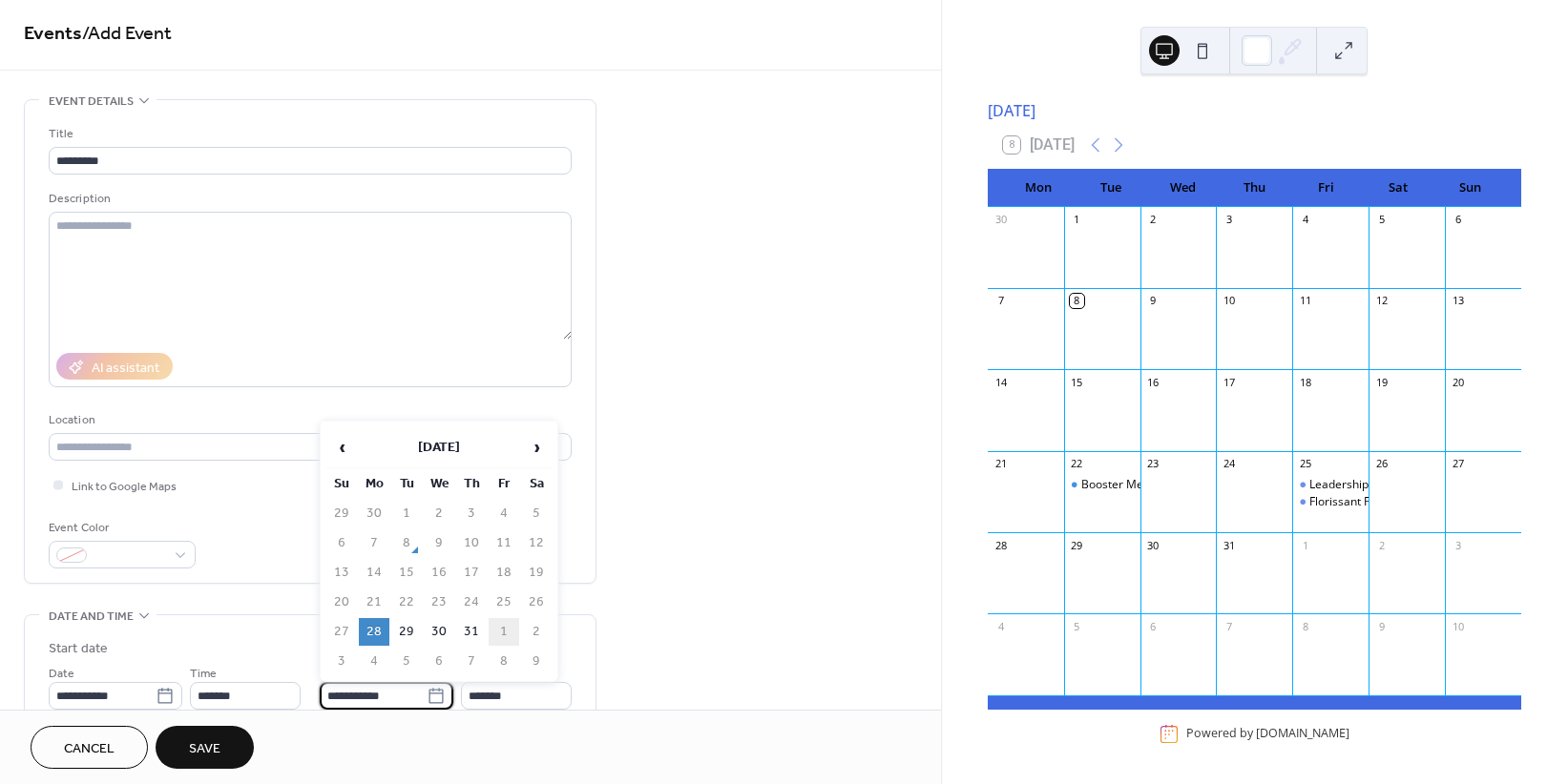 click on "1" at bounding box center (504, 631) 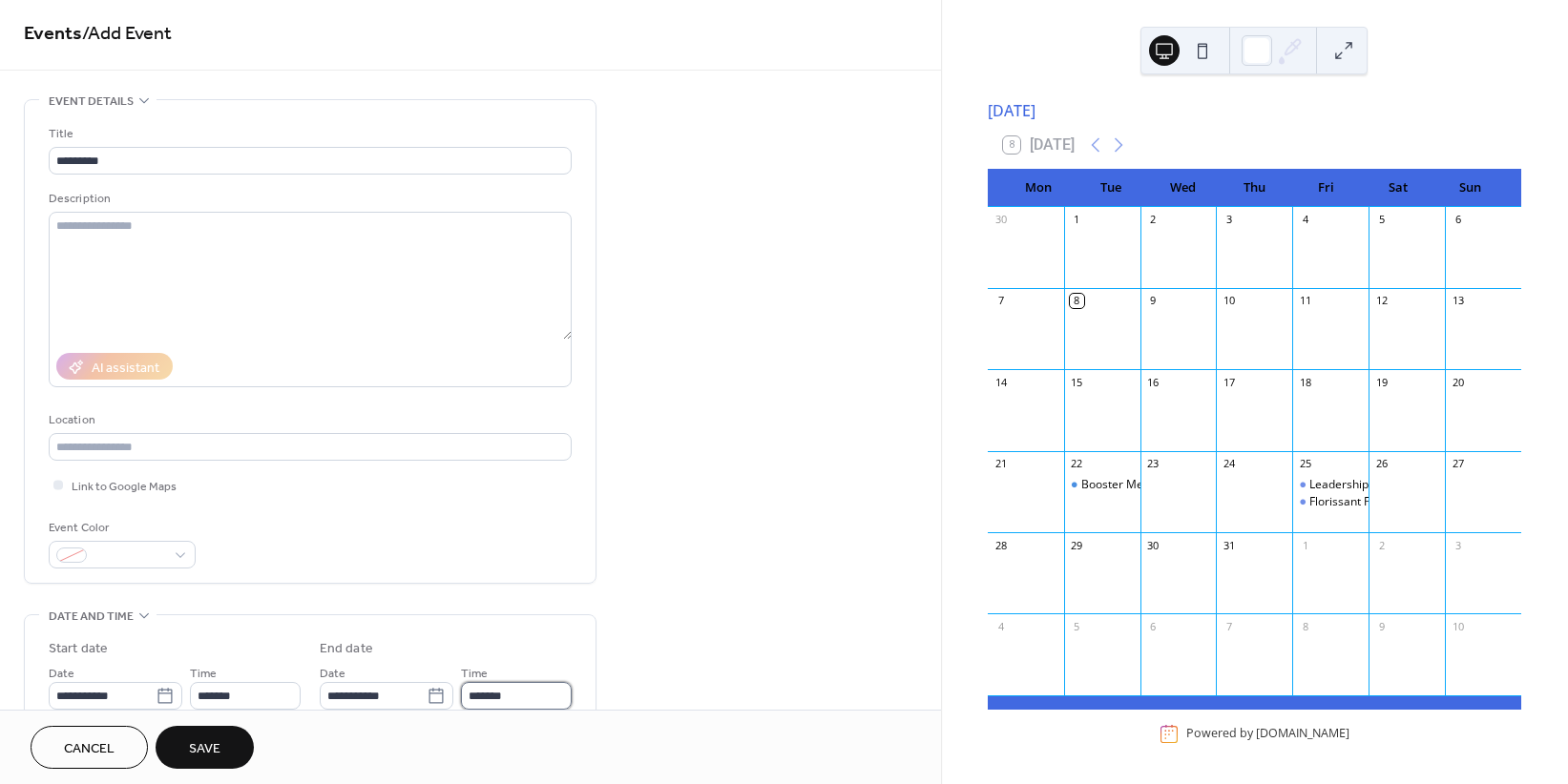 click on "*******" at bounding box center (516, 695) 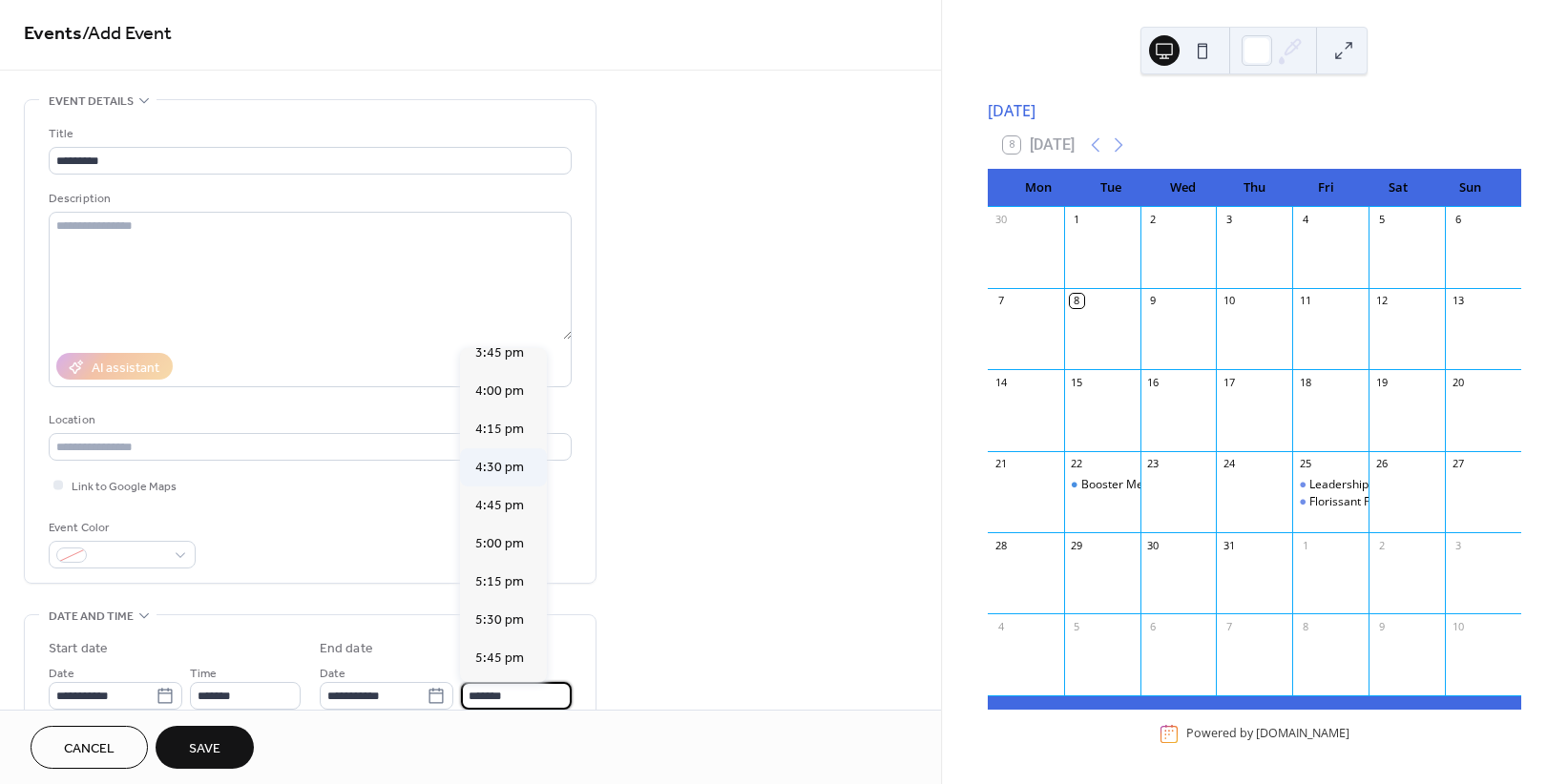 scroll, scrollTop: 2449, scrollLeft: 0, axis: vertical 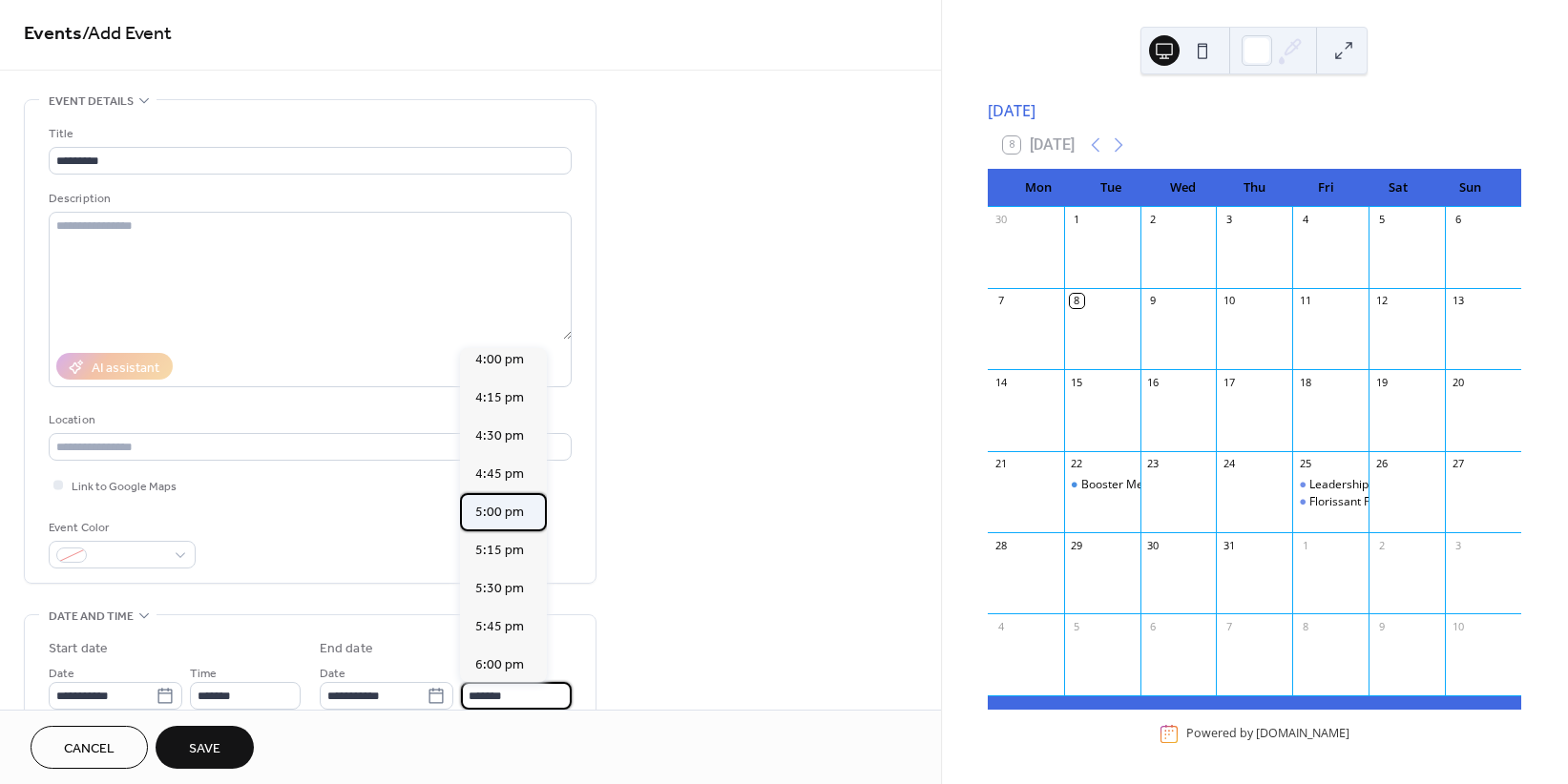 click on "5:00 pm" at bounding box center [503, 512] 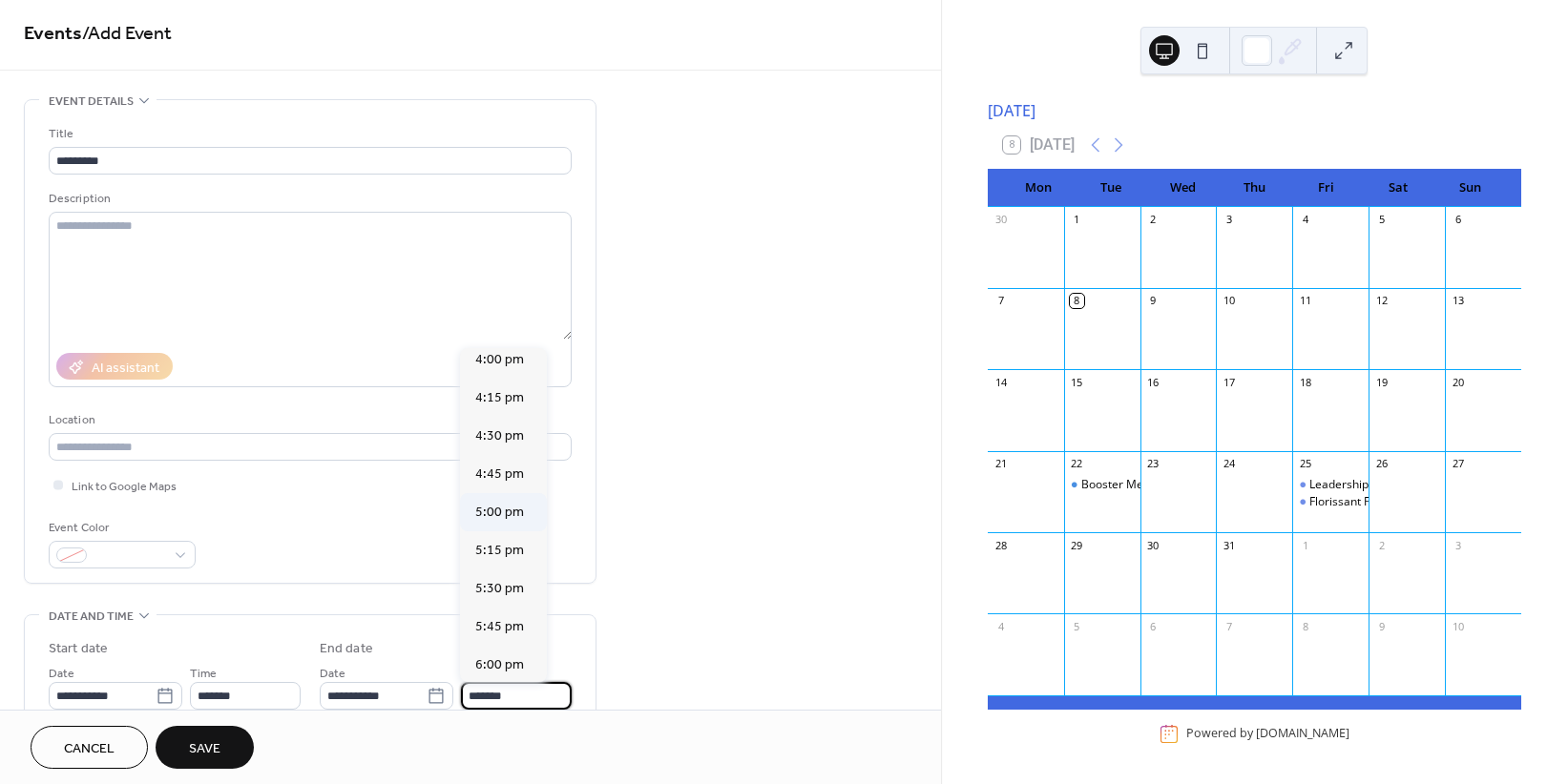 type on "*******" 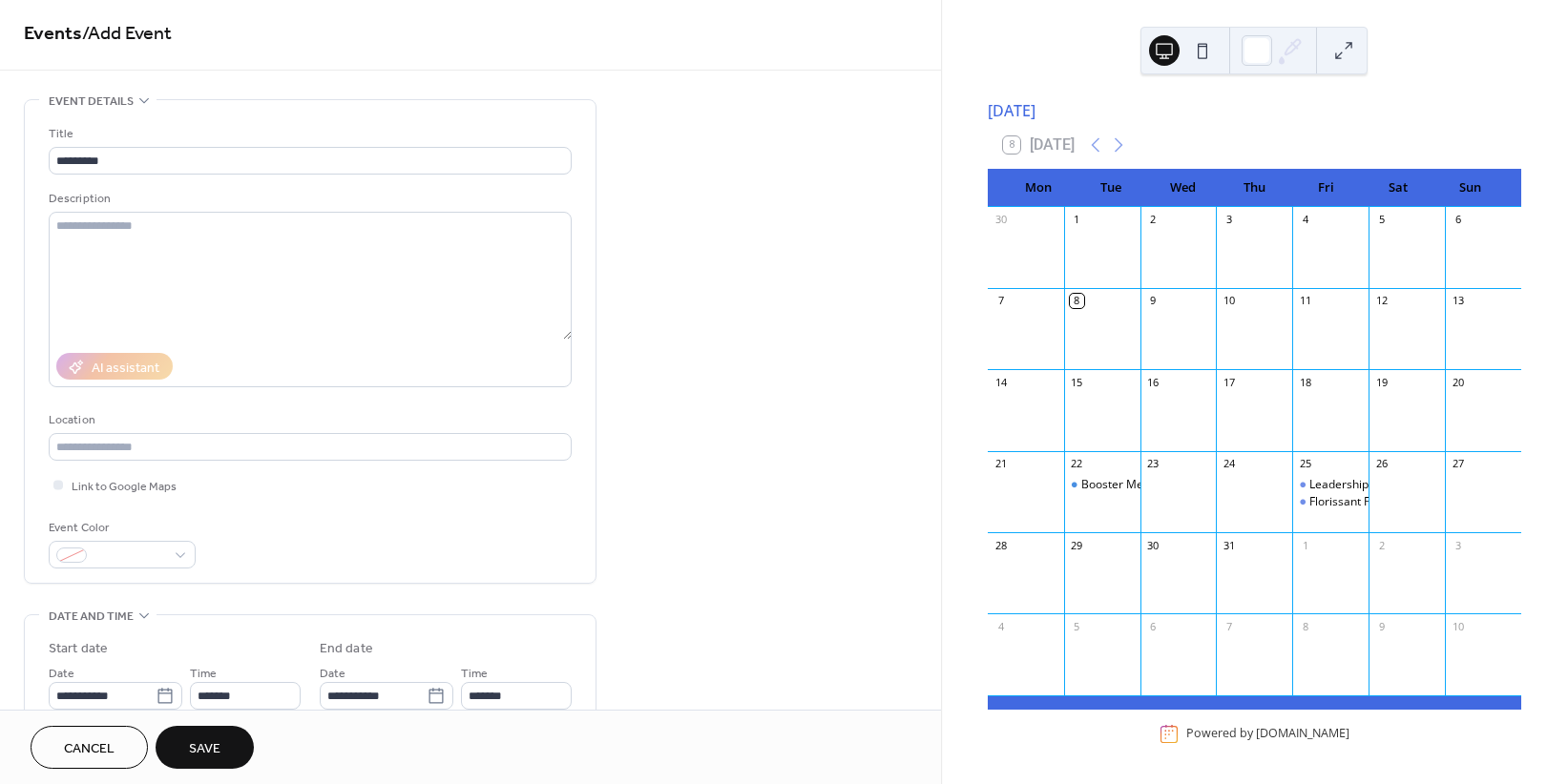 click on "Save" at bounding box center (204, 749) 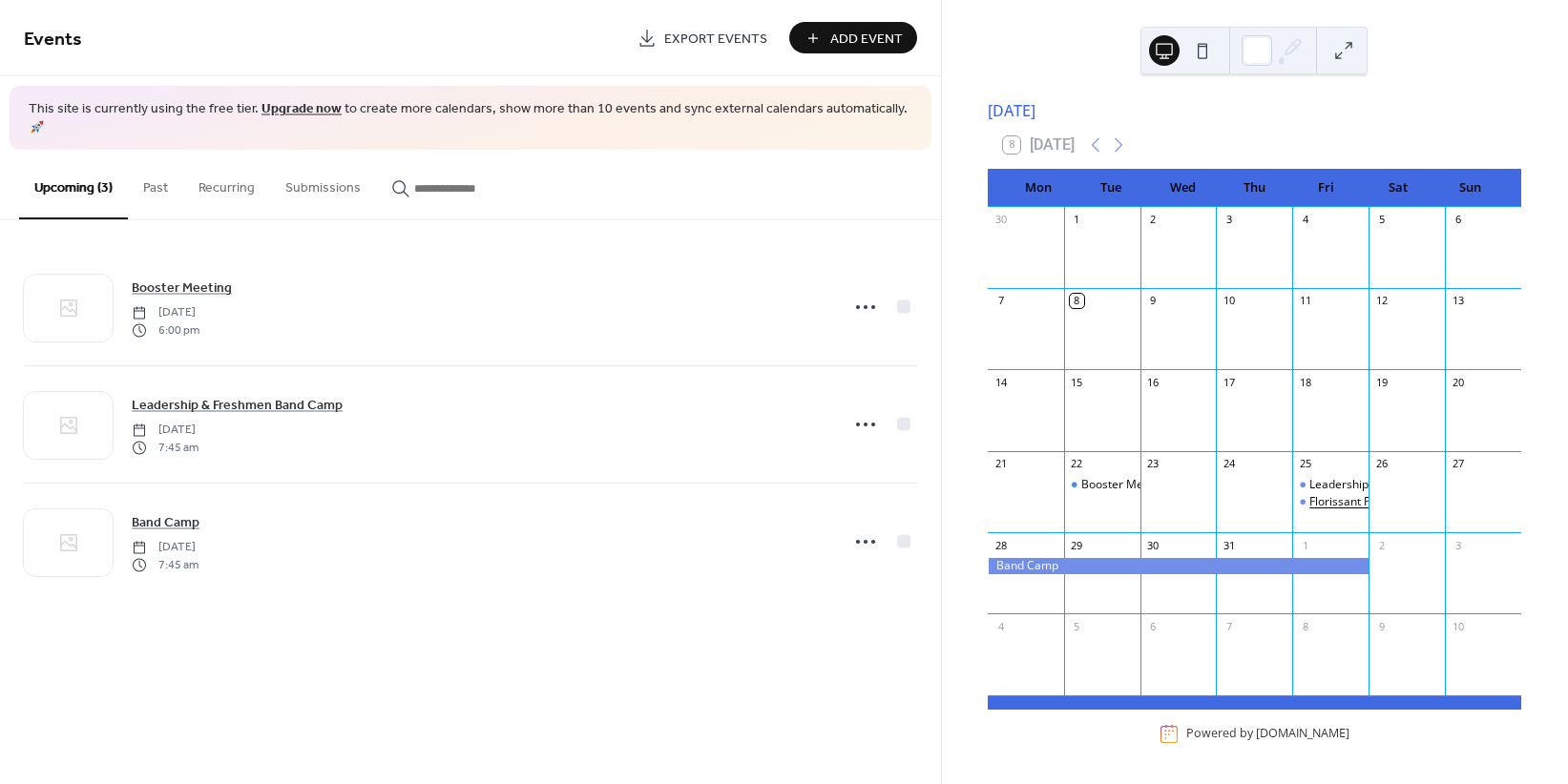 click on "Florissant Fossil Beds Dark Sky Program" at bounding box center [1415, 502] 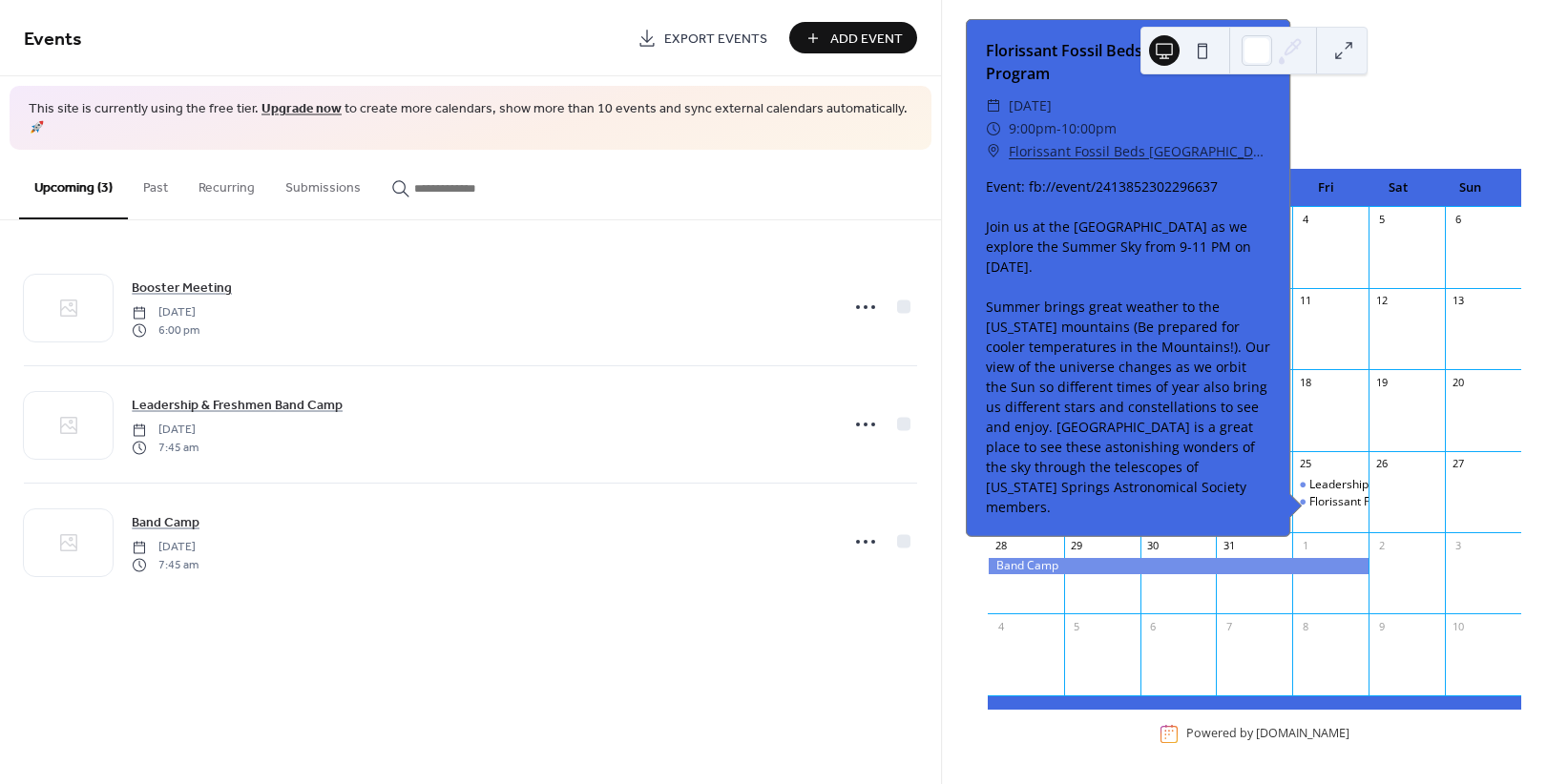 click at bounding box center [1344, 51] 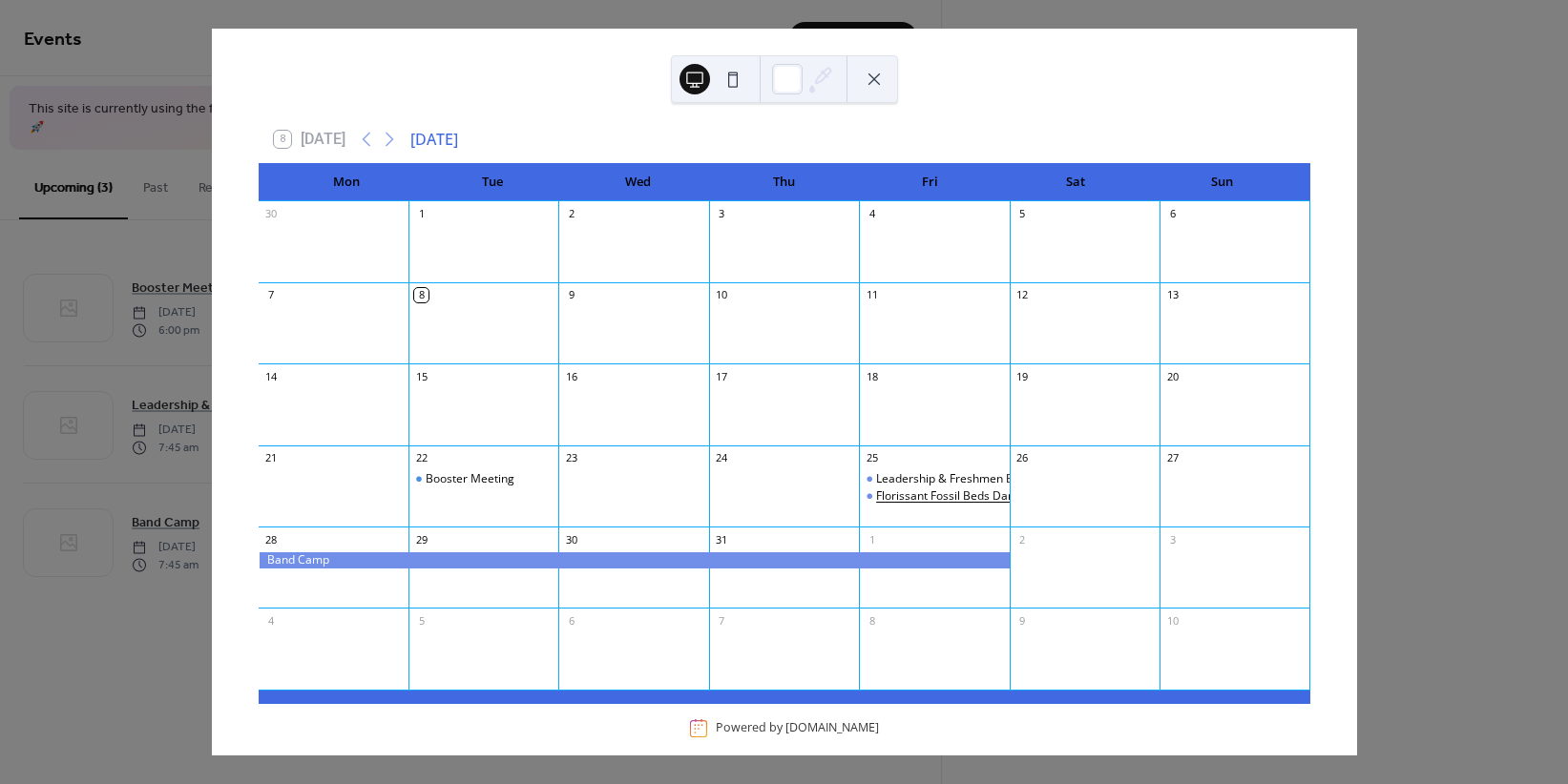 click on "Florissant Fossil Beds Dark Sky Program" at bounding box center (982, 496) 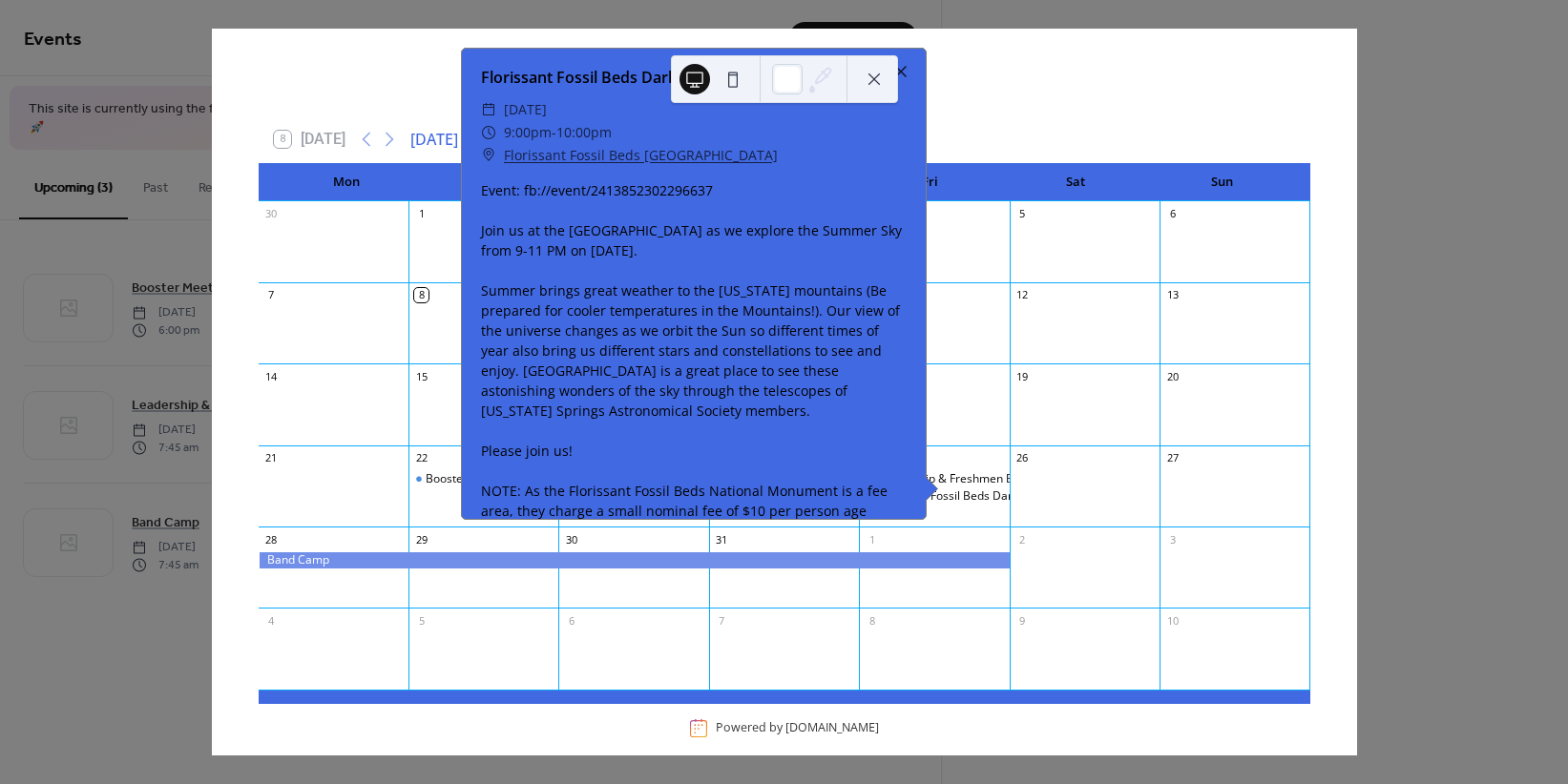 scroll, scrollTop: 0, scrollLeft: 0, axis: both 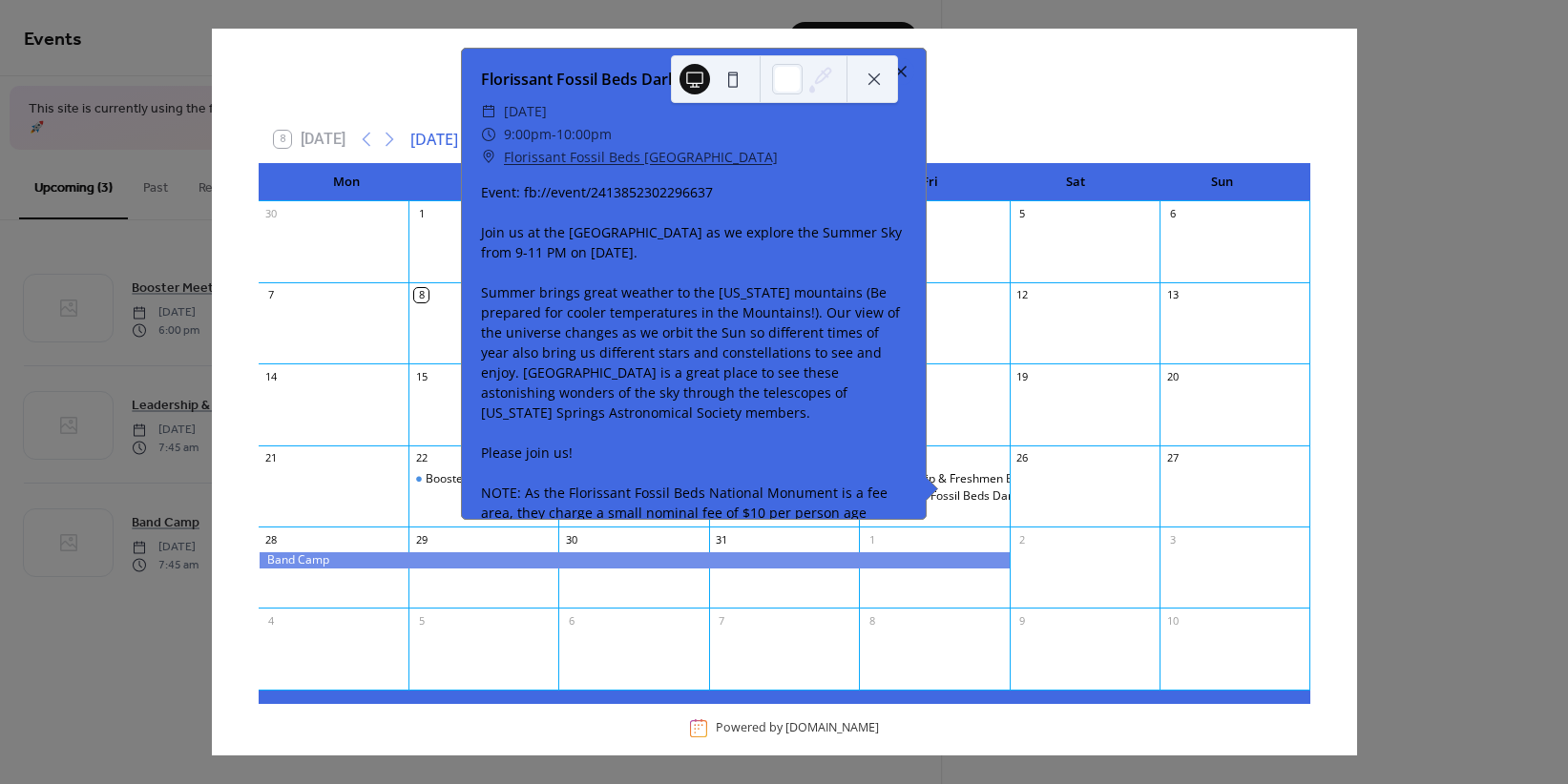 click at bounding box center (874, 79) 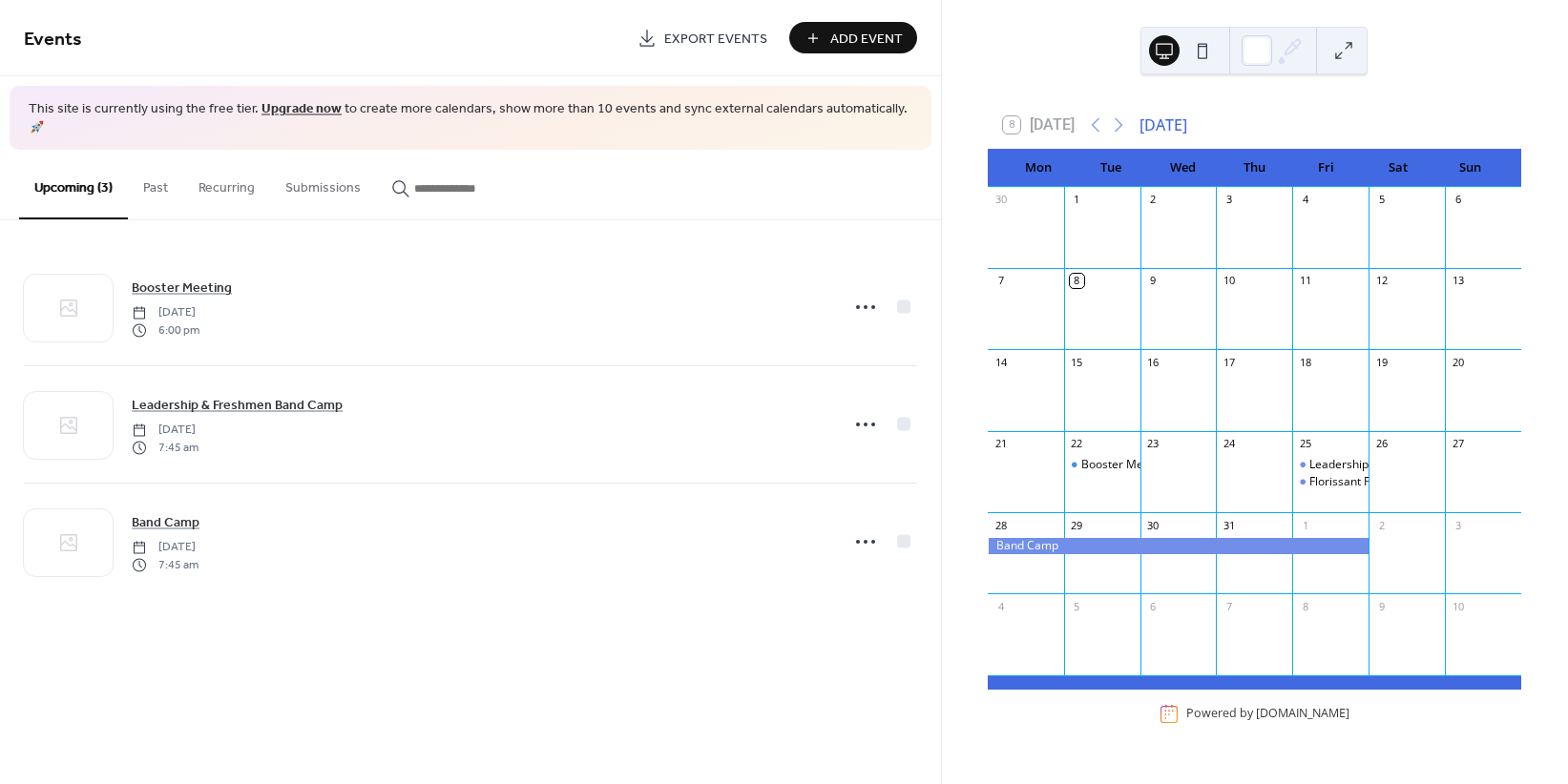 scroll, scrollTop: 0, scrollLeft: 0, axis: both 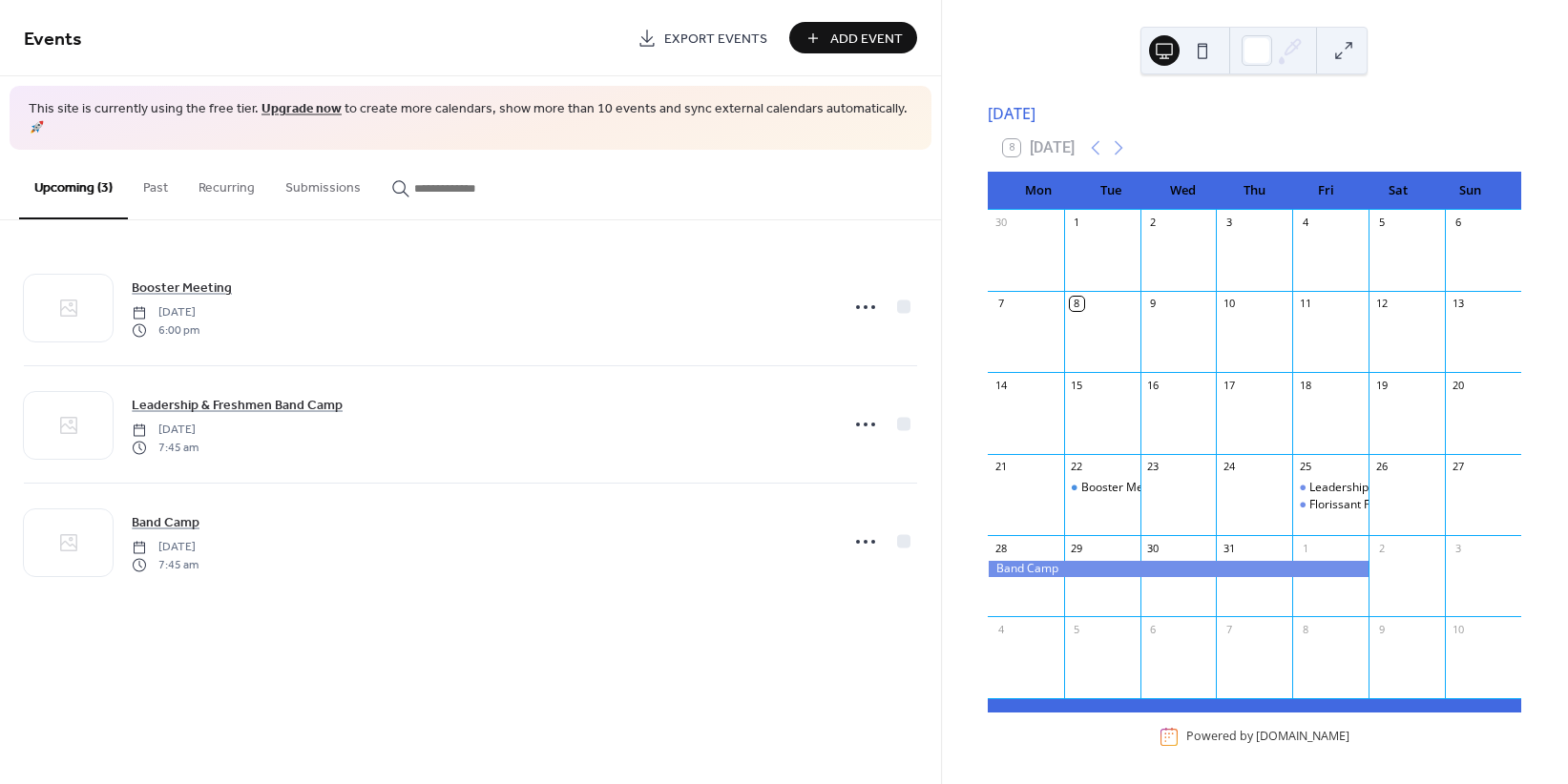 click on "[DATE]" at bounding box center [1254, 113] 